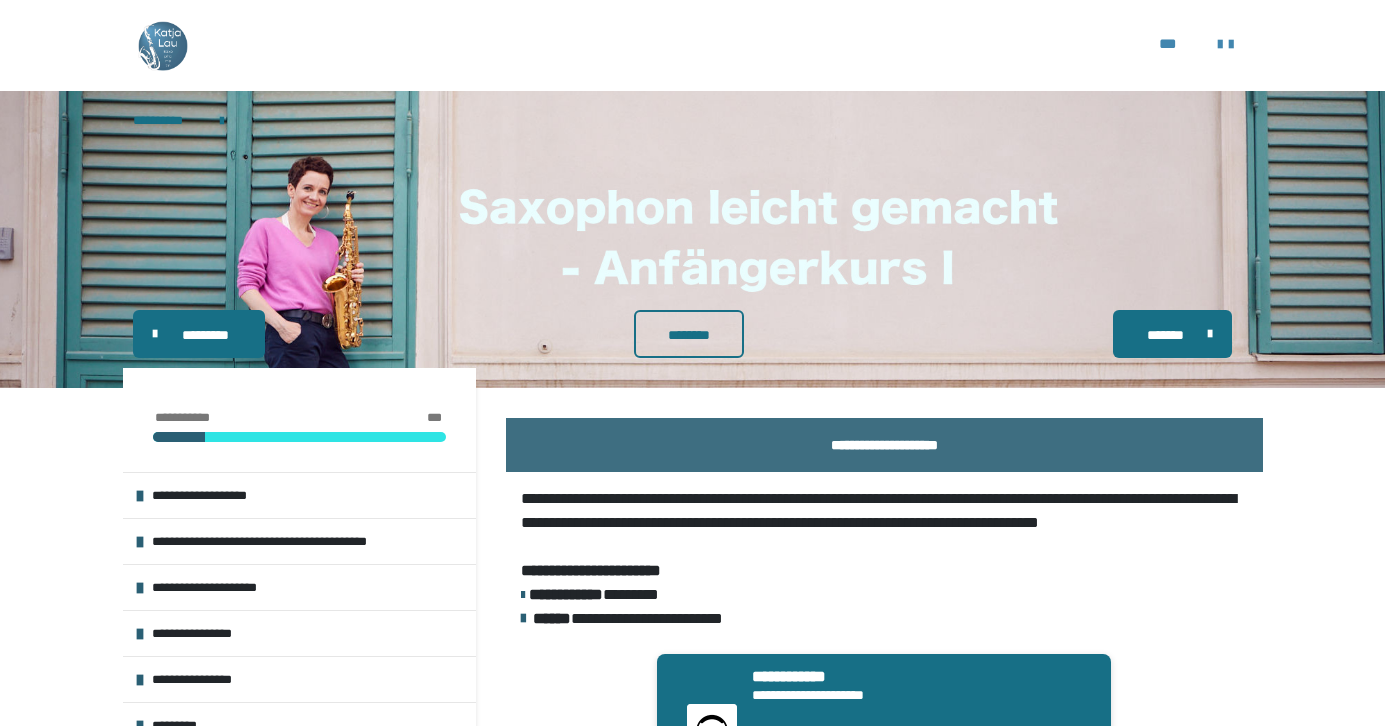 scroll, scrollTop: 0, scrollLeft: 0, axis: both 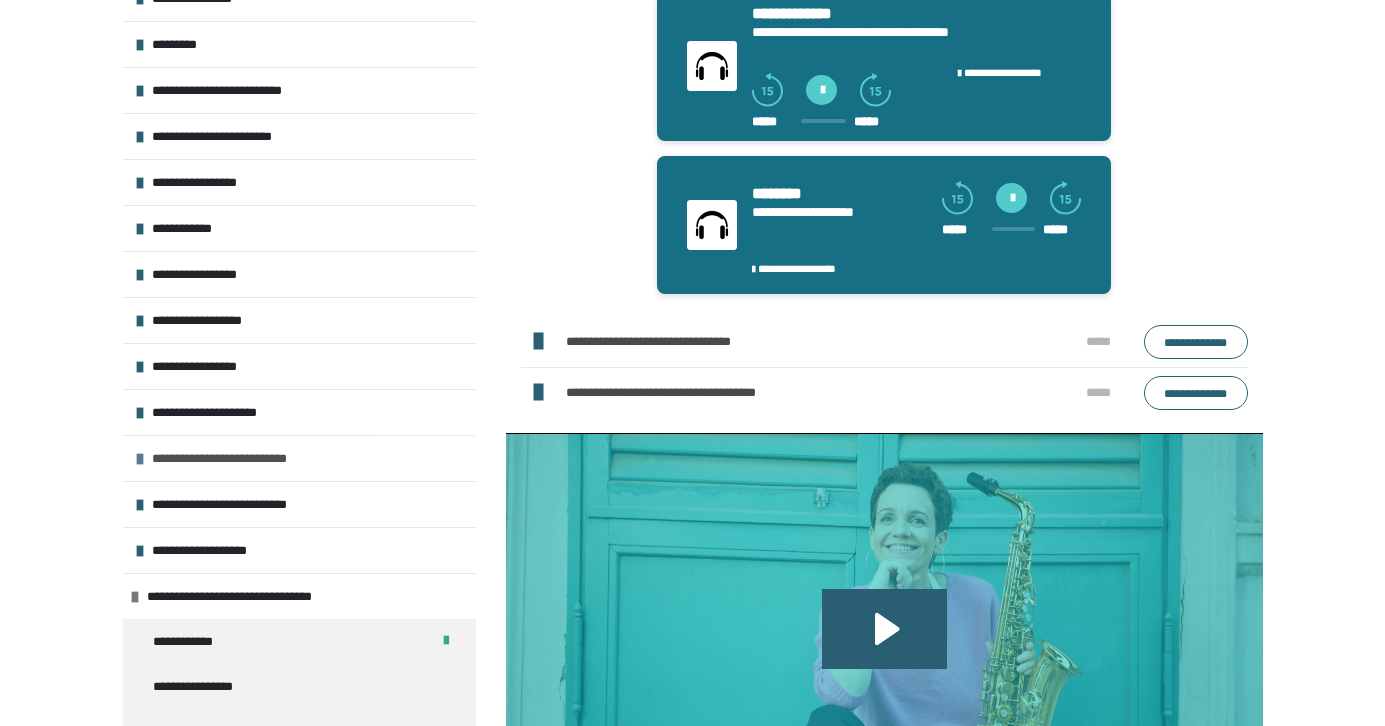 click at bounding box center [140, 459] 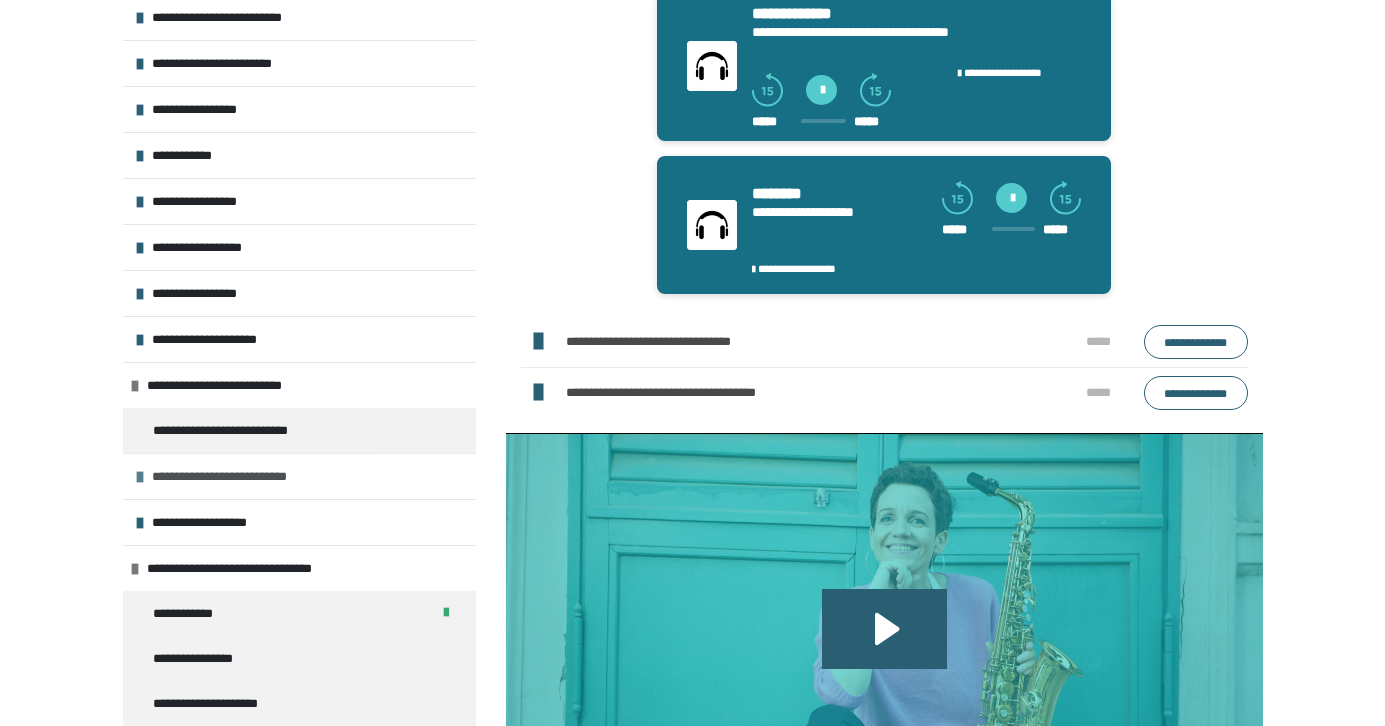scroll, scrollTop: 415, scrollLeft: 0, axis: vertical 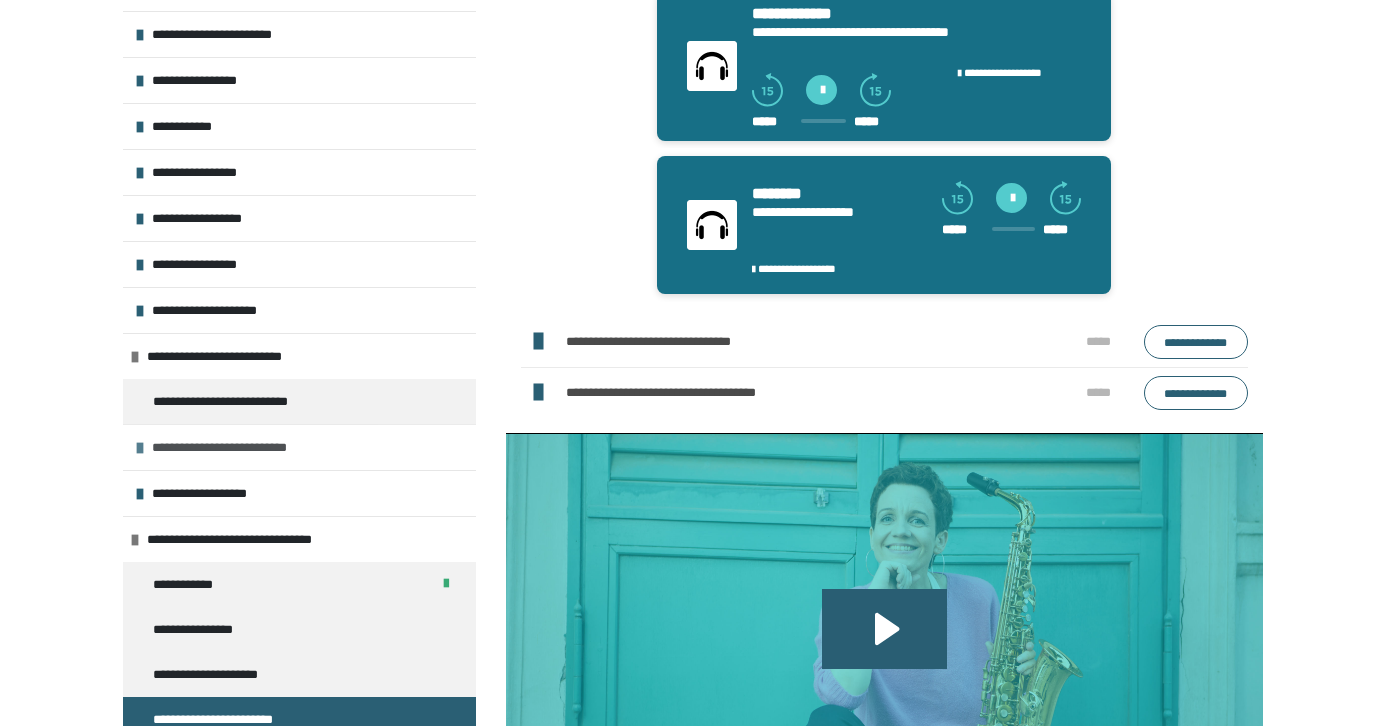 click on "**********" at bounding box center [240, 447] 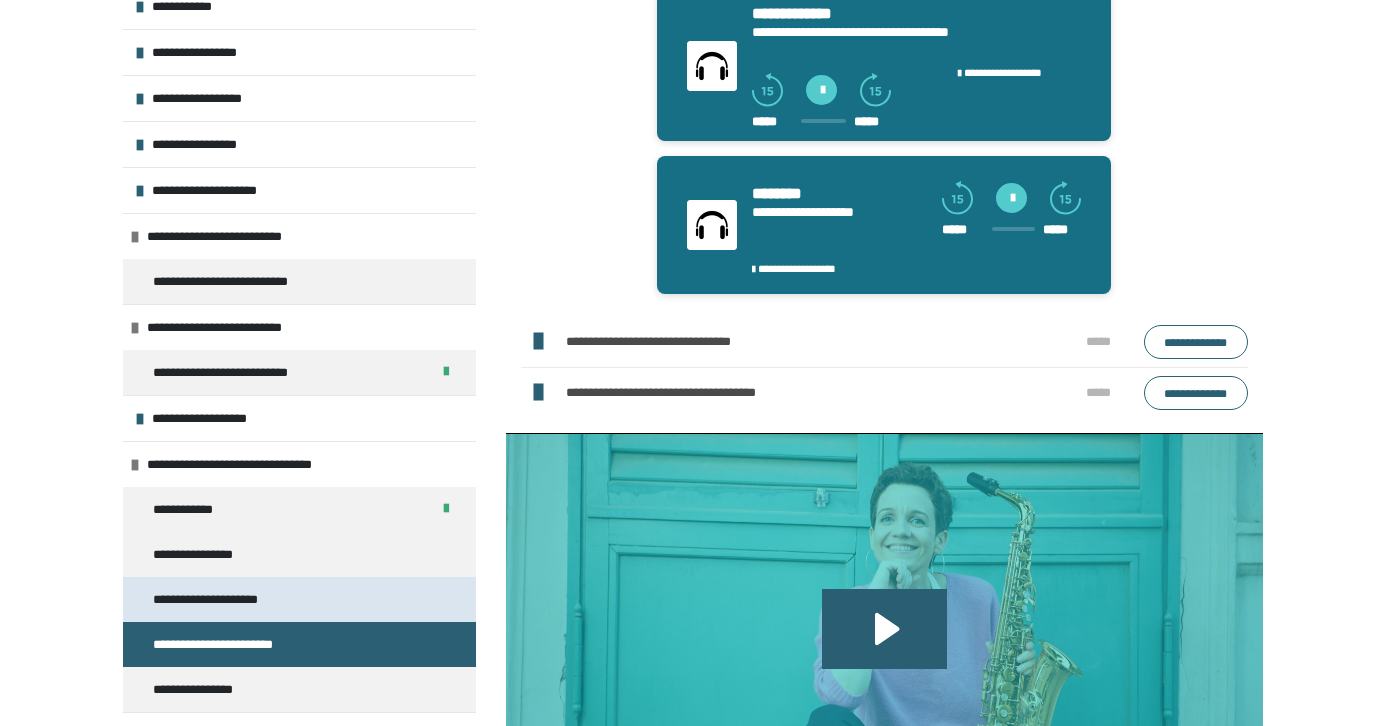 scroll, scrollTop: 557, scrollLeft: 0, axis: vertical 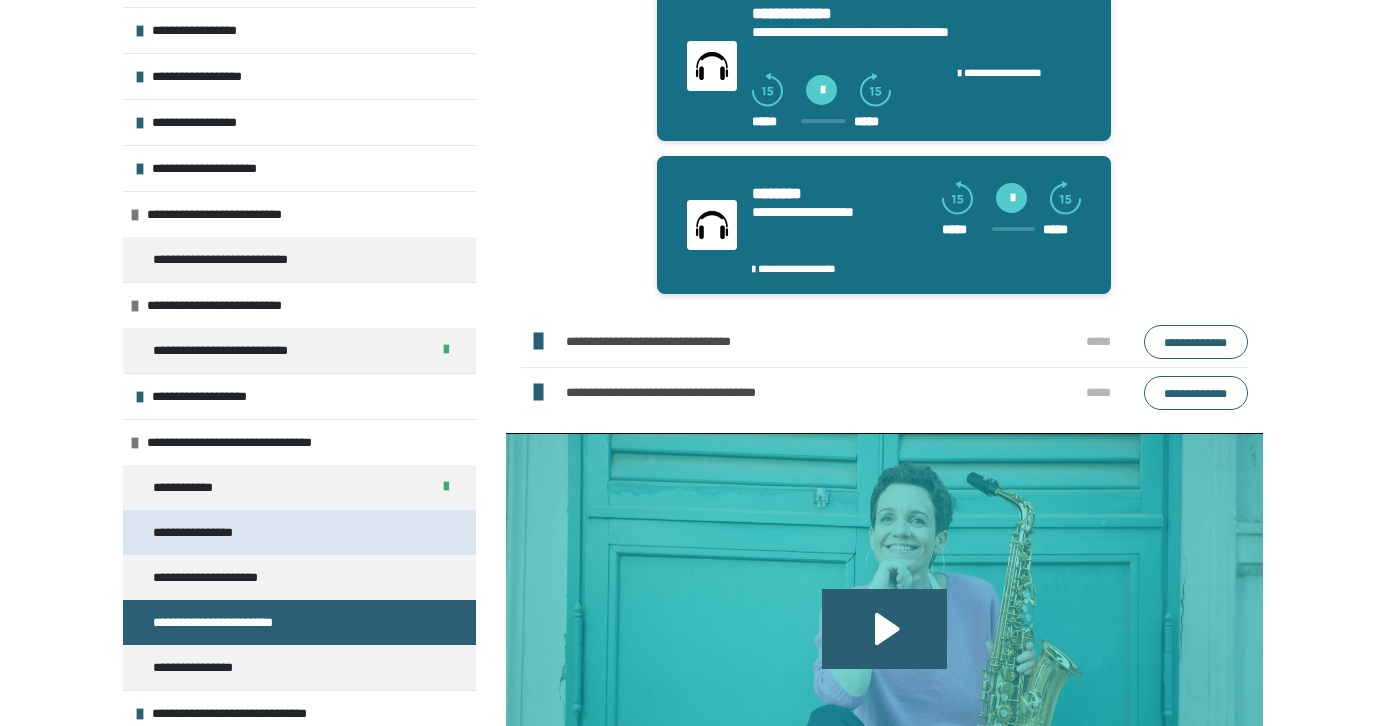 click on "**********" at bounding box center (200, 532) 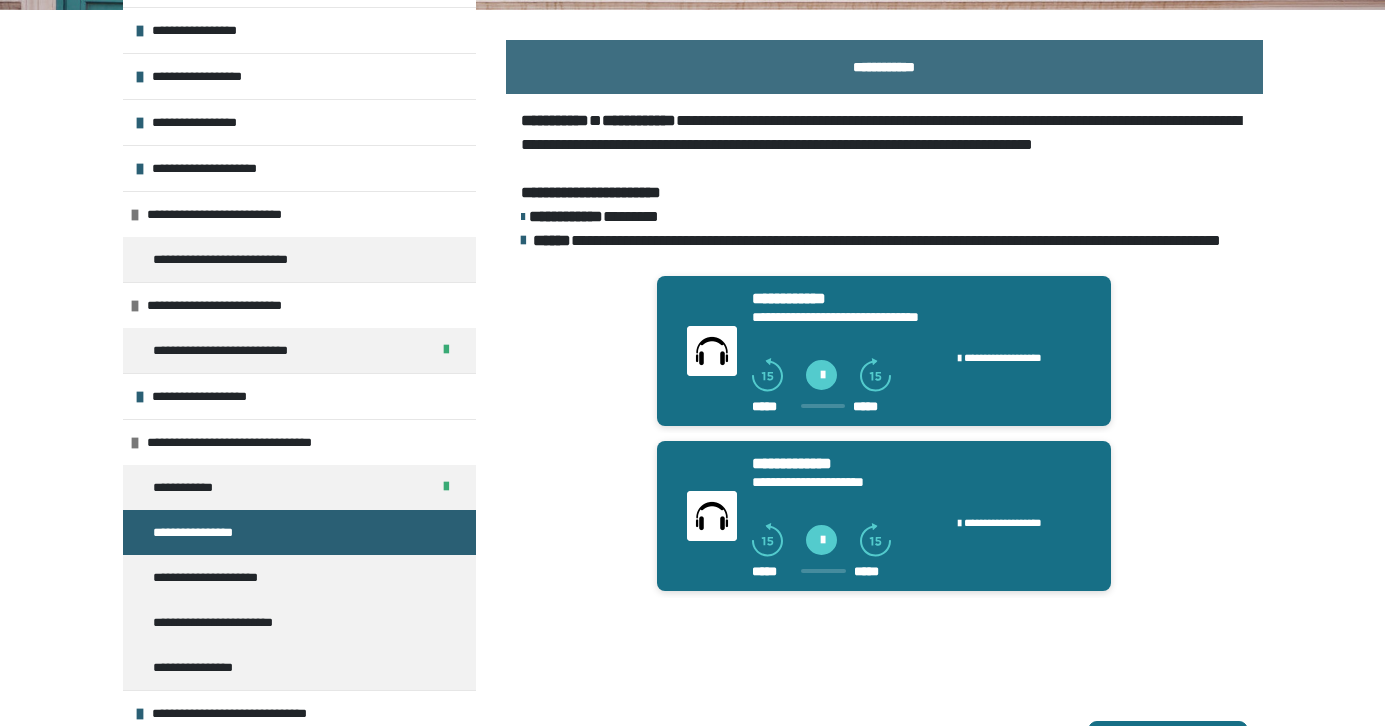 scroll, scrollTop: 365, scrollLeft: 1, axis: both 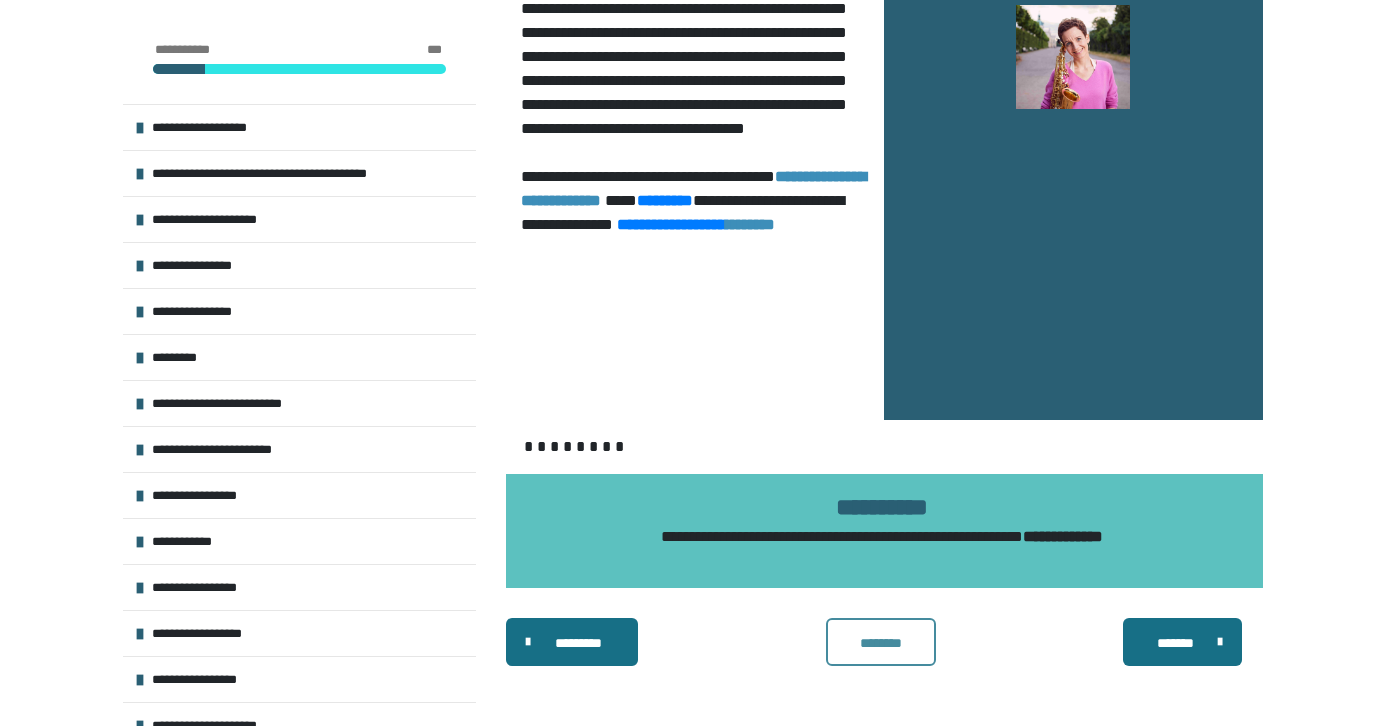 click on "********" at bounding box center (881, 643) 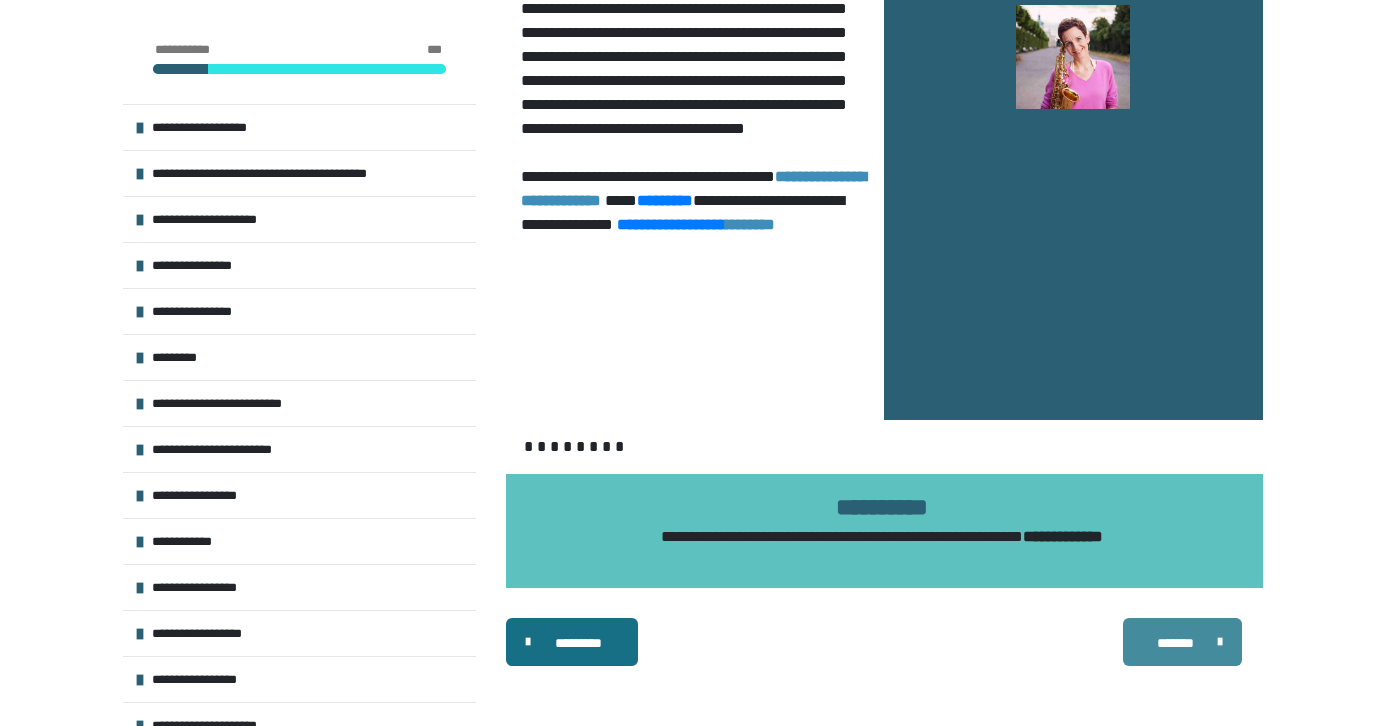 click on "*******" at bounding box center [1175, 643] 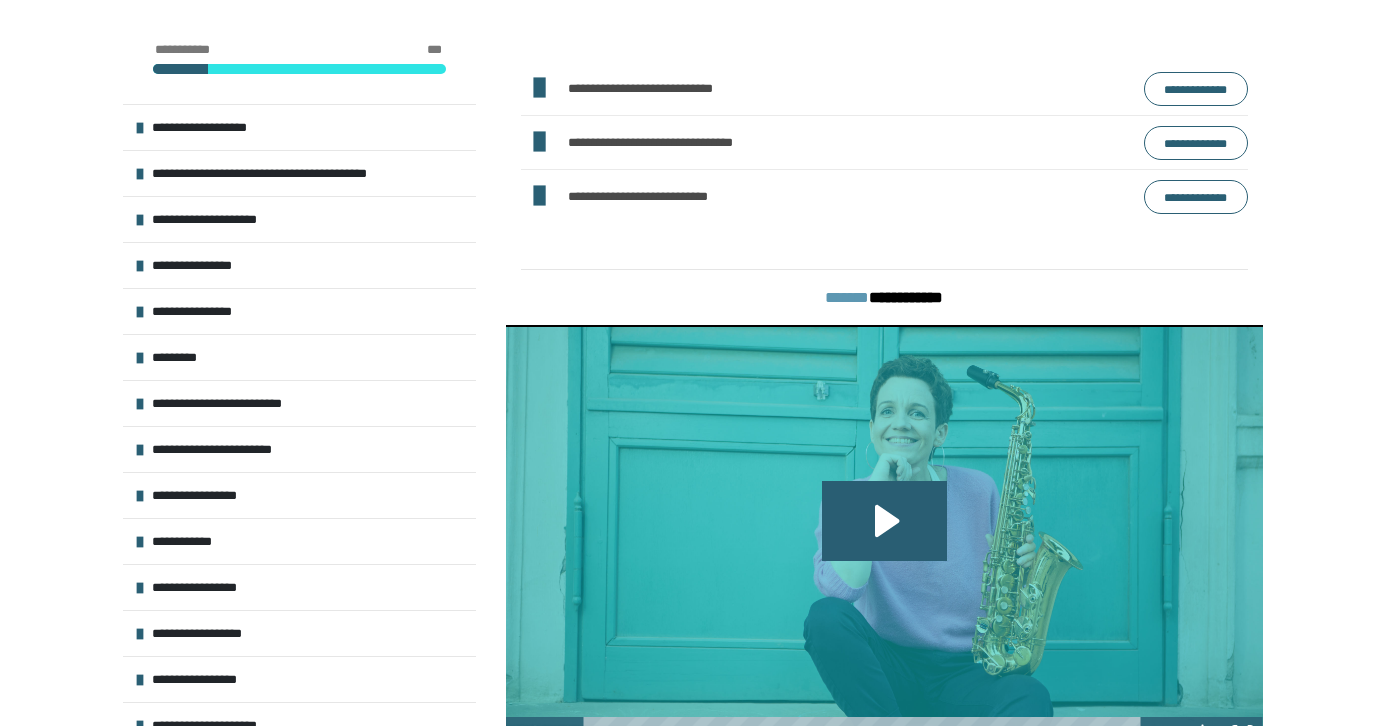 scroll, scrollTop: 669, scrollLeft: 0, axis: vertical 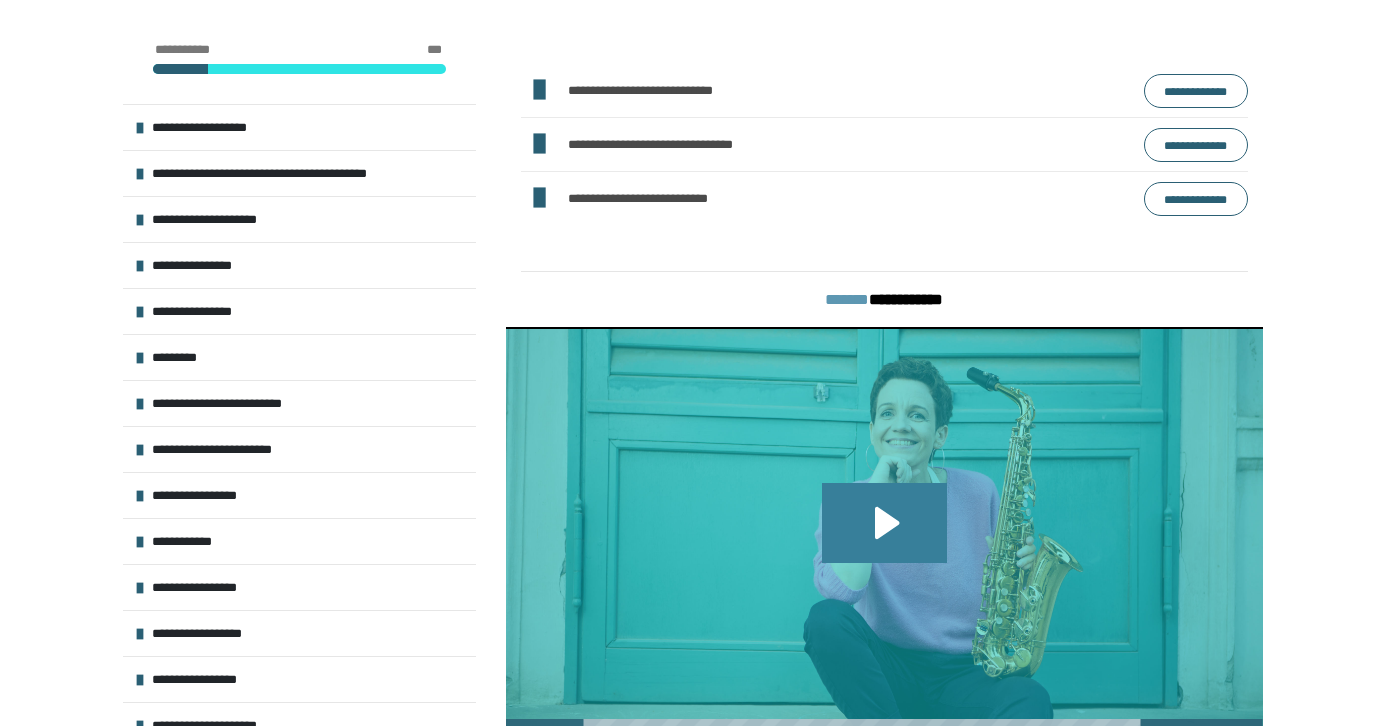 click 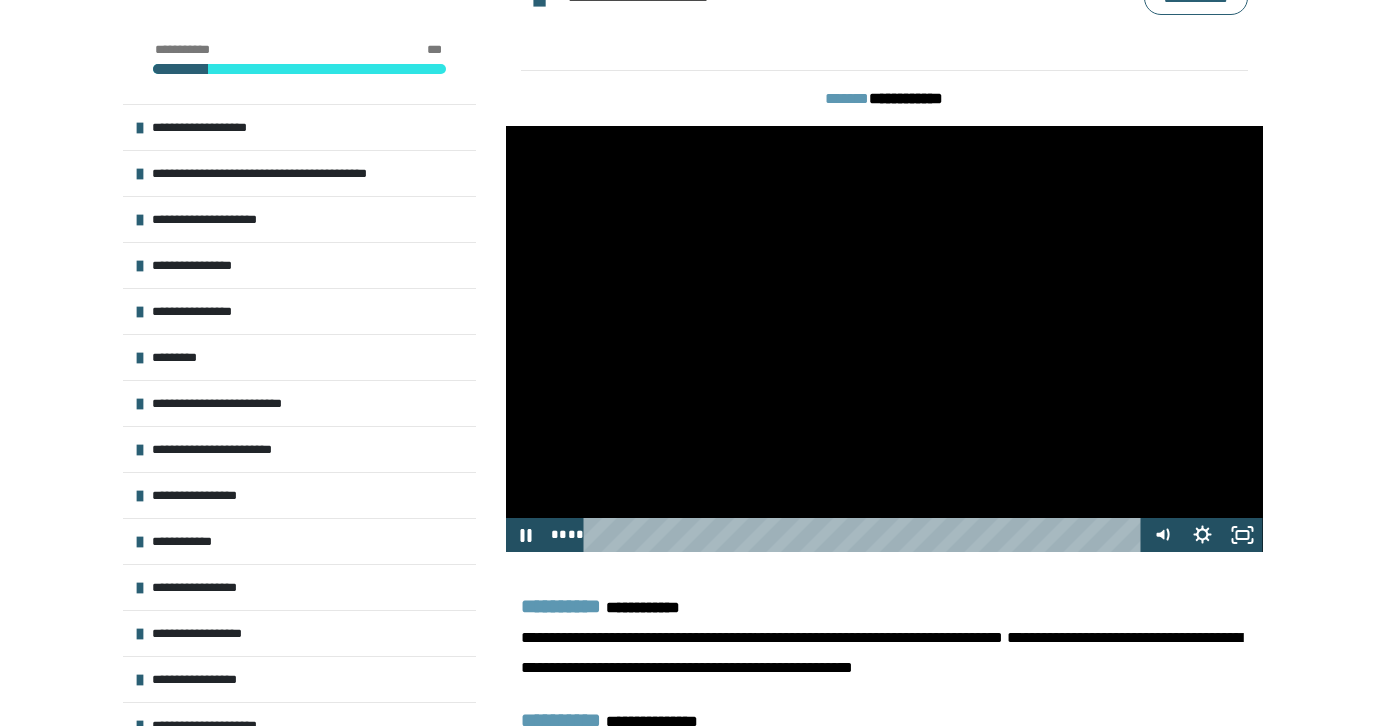 scroll, scrollTop: 873, scrollLeft: 0, axis: vertical 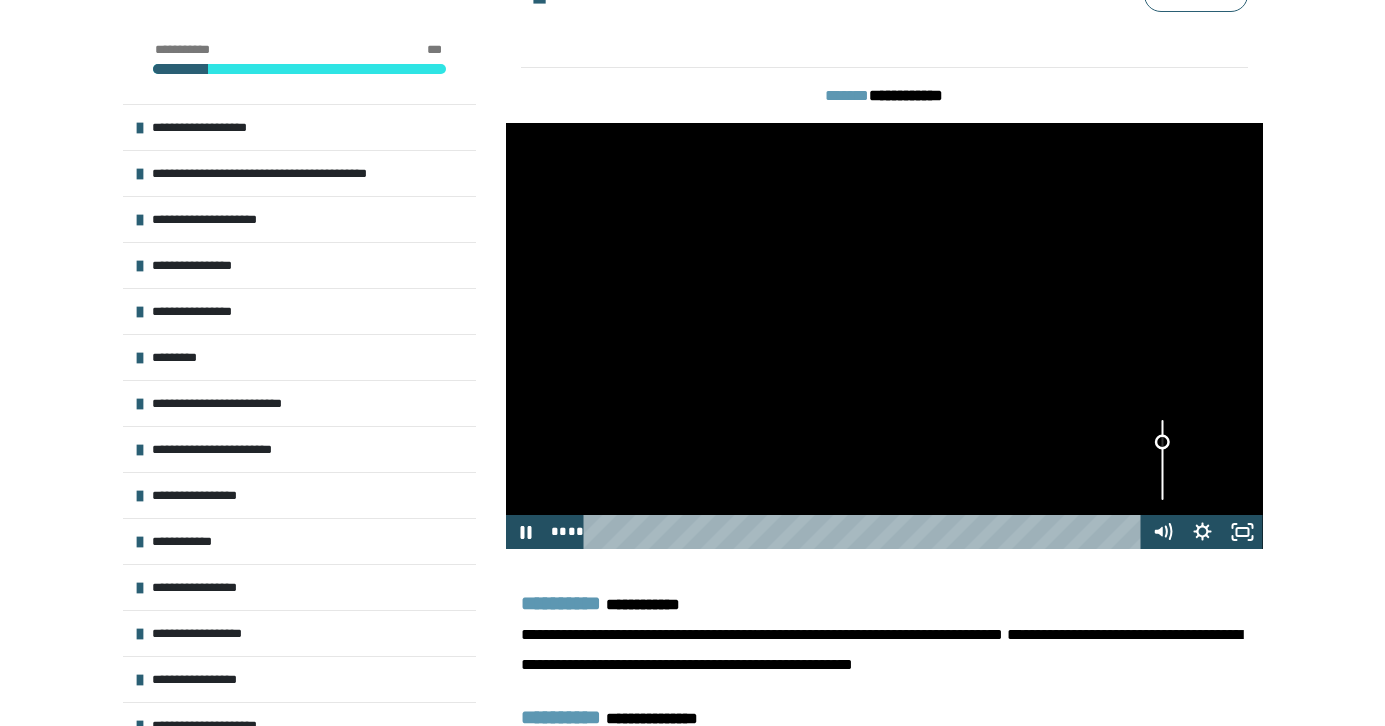 click at bounding box center [1162, 442] 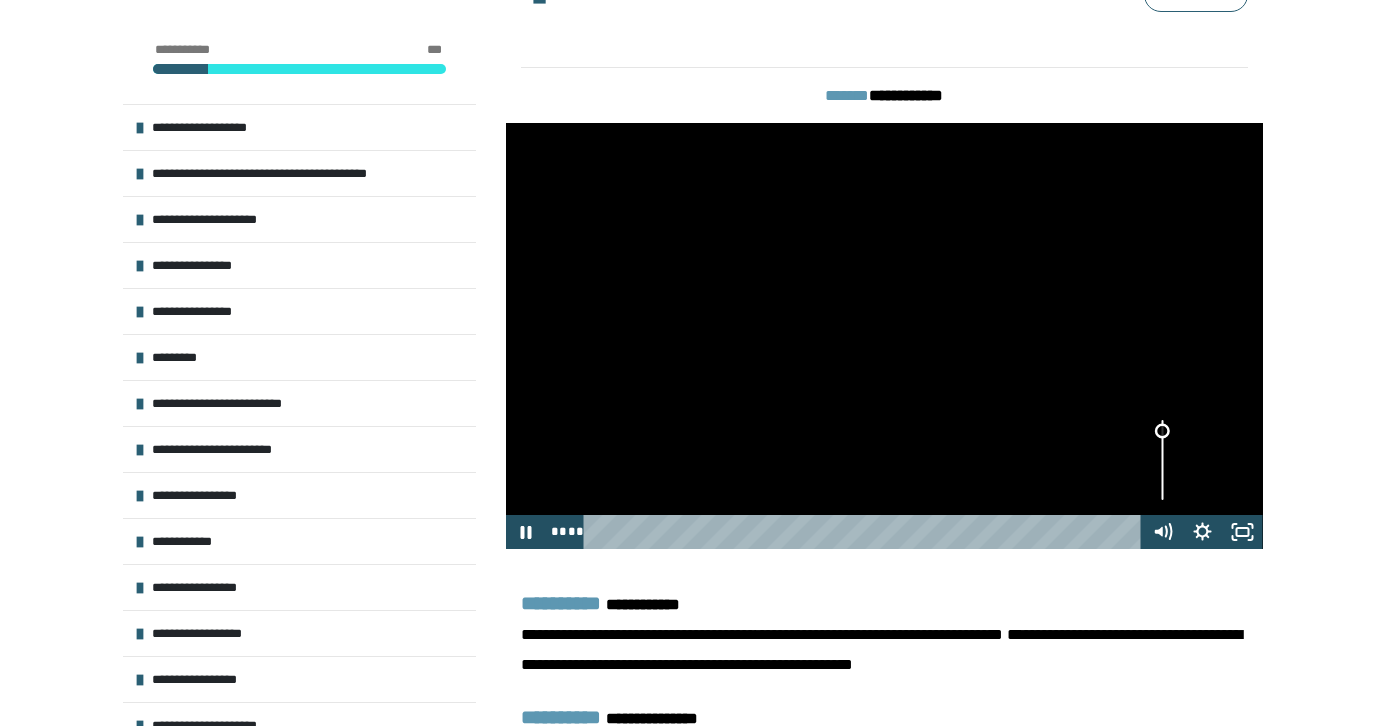 click at bounding box center [1162, 431] 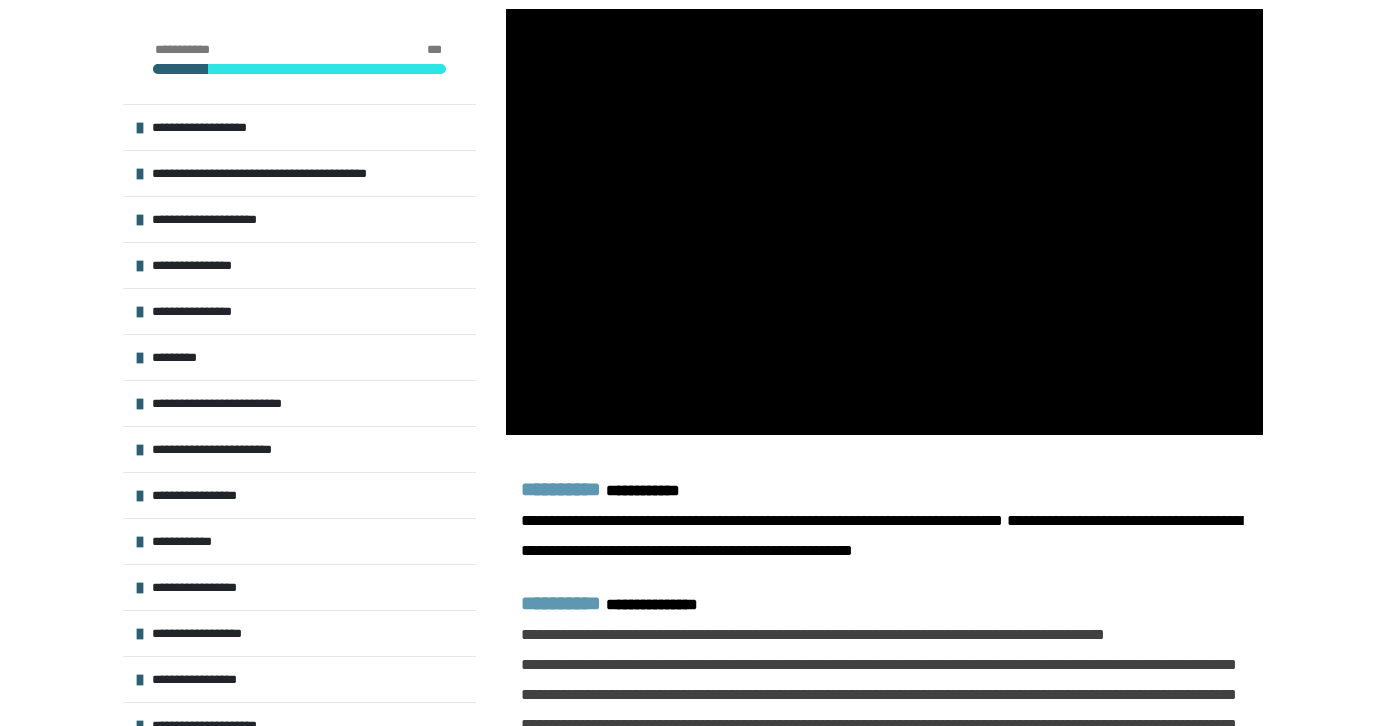 scroll, scrollTop: 988, scrollLeft: 0, axis: vertical 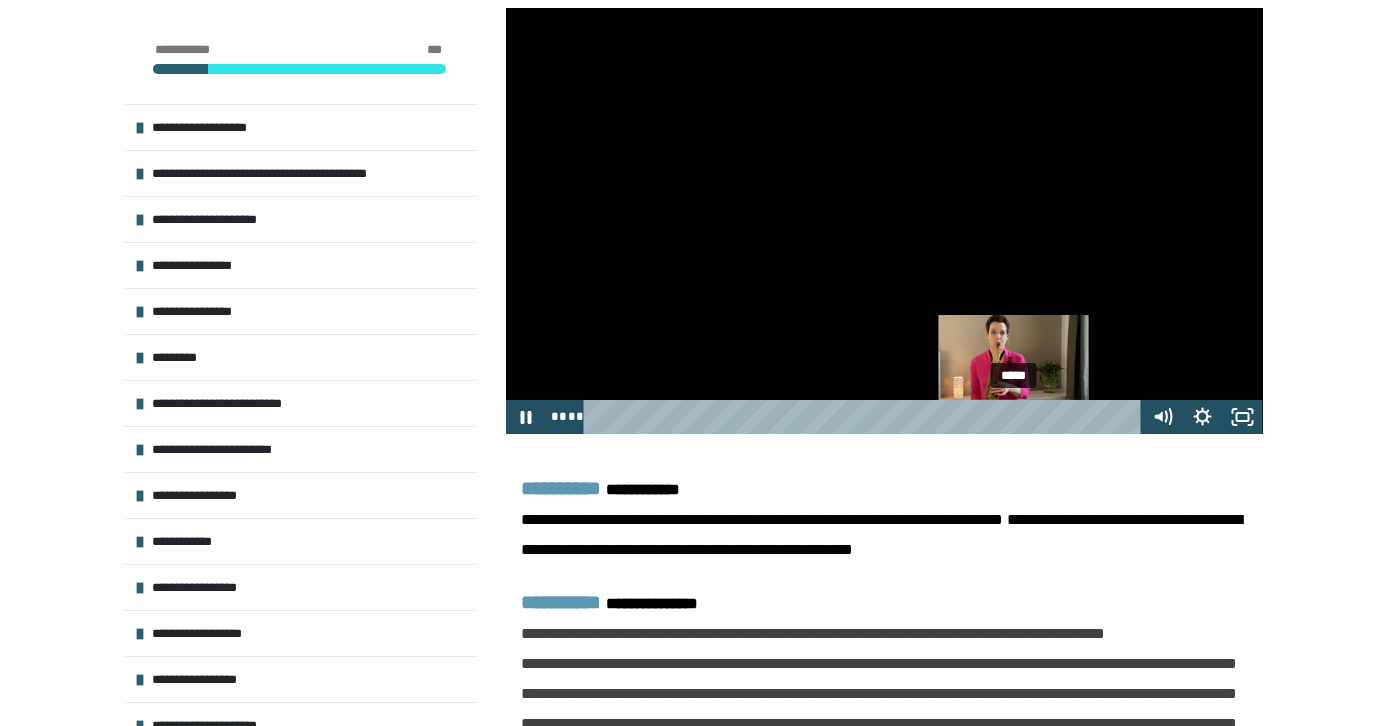 click on "*****" at bounding box center (865, 417) 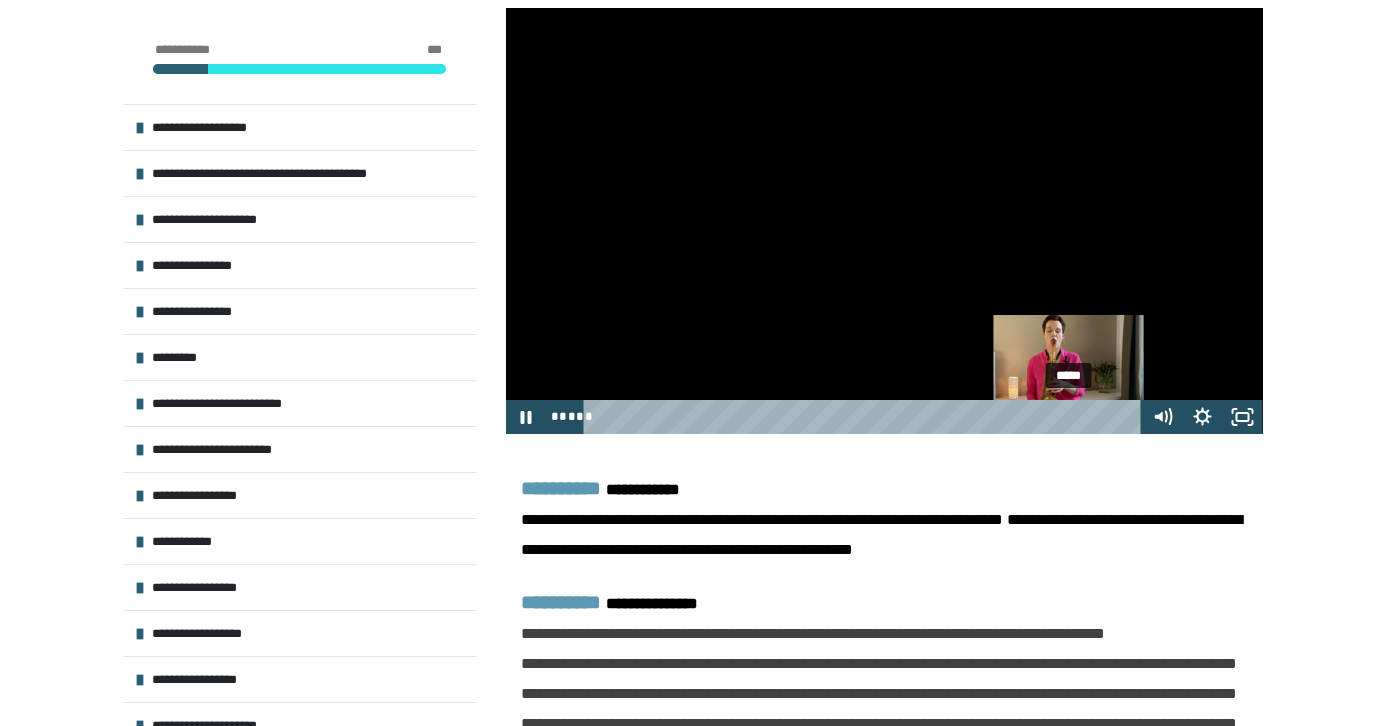 click on "*****" at bounding box center (865, 417) 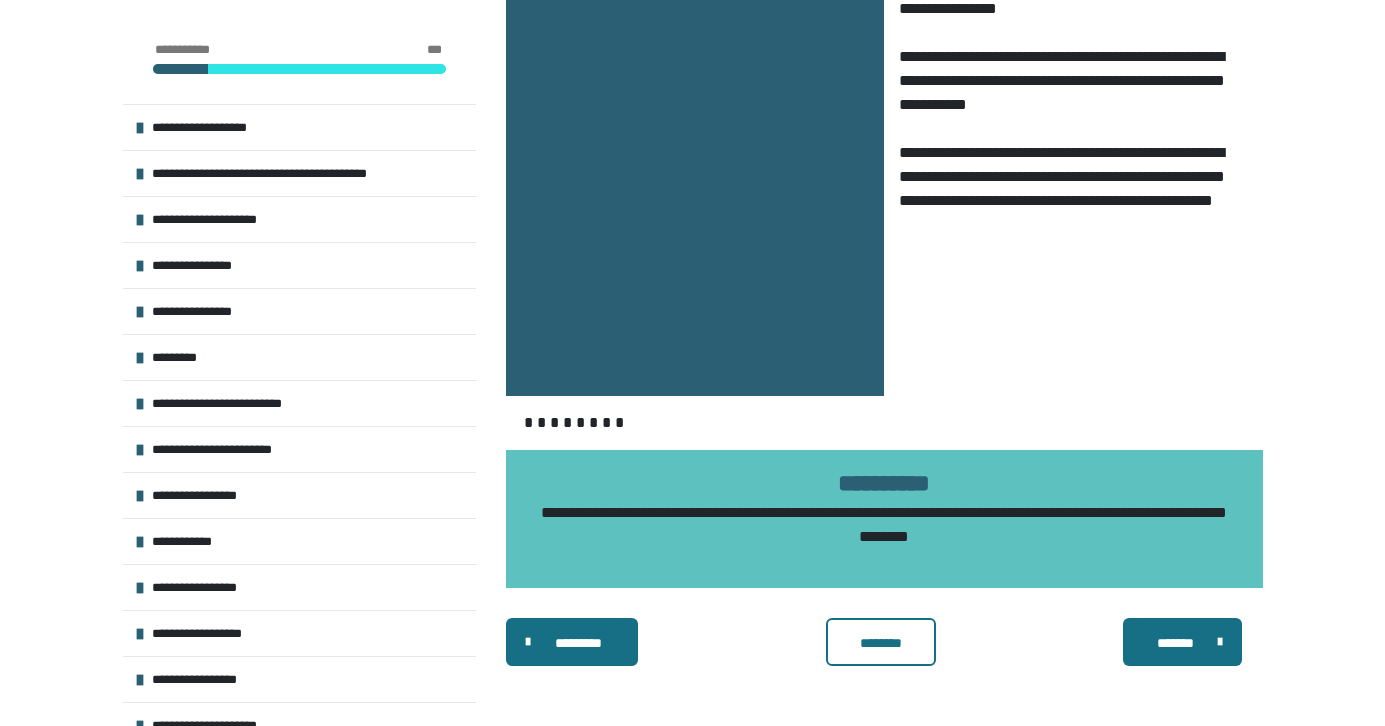 scroll, scrollTop: 2805, scrollLeft: 0, axis: vertical 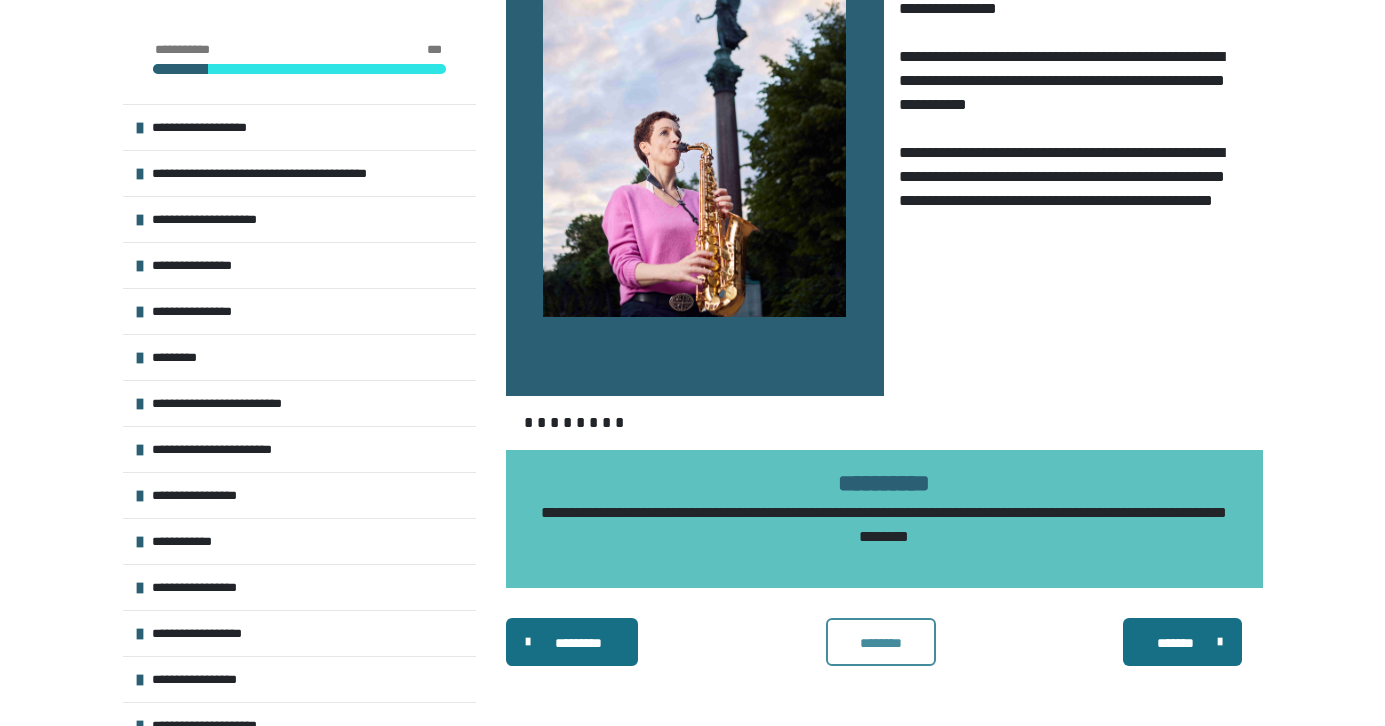 click on "********" at bounding box center [881, 643] 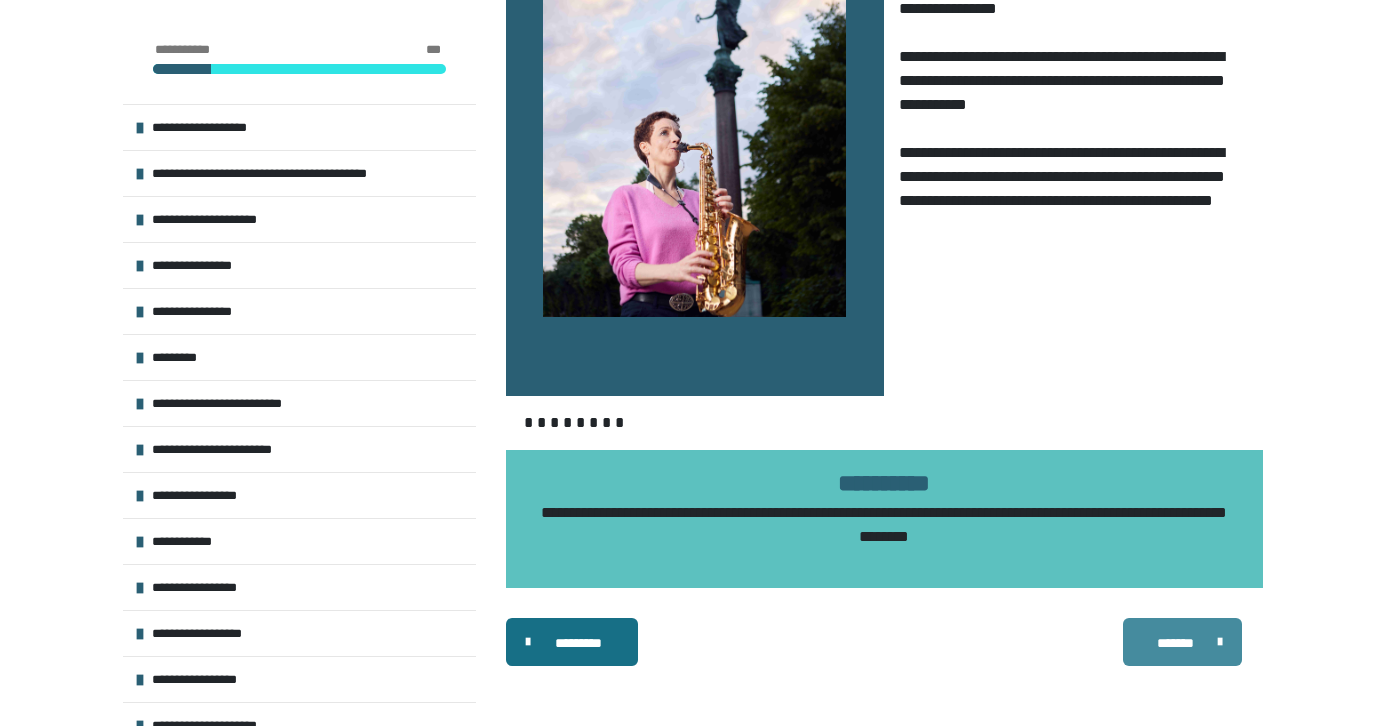 click on "*******" at bounding box center [1182, 642] 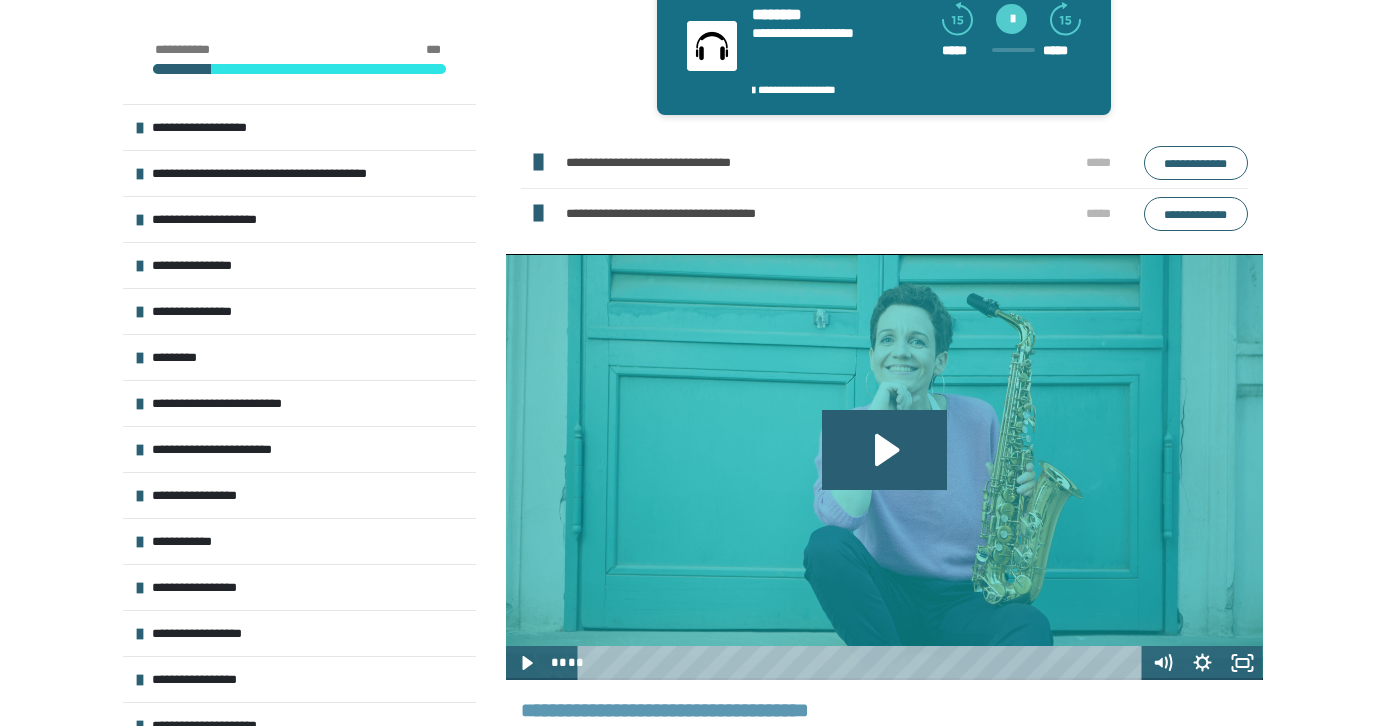 scroll, scrollTop: 1018, scrollLeft: 0, axis: vertical 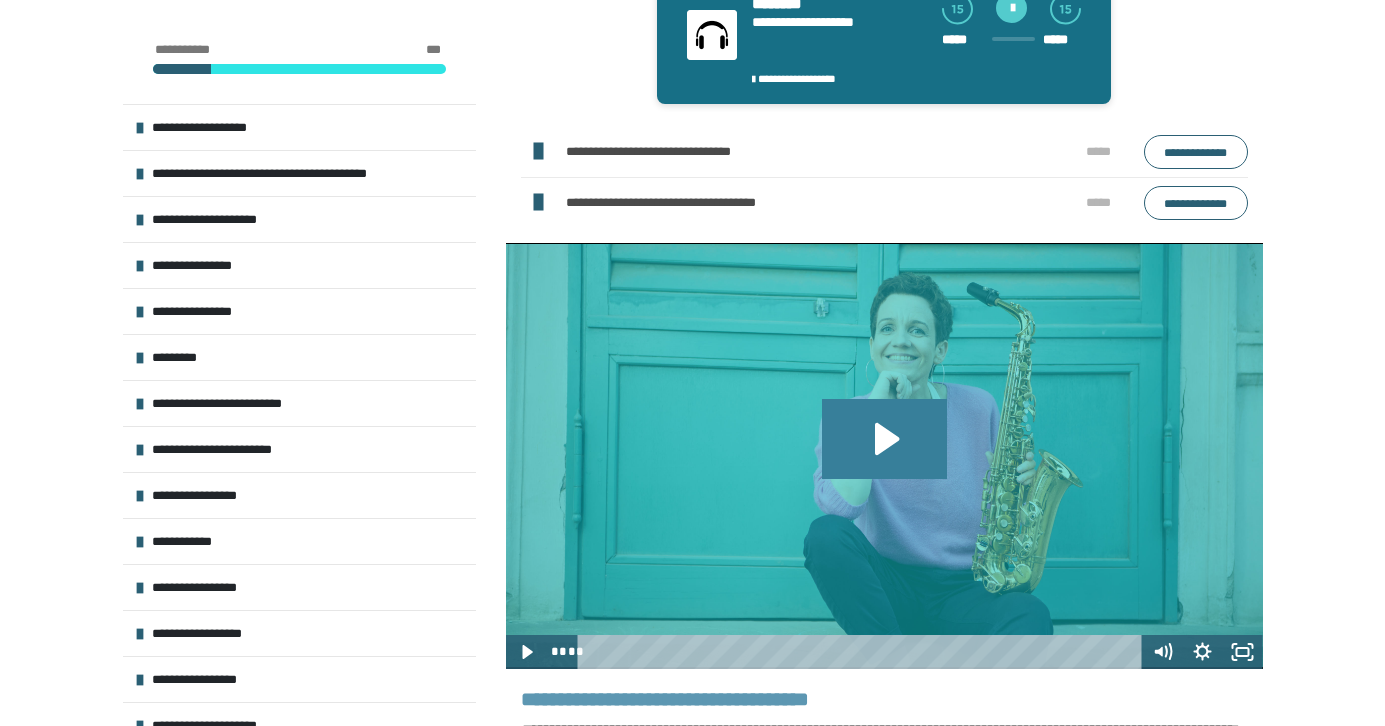 click 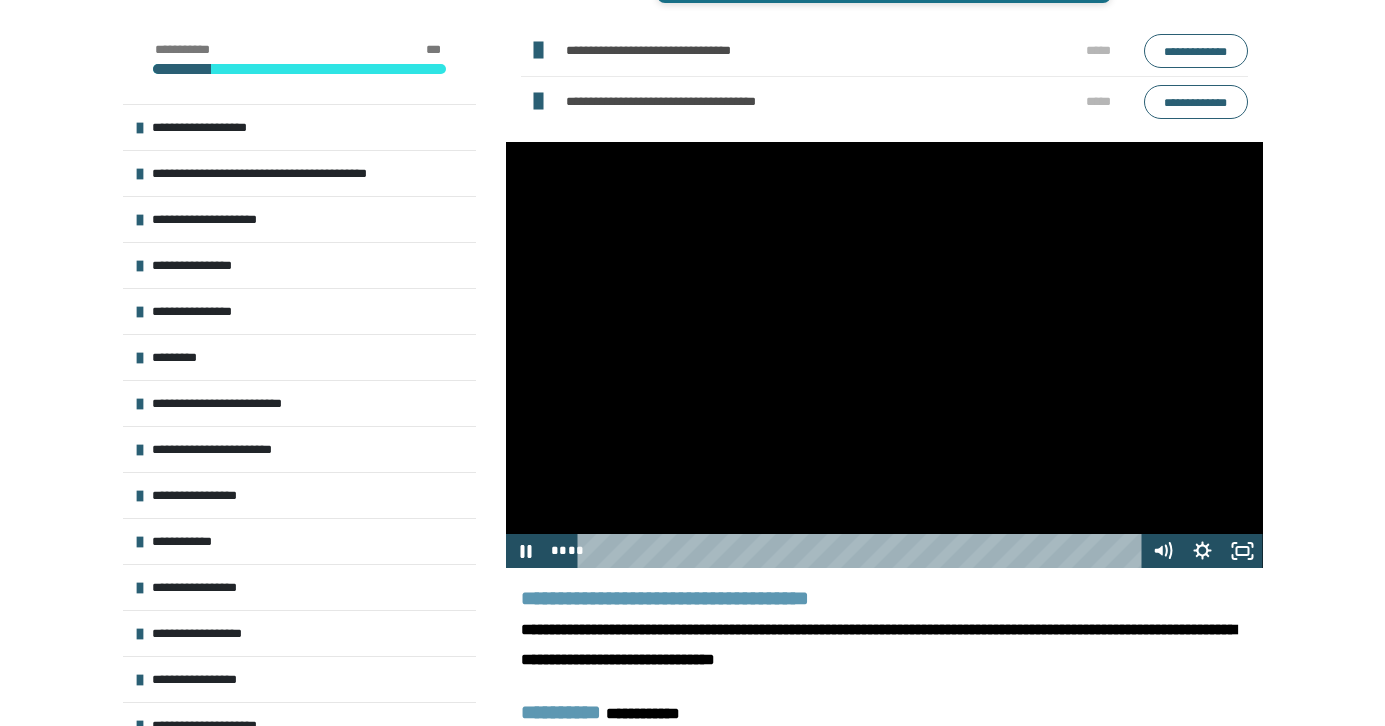 scroll, scrollTop: 1118, scrollLeft: 0, axis: vertical 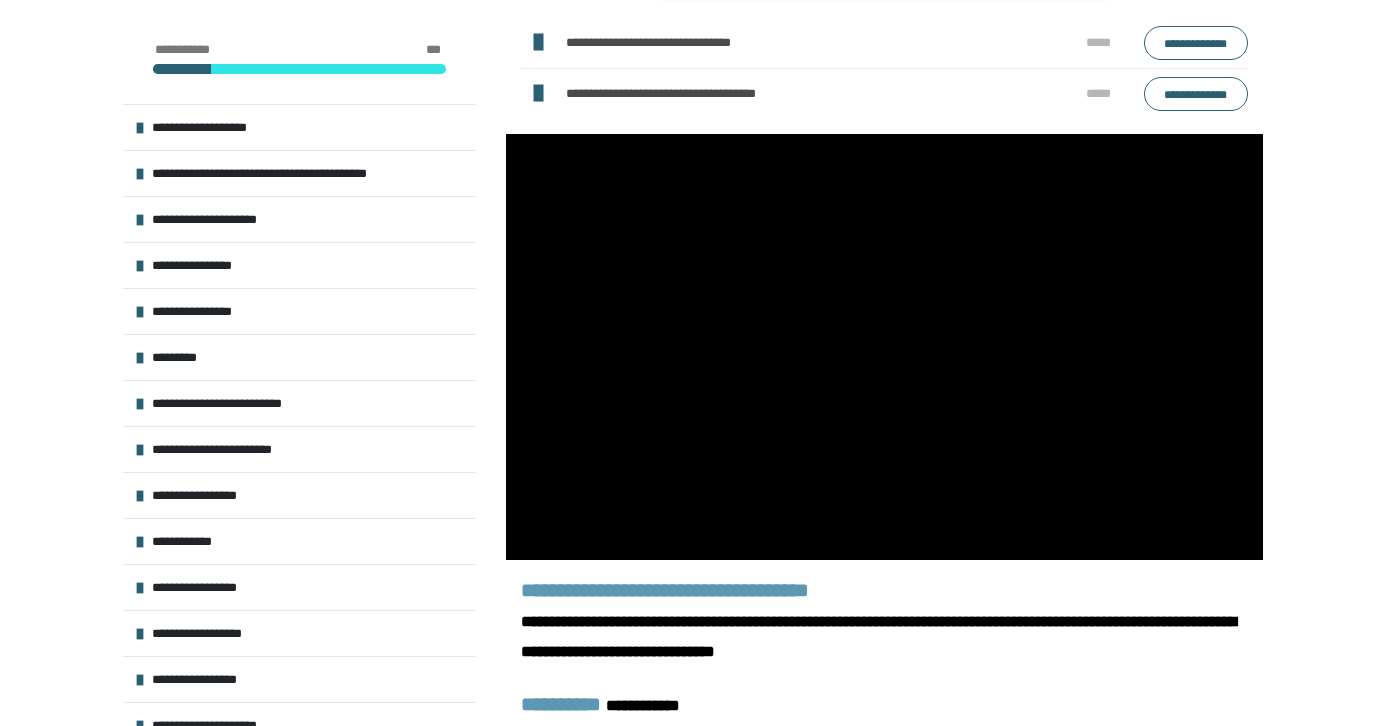 click on "**********" at bounding box center (1196, 43) 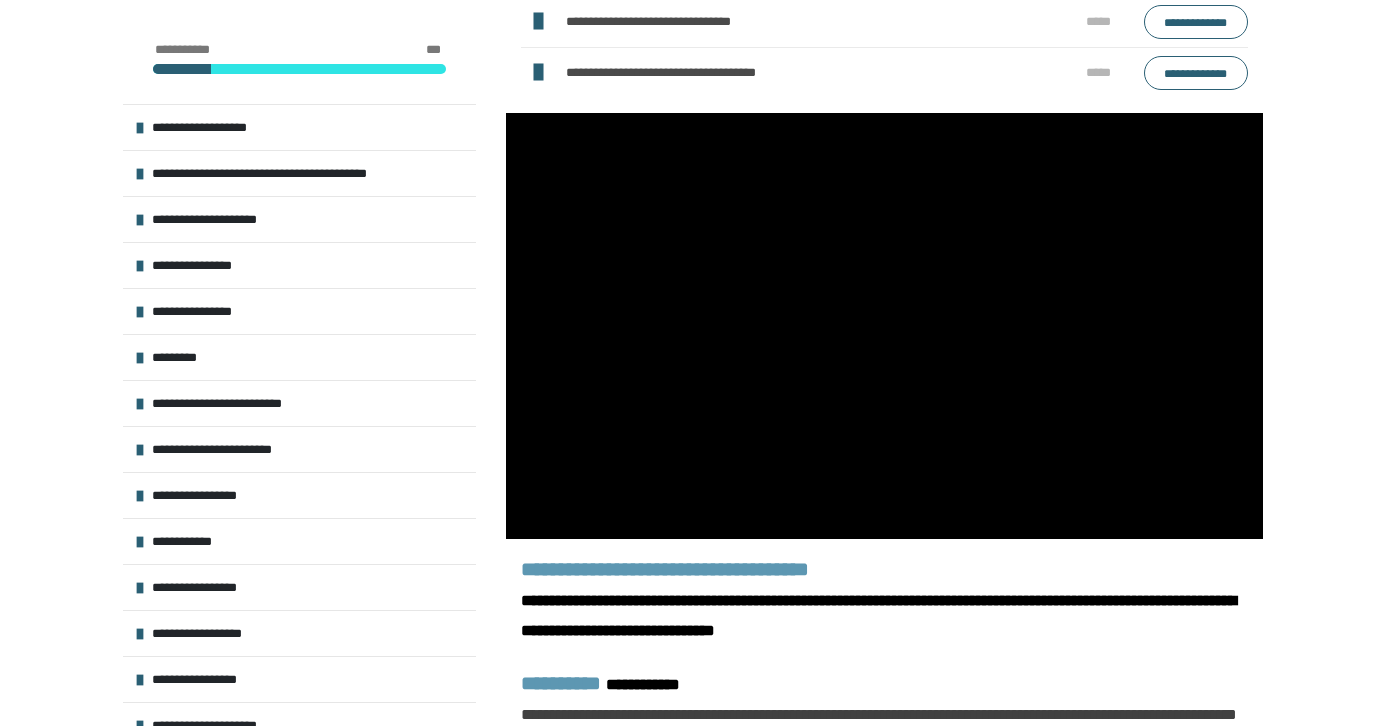 scroll, scrollTop: 1154, scrollLeft: 0, axis: vertical 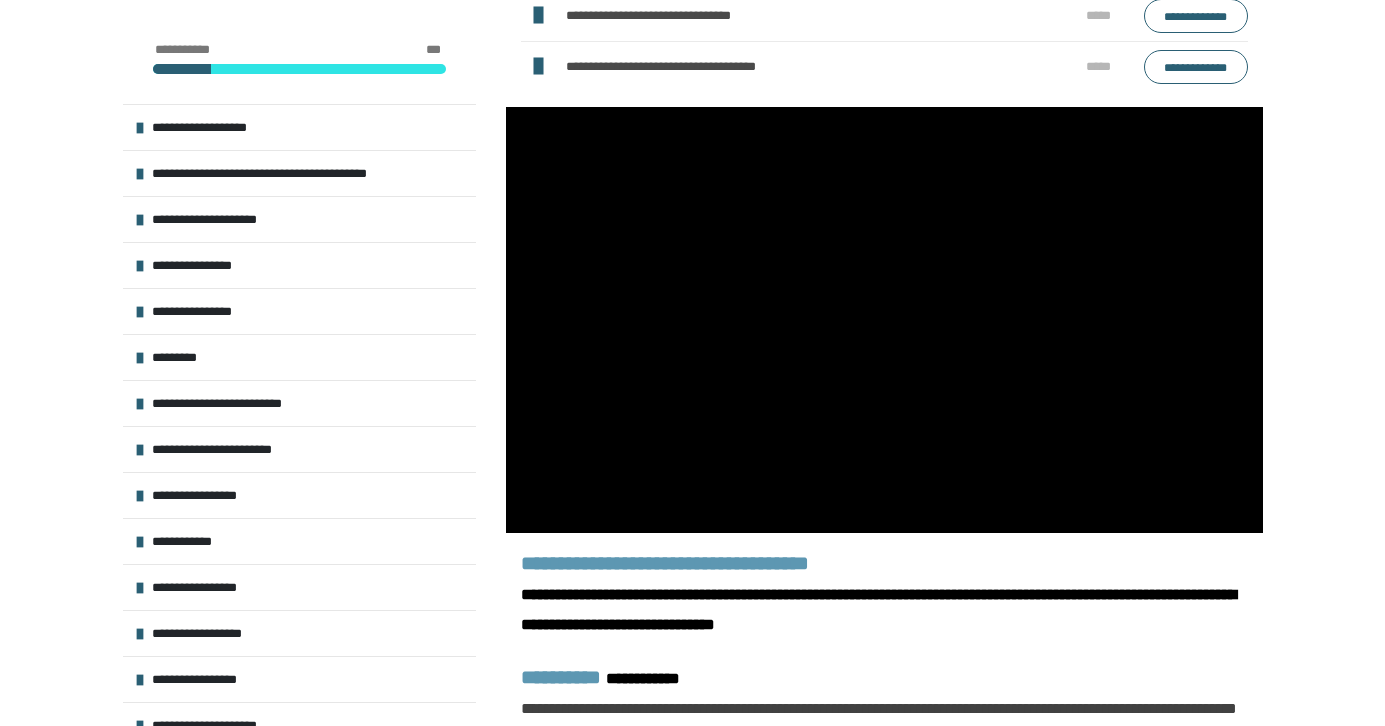 click on "**********" at bounding box center (1196, 67) 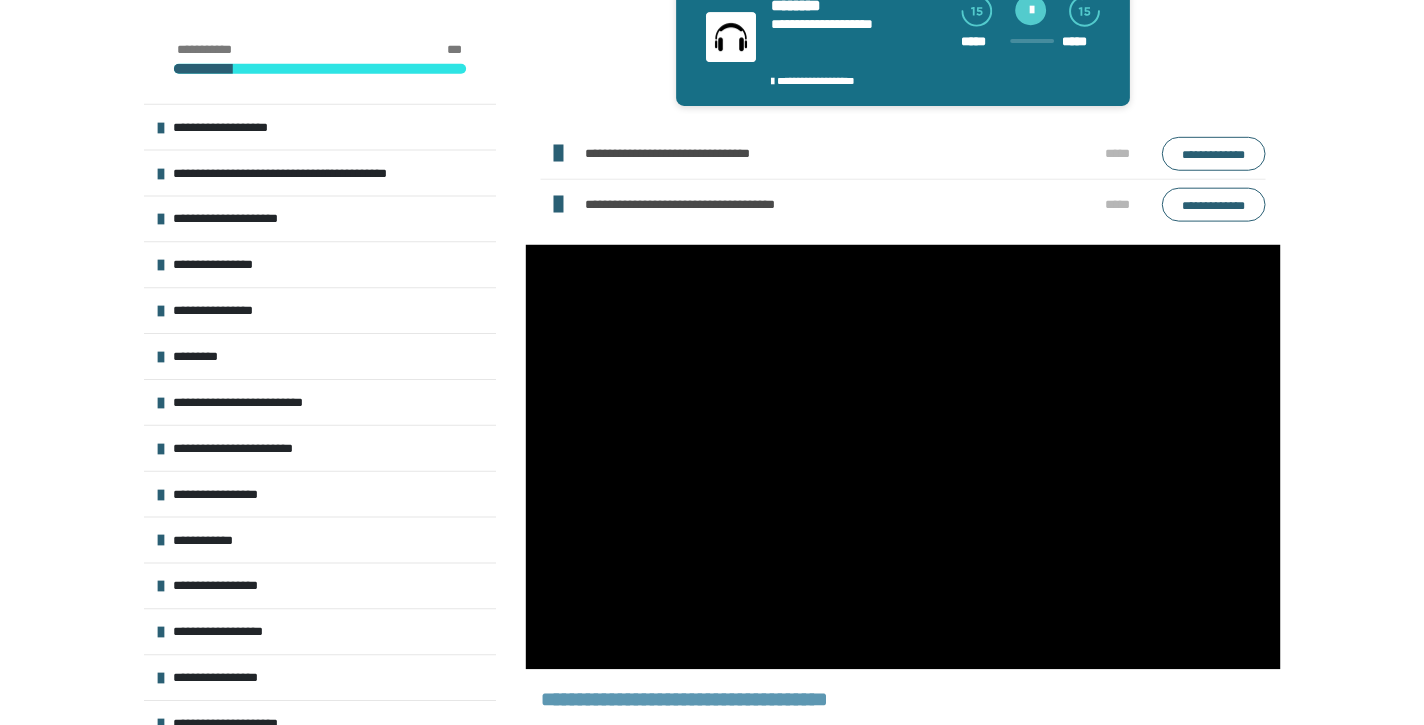 scroll, scrollTop: 1085, scrollLeft: 0, axis: vertical 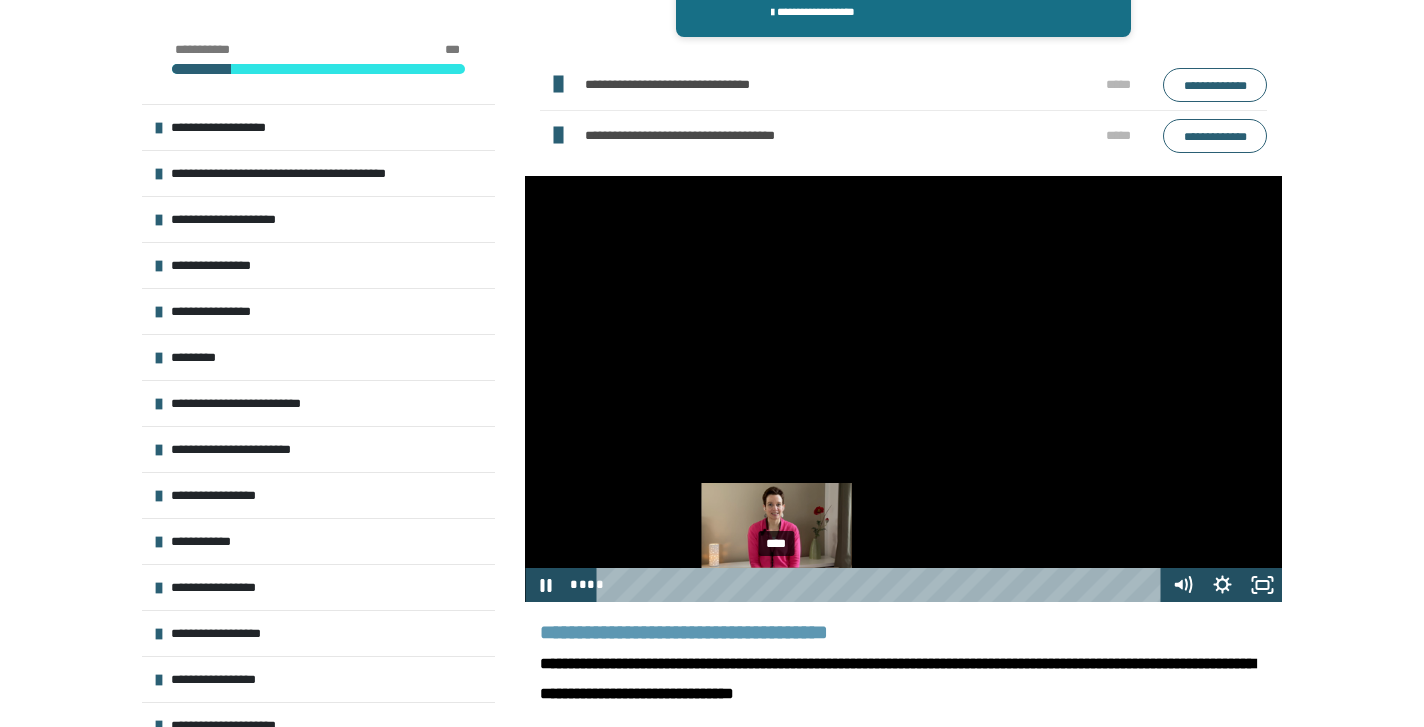 click on "****" at bounding box center [882, 585] 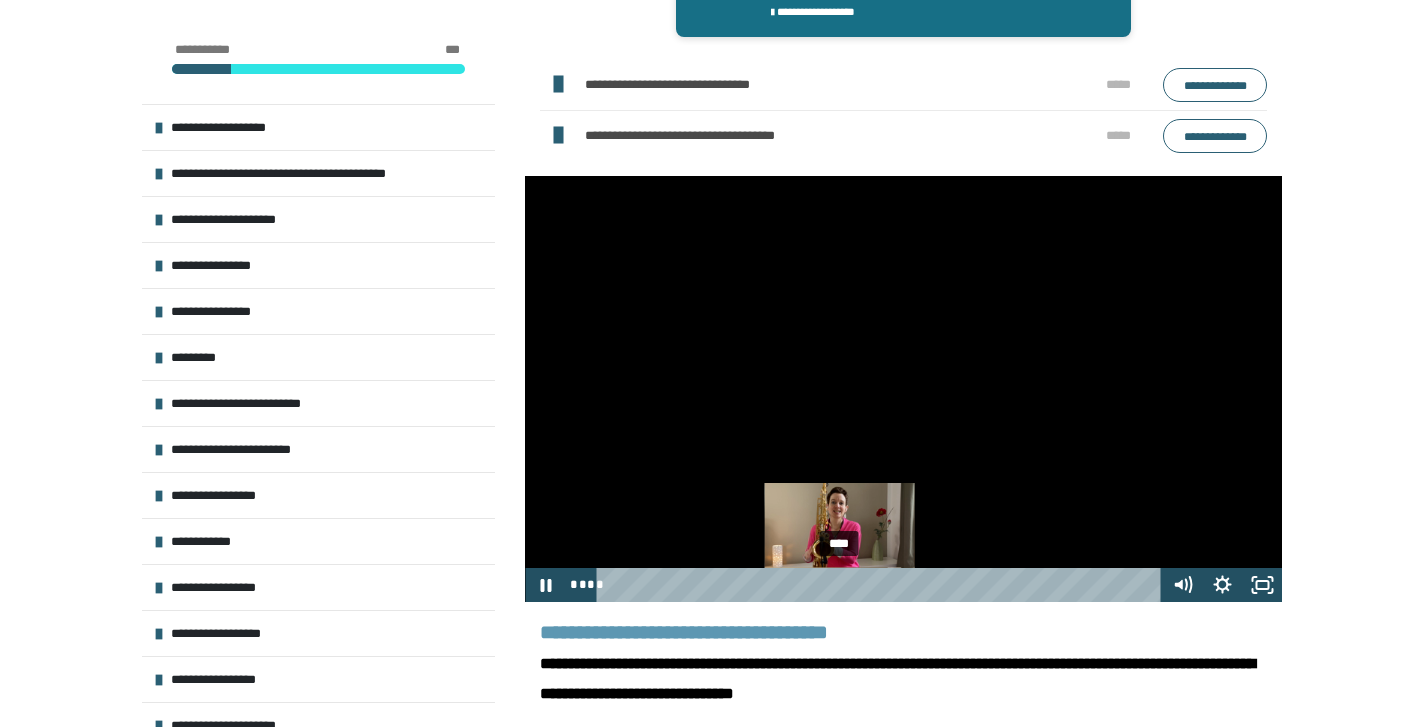 drag, startPoint x: 826, startPoint y: 591, endPoint x: 836, endPoint y: 604, distance: 16.40122 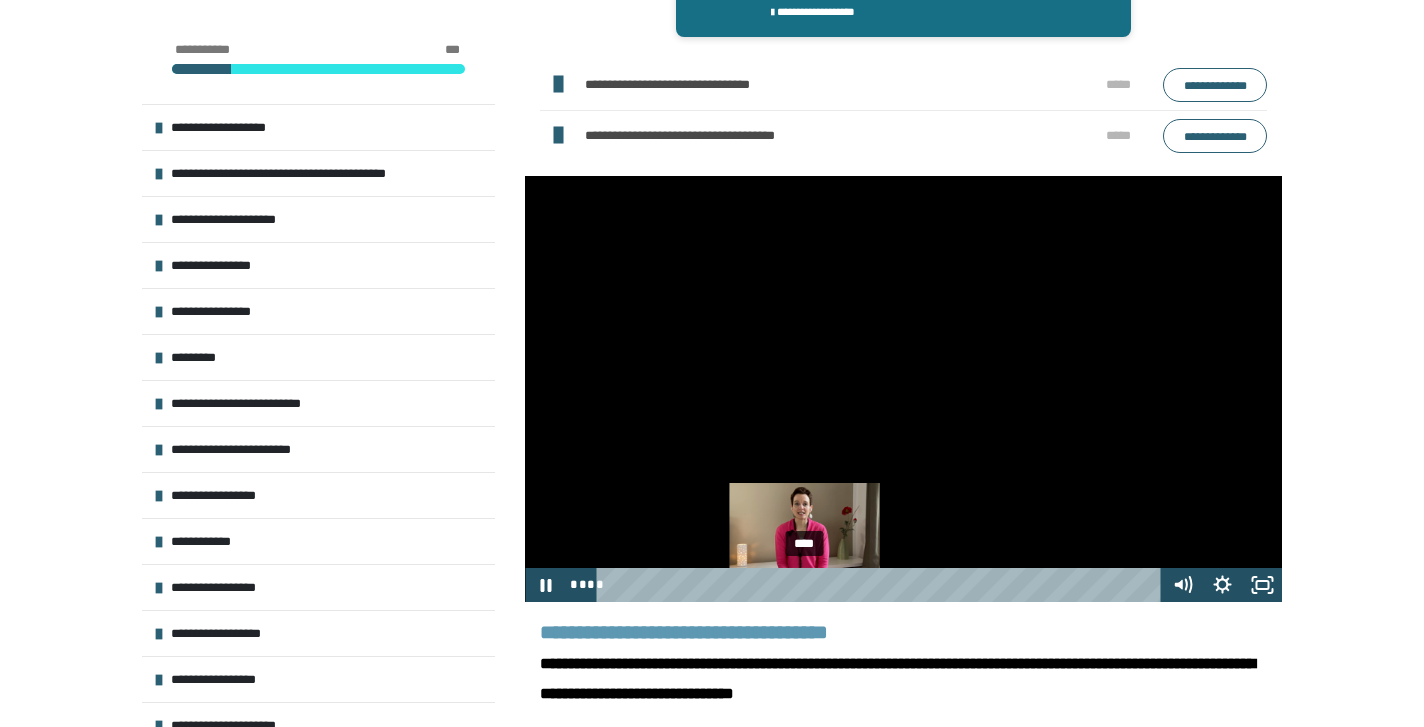 click on "****" at bounding box center [882, 585] 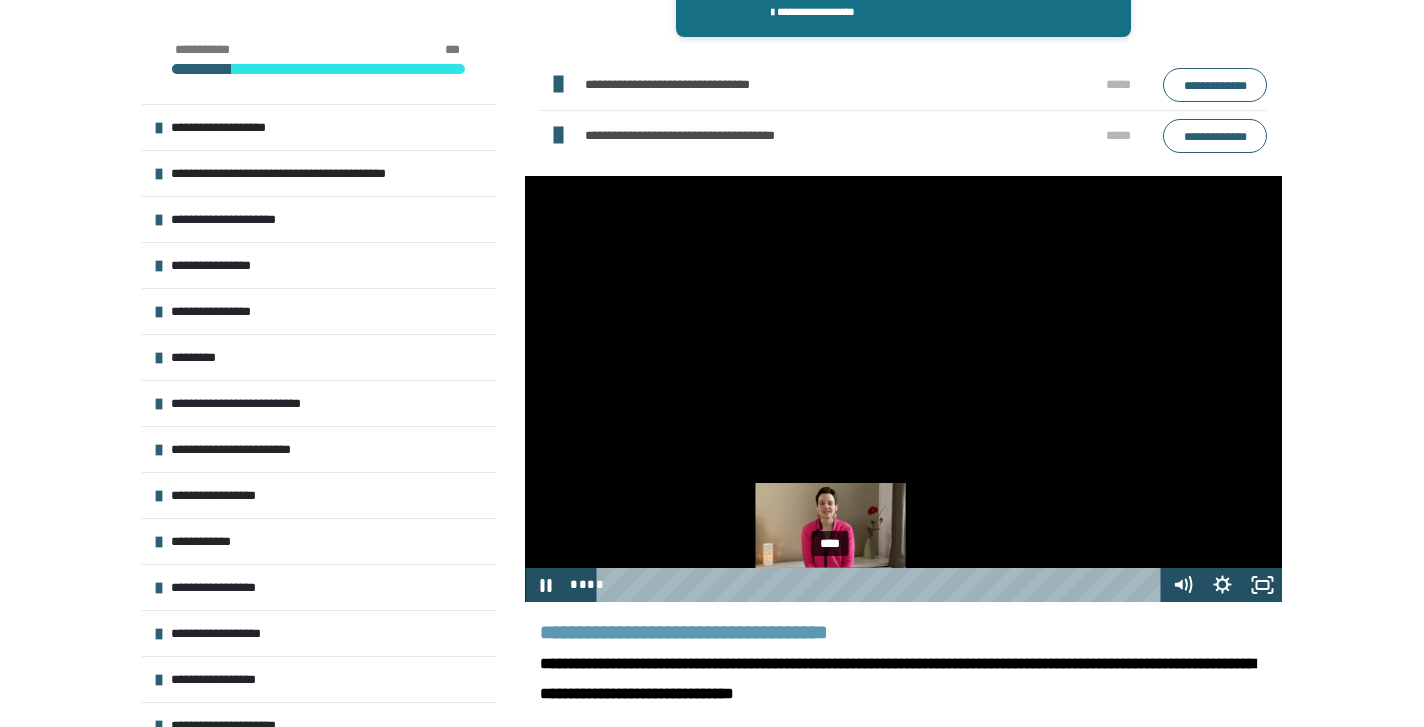 click at bounding box center (831, 584) 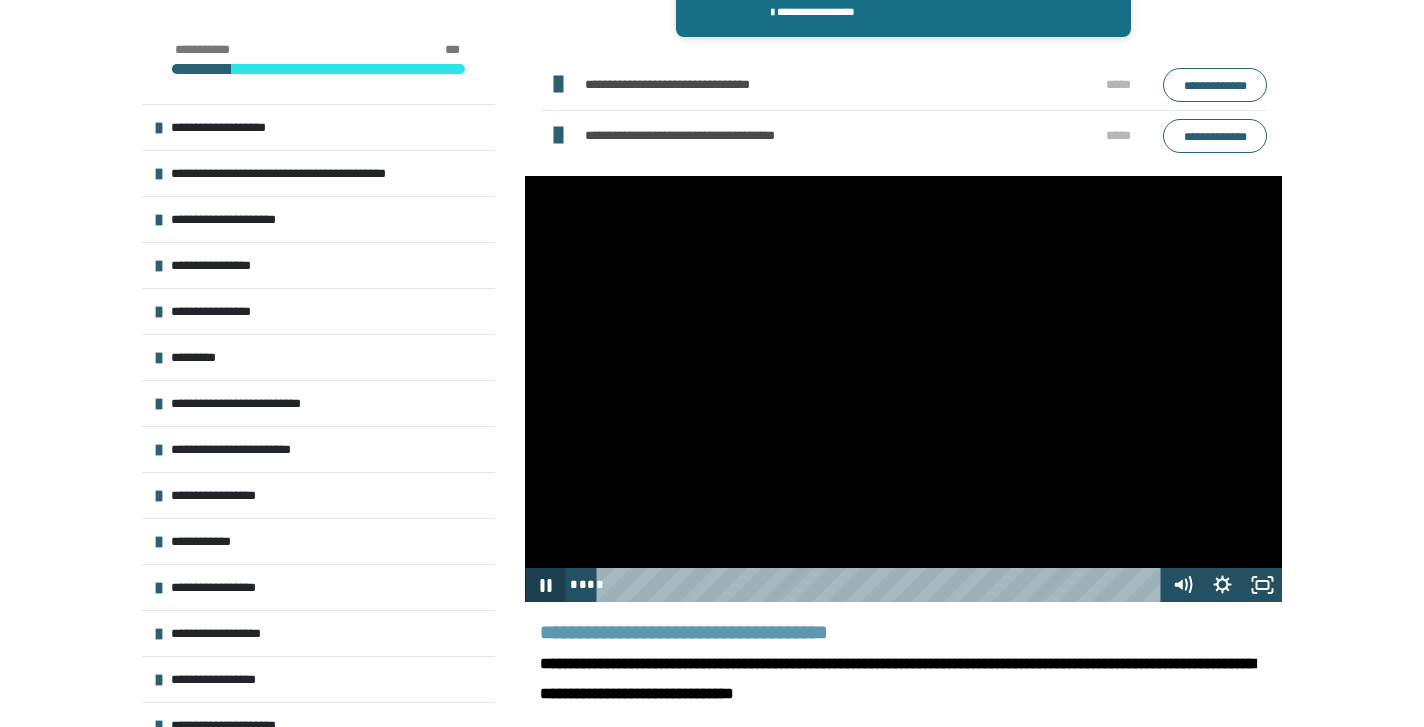click 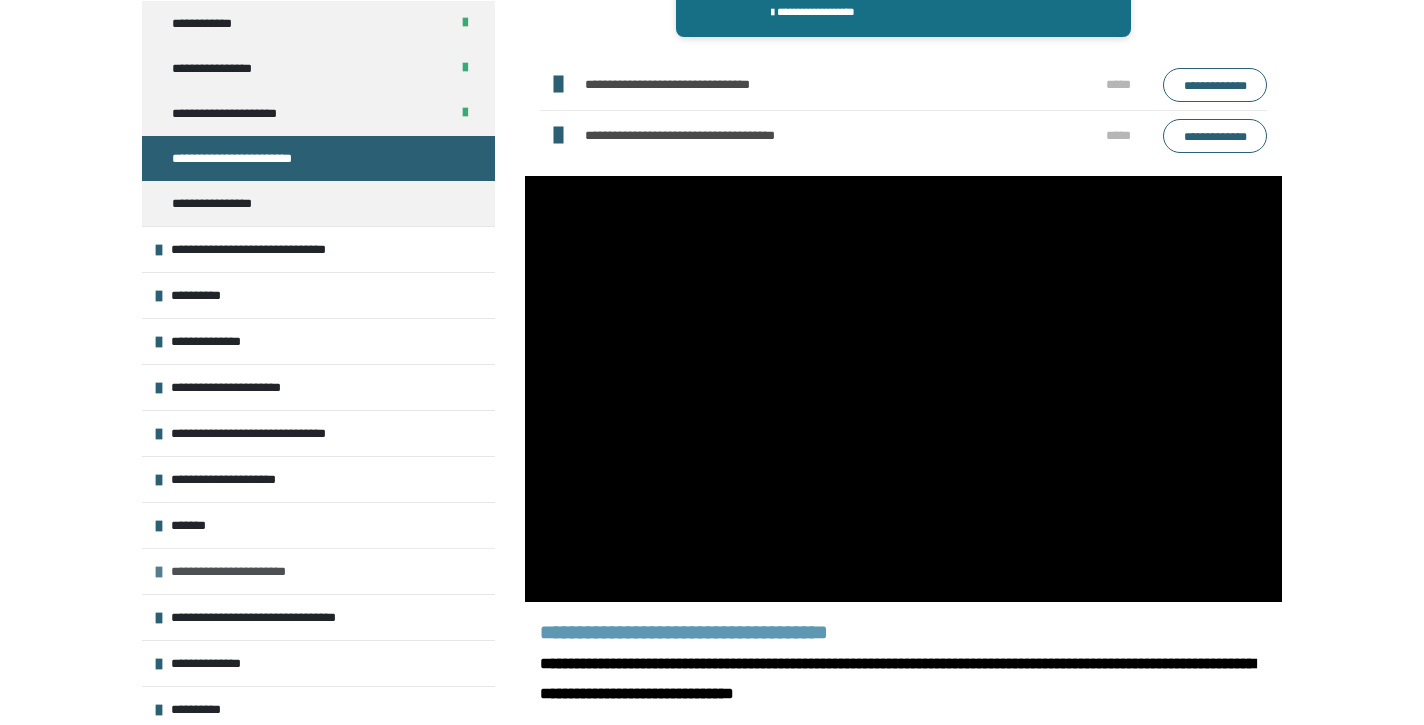 scroll, scrollTop: 1011, scrollLeft: 0, axis: vertical 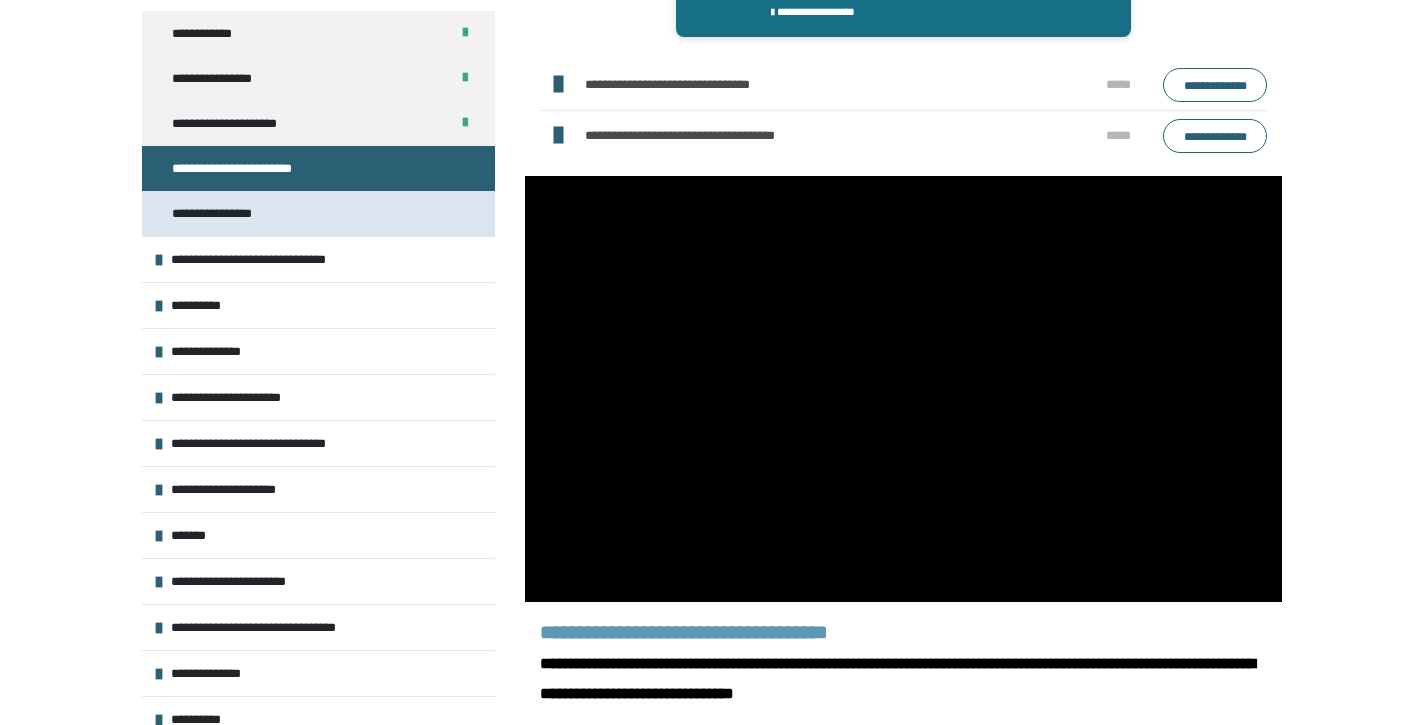 click on "**********" at bounding box center [219, 213] 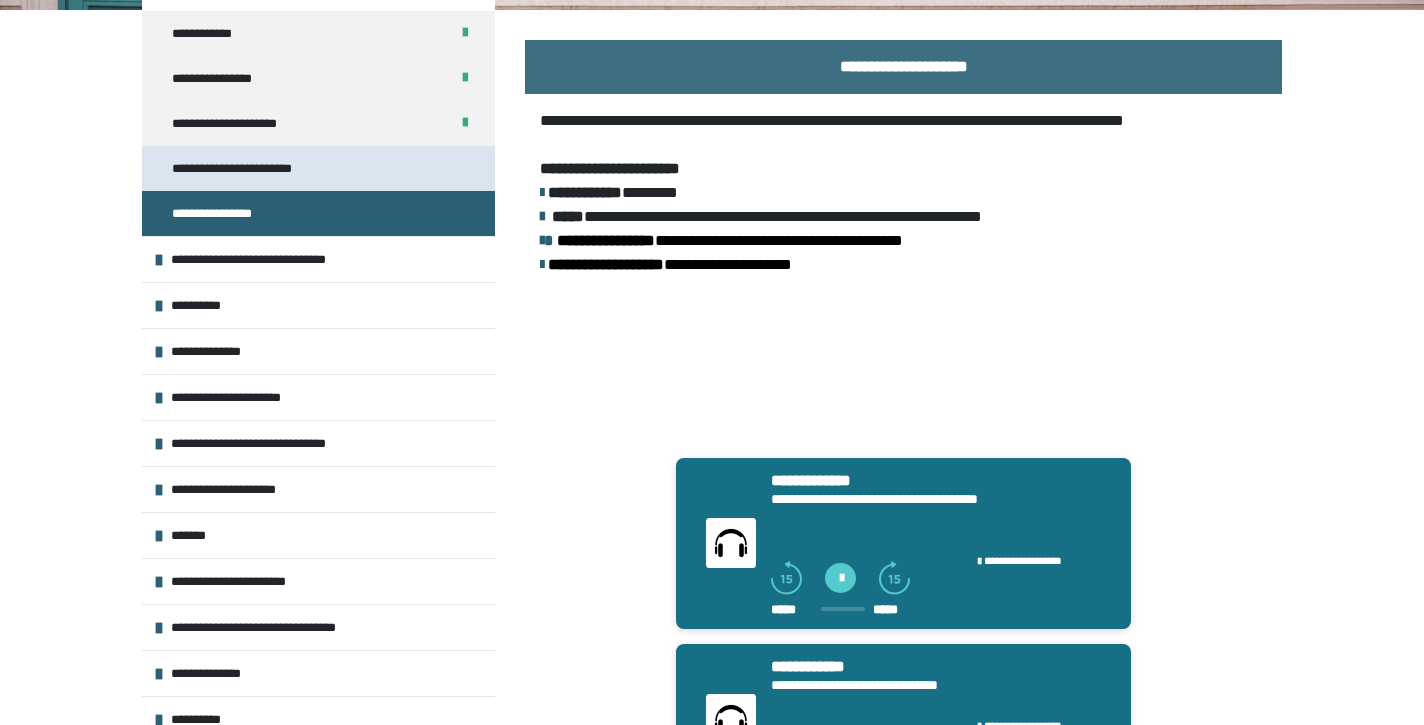 click on "**********" at bounding box center [246, 168] 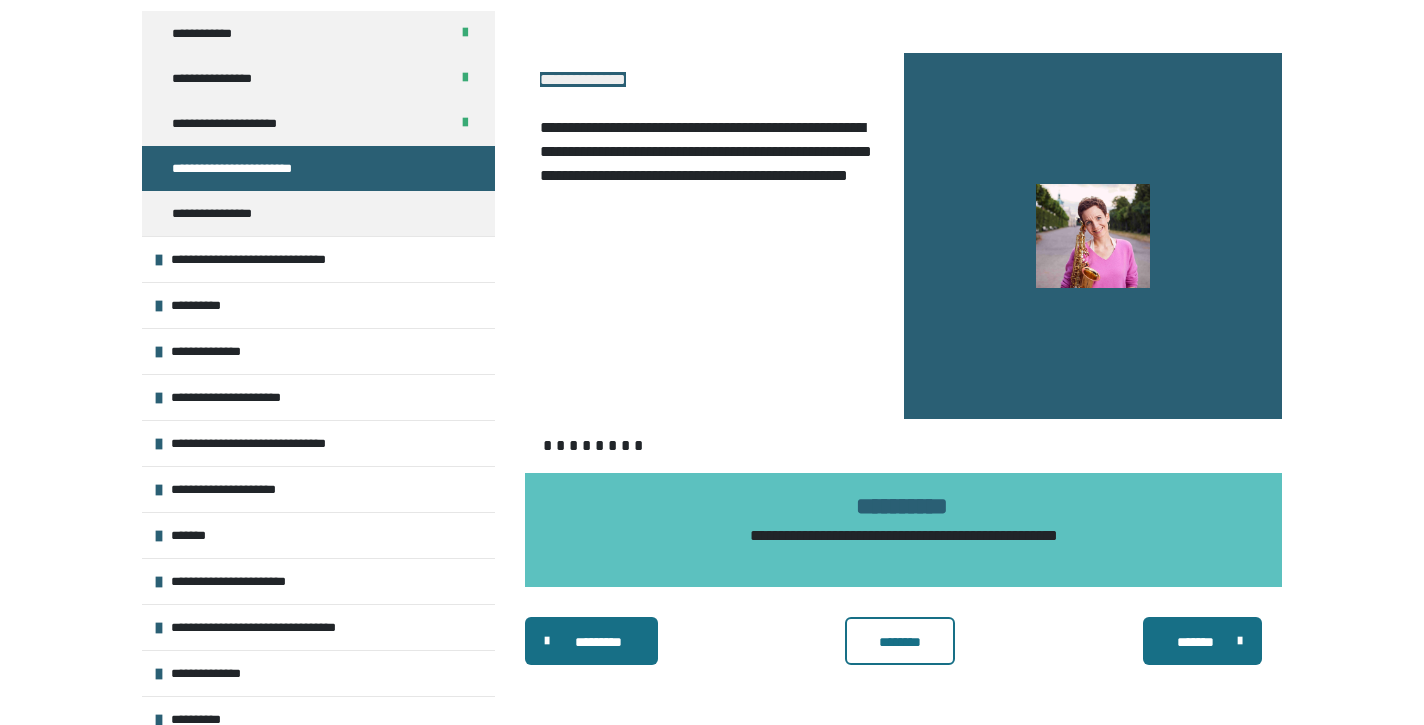 scroll, scrollTop: 2626, scrollLeft: 0, axis: vertical 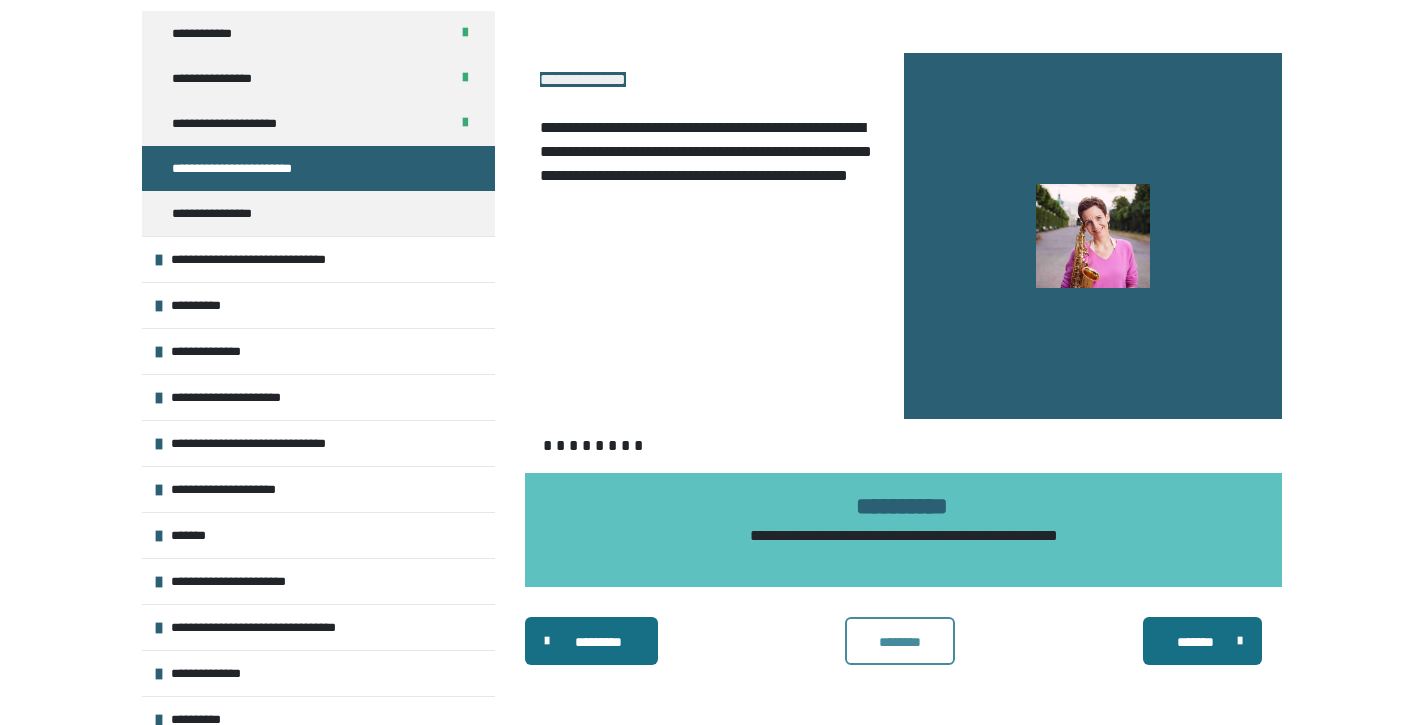 click on "********" at bounding box center [900, 642] 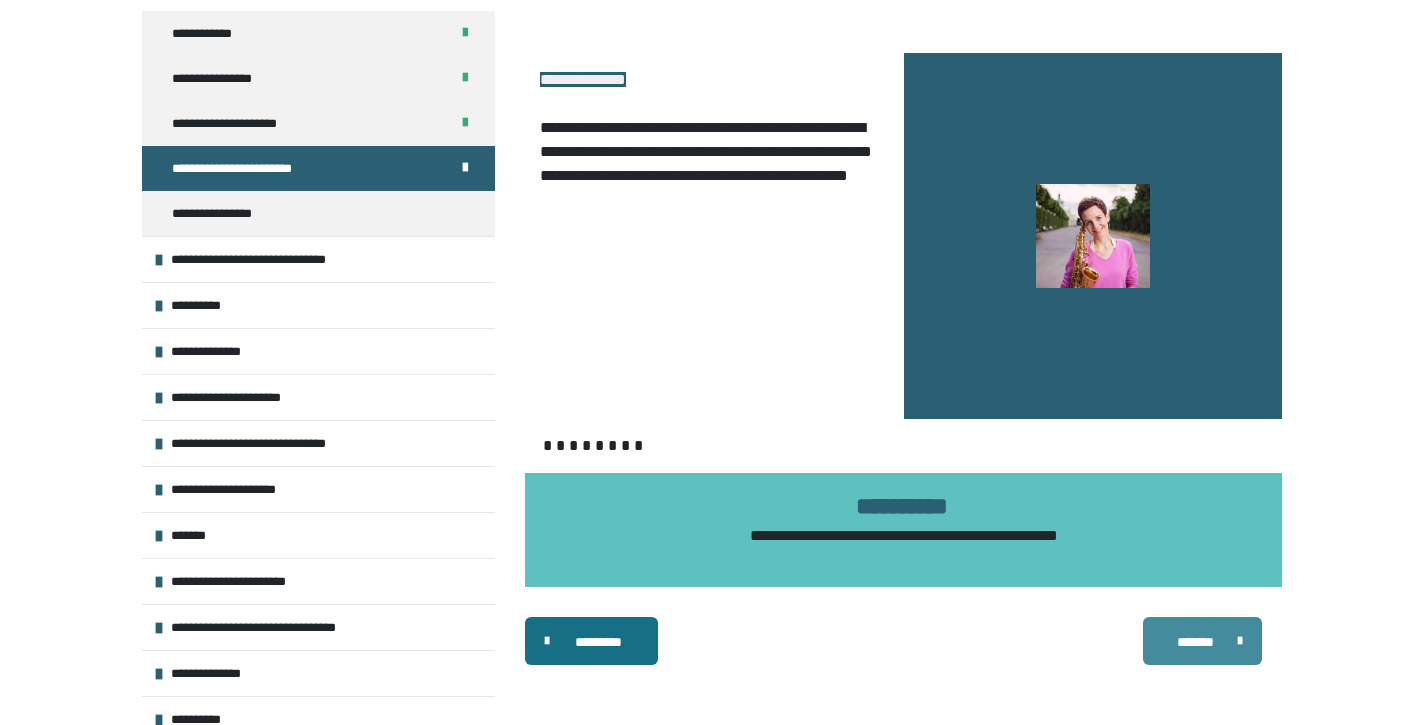 click at bounding box center [1235, 641] 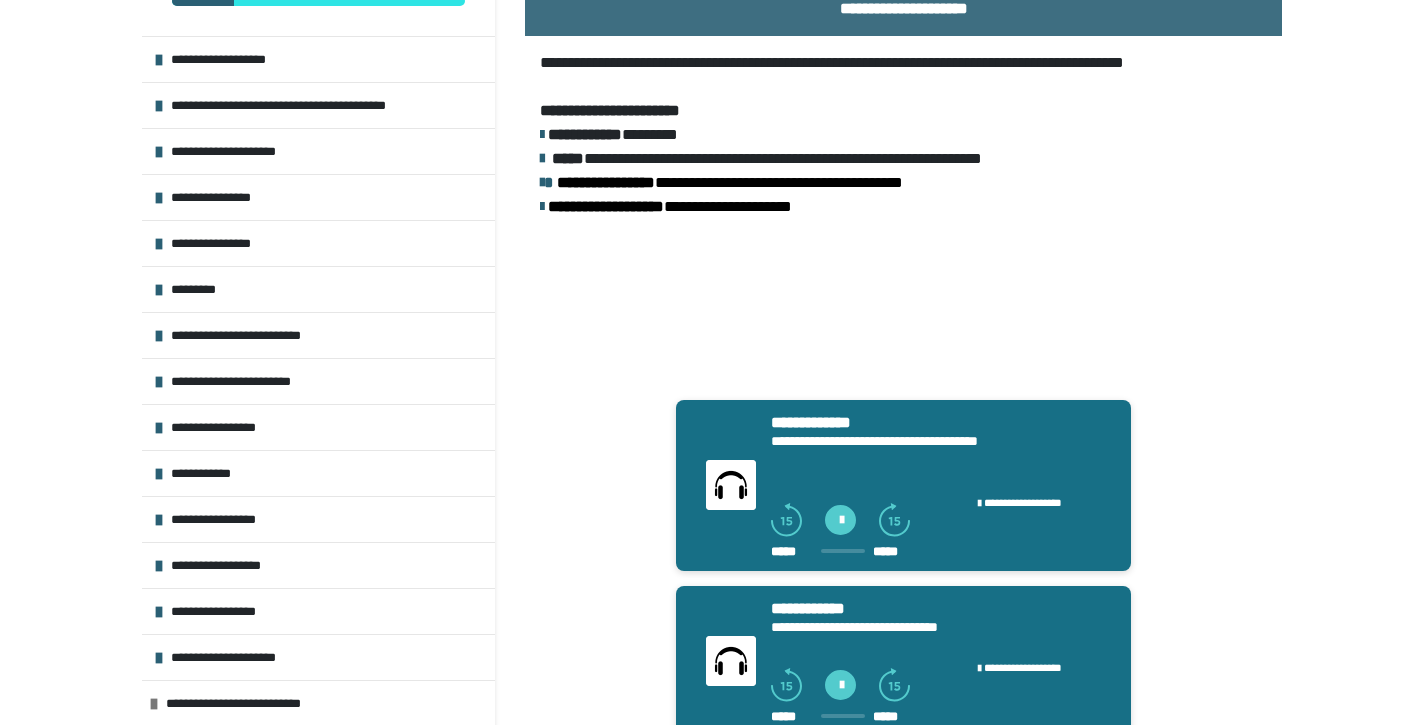 scroll, scrollTop: 113, scrollLeft: 0, axis: vertical 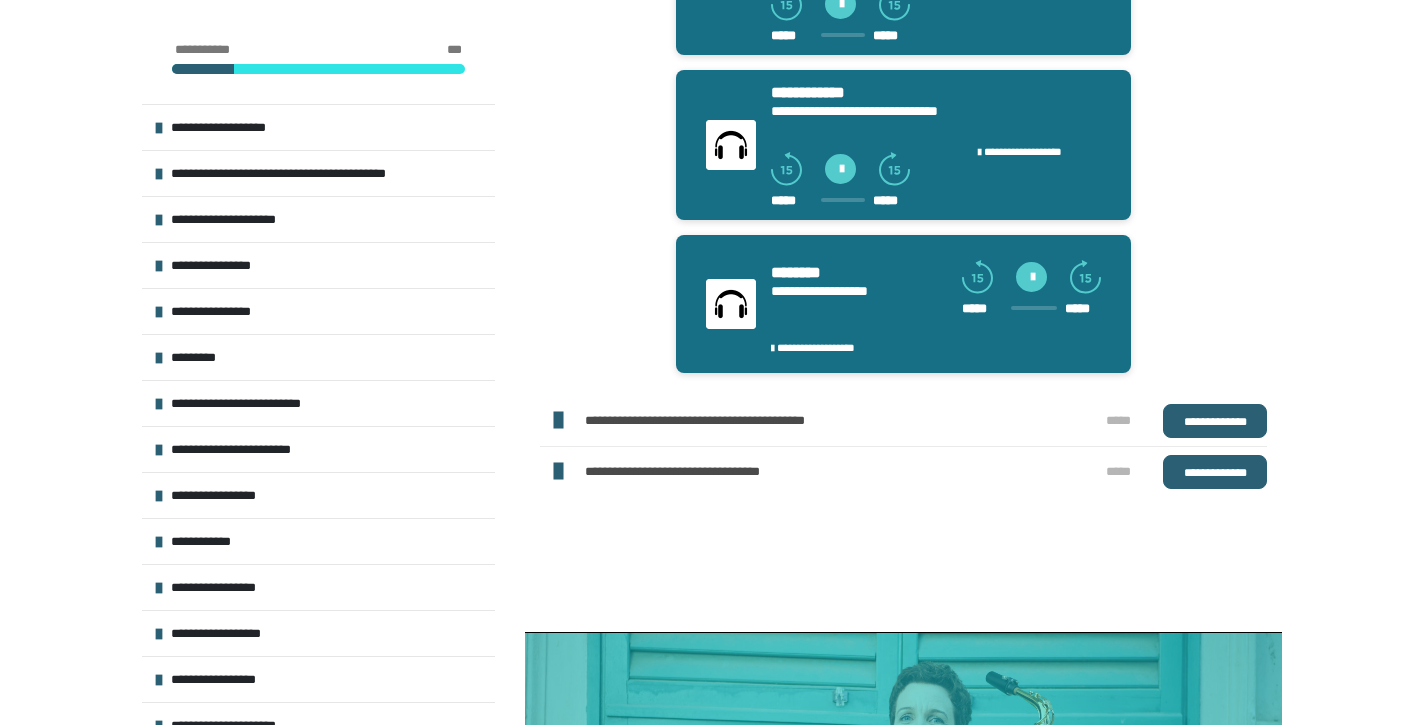 click on "**********" at bounding box center [1215, 421] 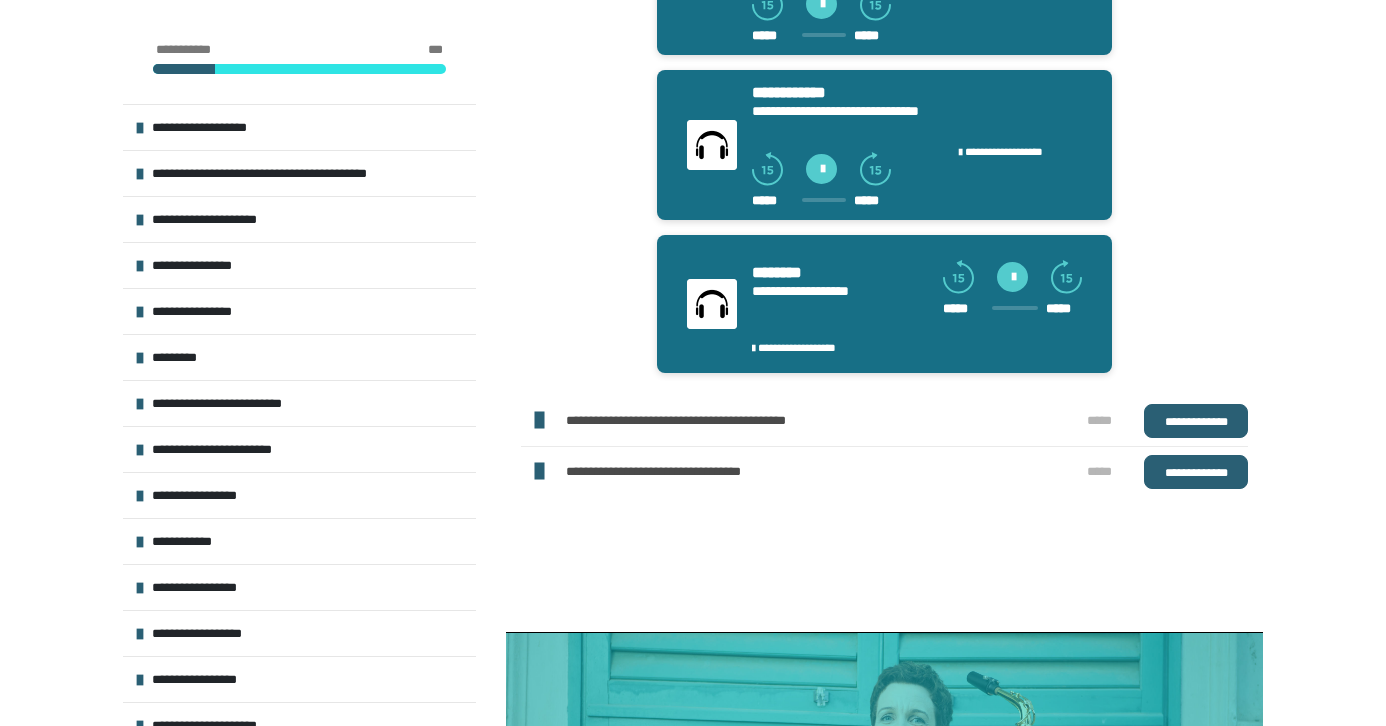 scroll, scrollTop: 953, scrollLeft: 0, axis: vertical 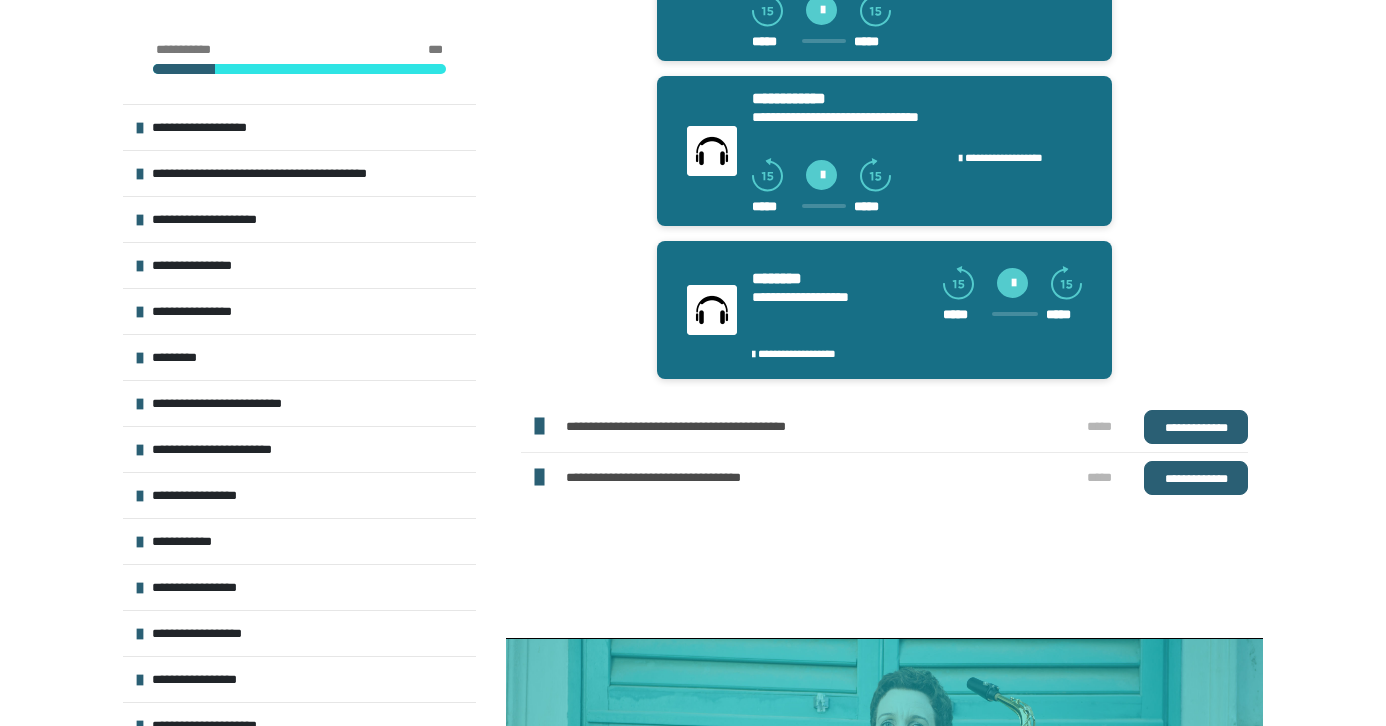 click on "**********" at bounding box center (1196, 478) 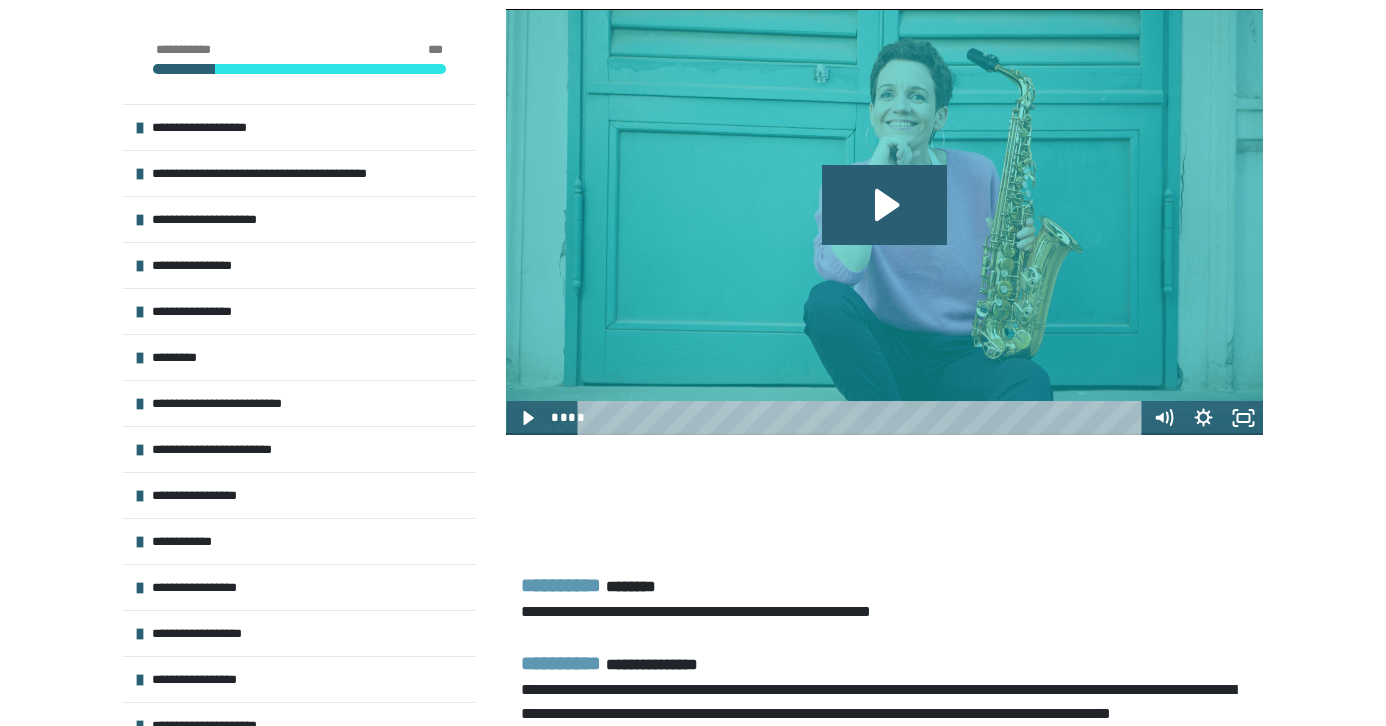 scroll, scrollTop: 1580, scrollLeft: 0, axis: vertical 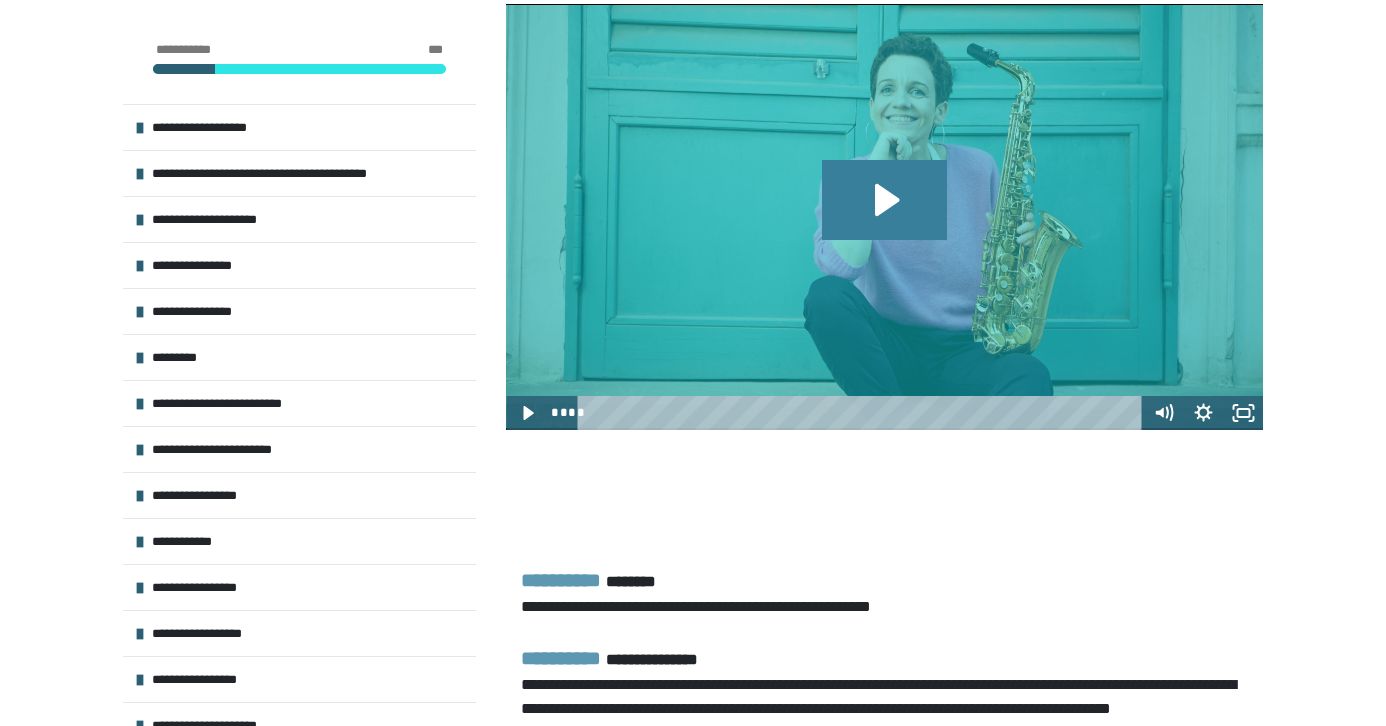 click 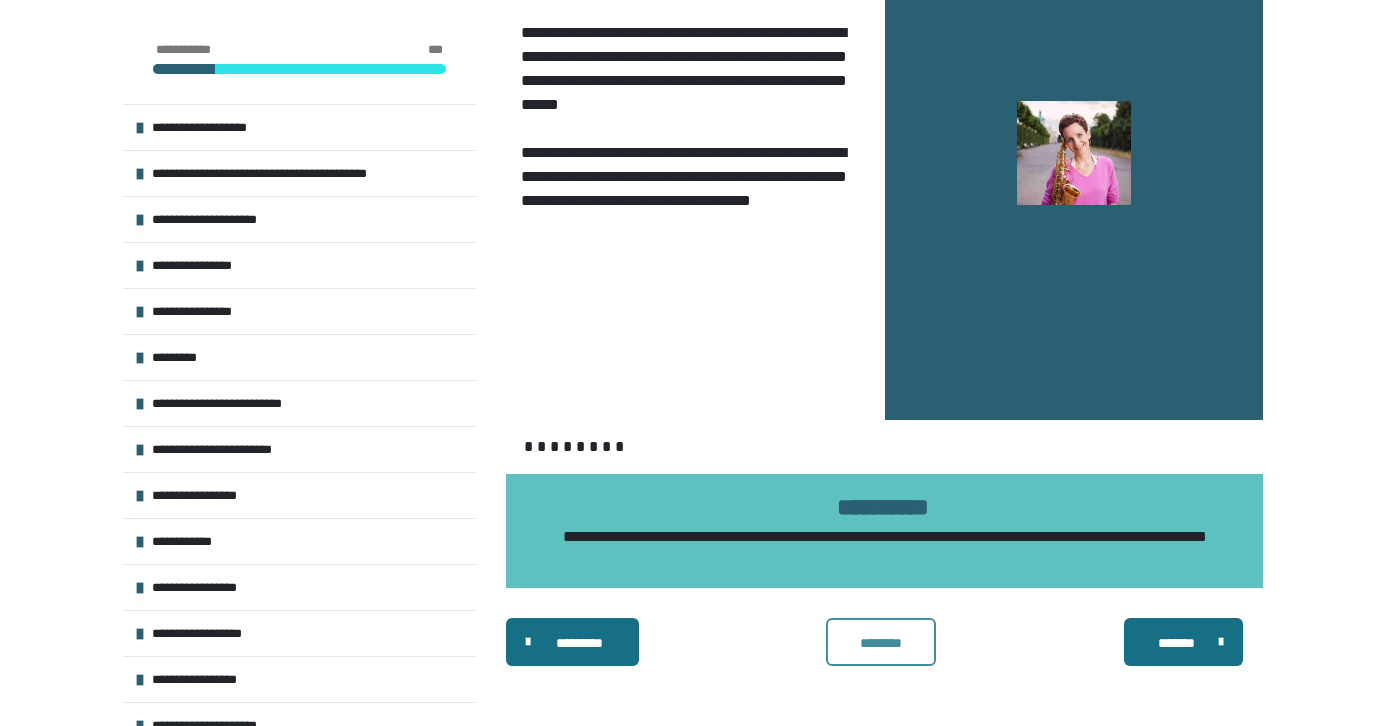 scroll, scrollTop: 2882, scrollLeft: 0, axis: vertical 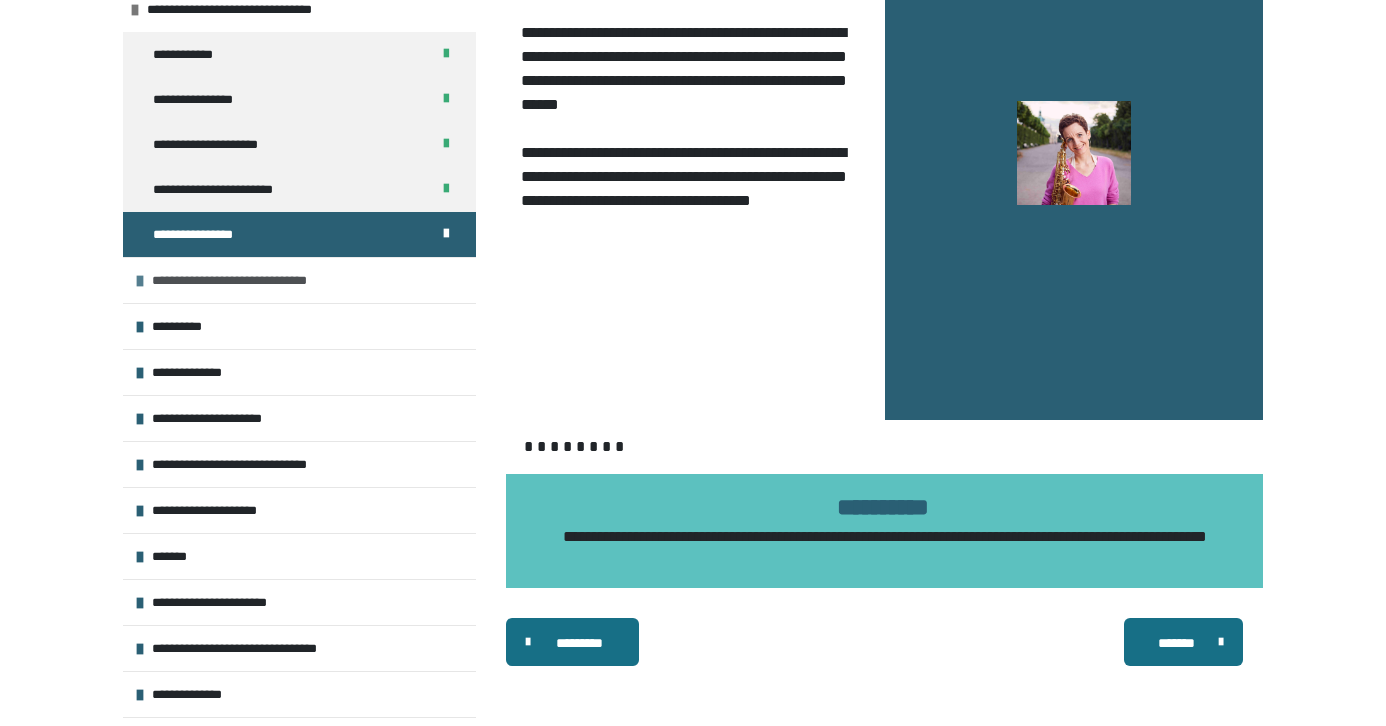 click on "**********" at bounding box center [299, 280] 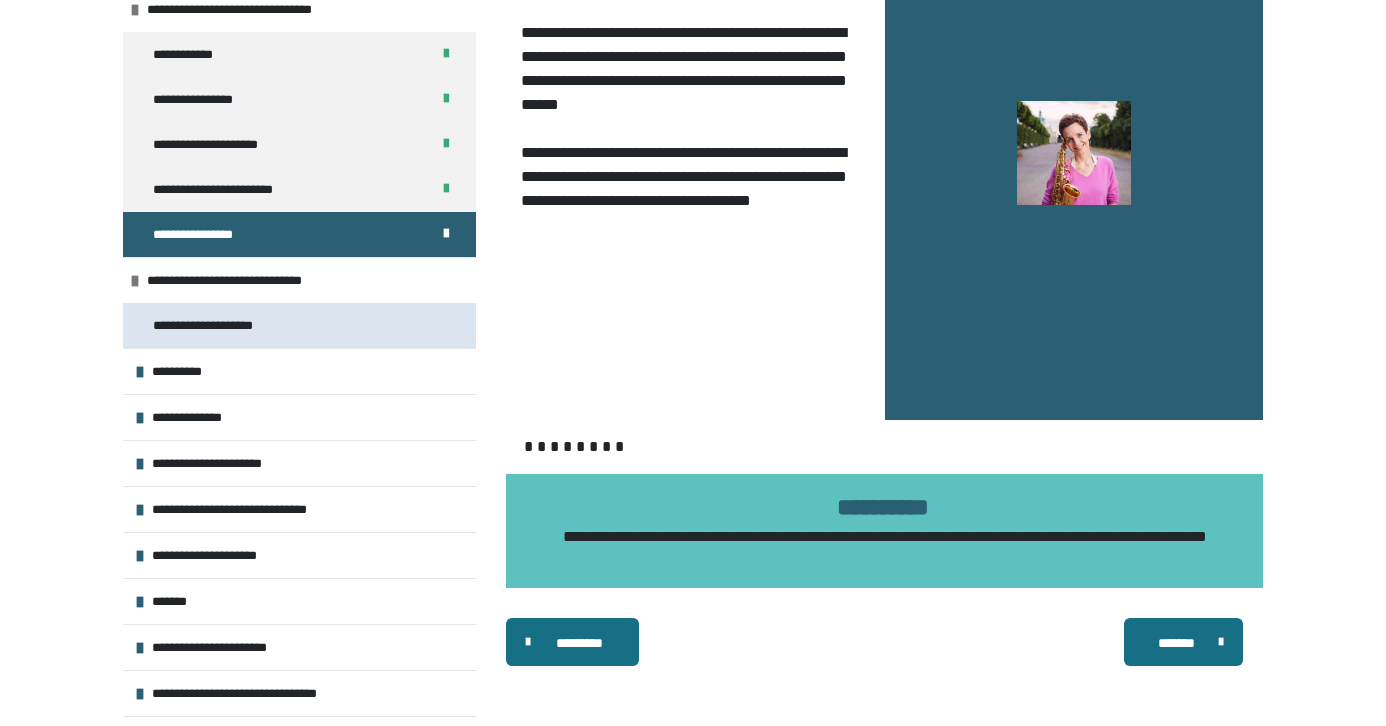 click on "**********" at bounding box center [218, 325] 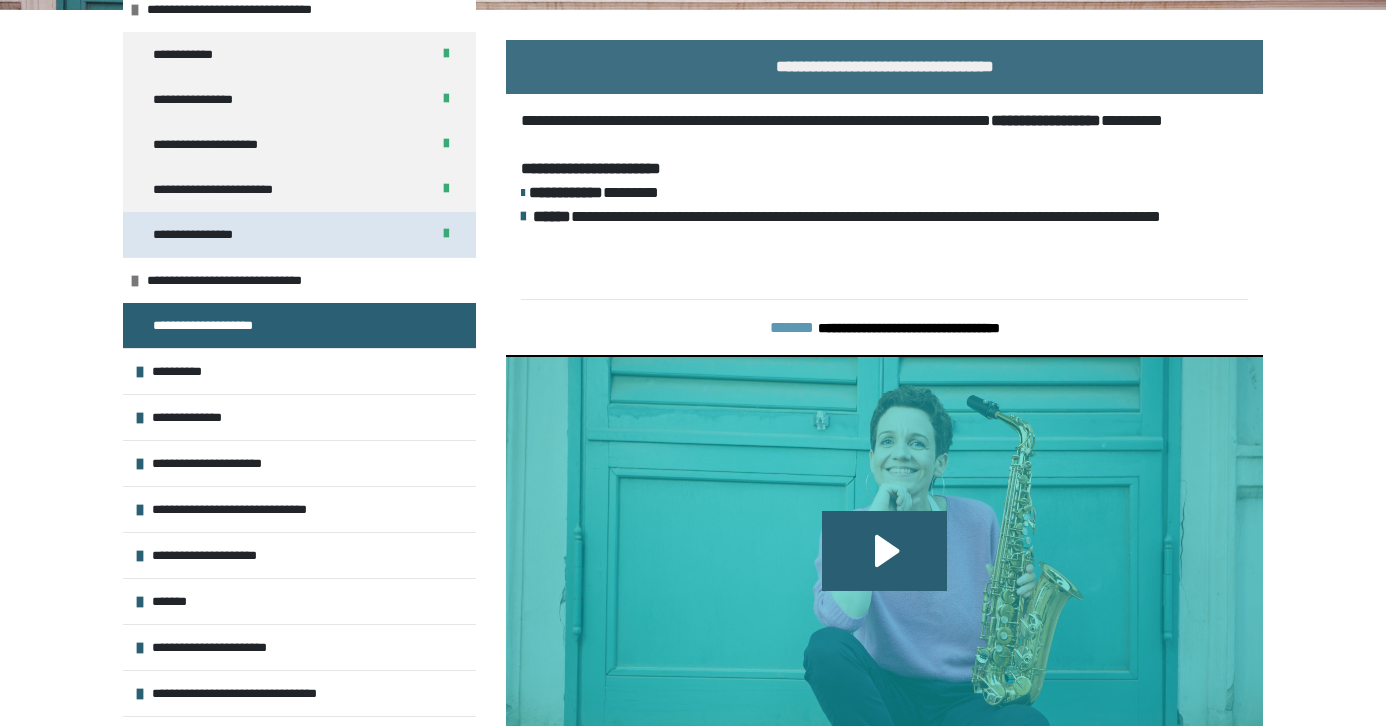 click on "**********" at bounding box center (200, 234) 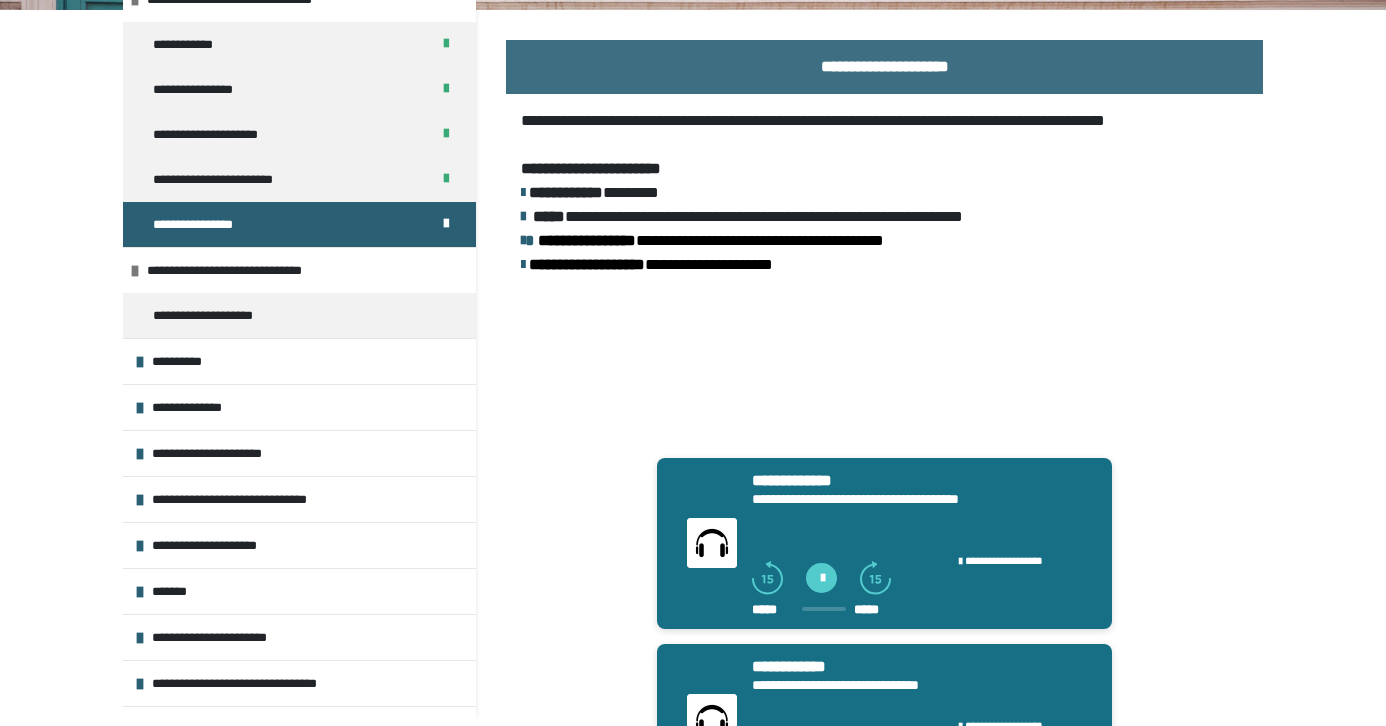 scroll, scrollTop: 73, scrollLeft: 0, axis: vertical 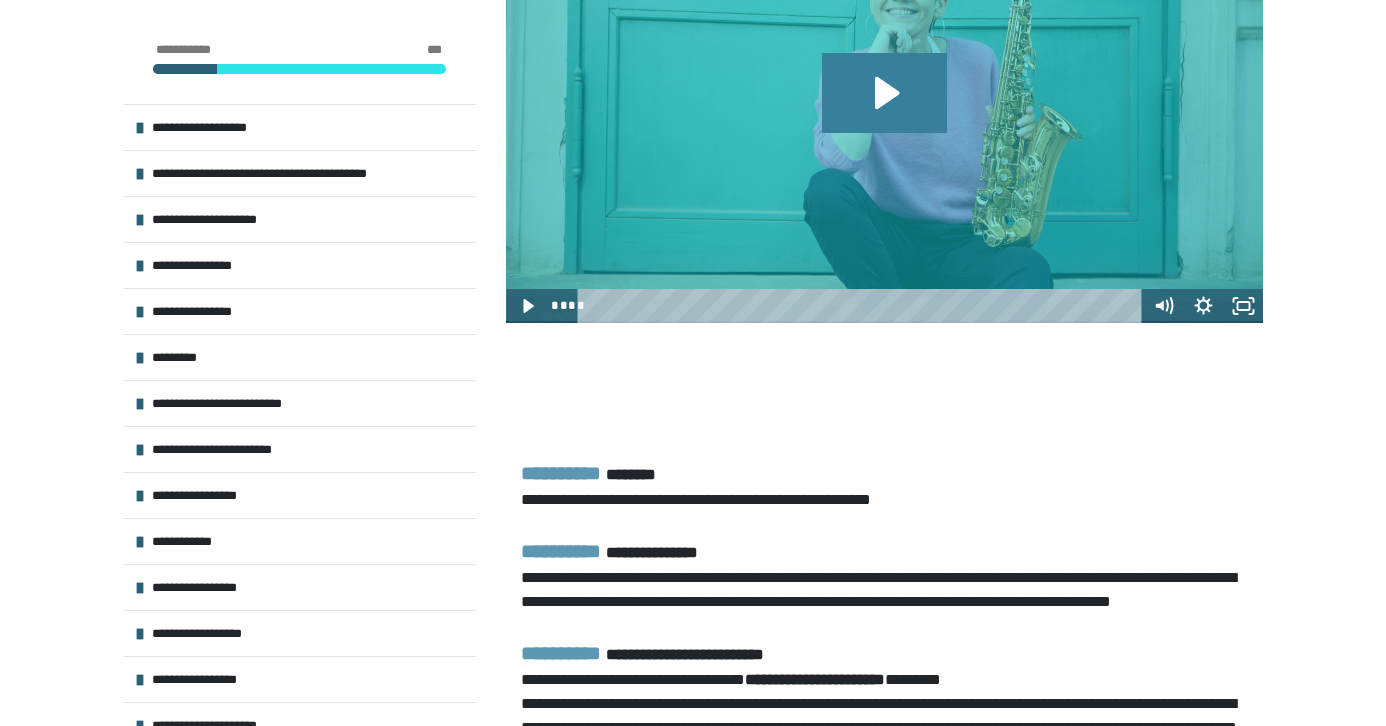 click 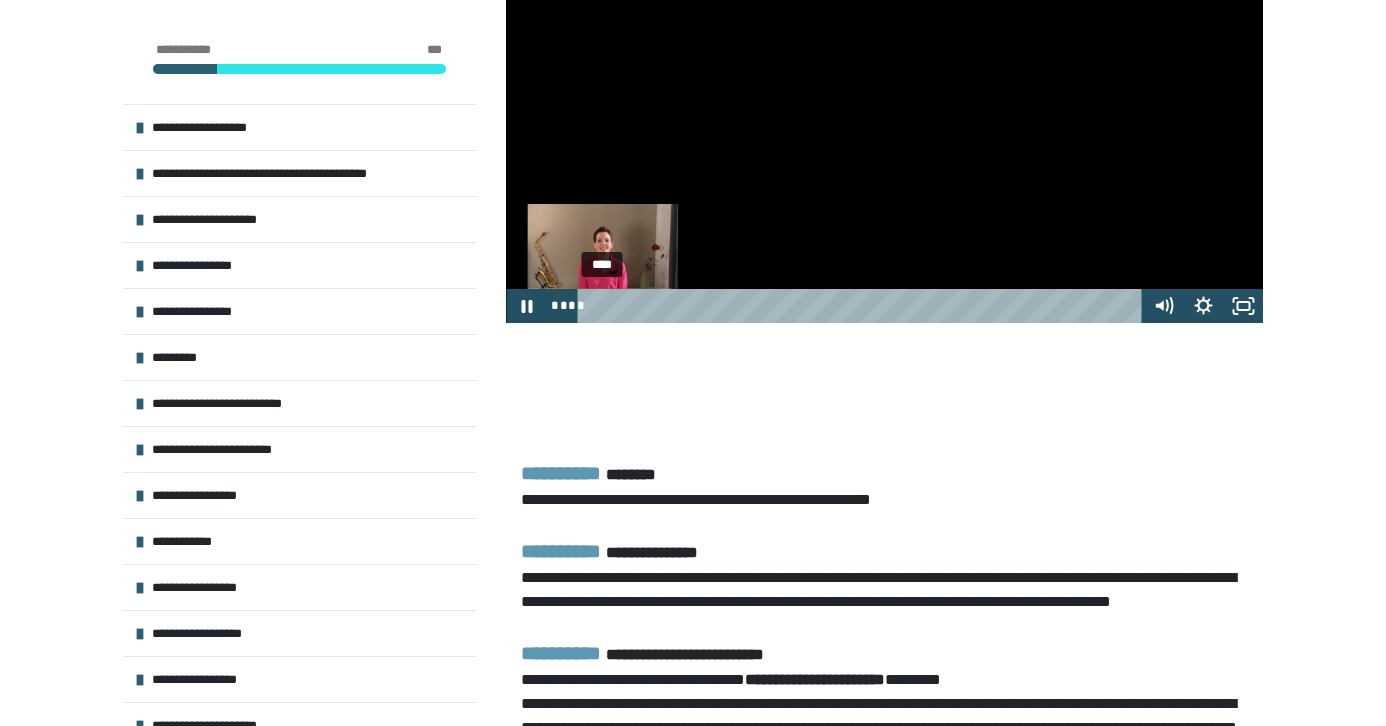 click at bounding box center [603, 305] 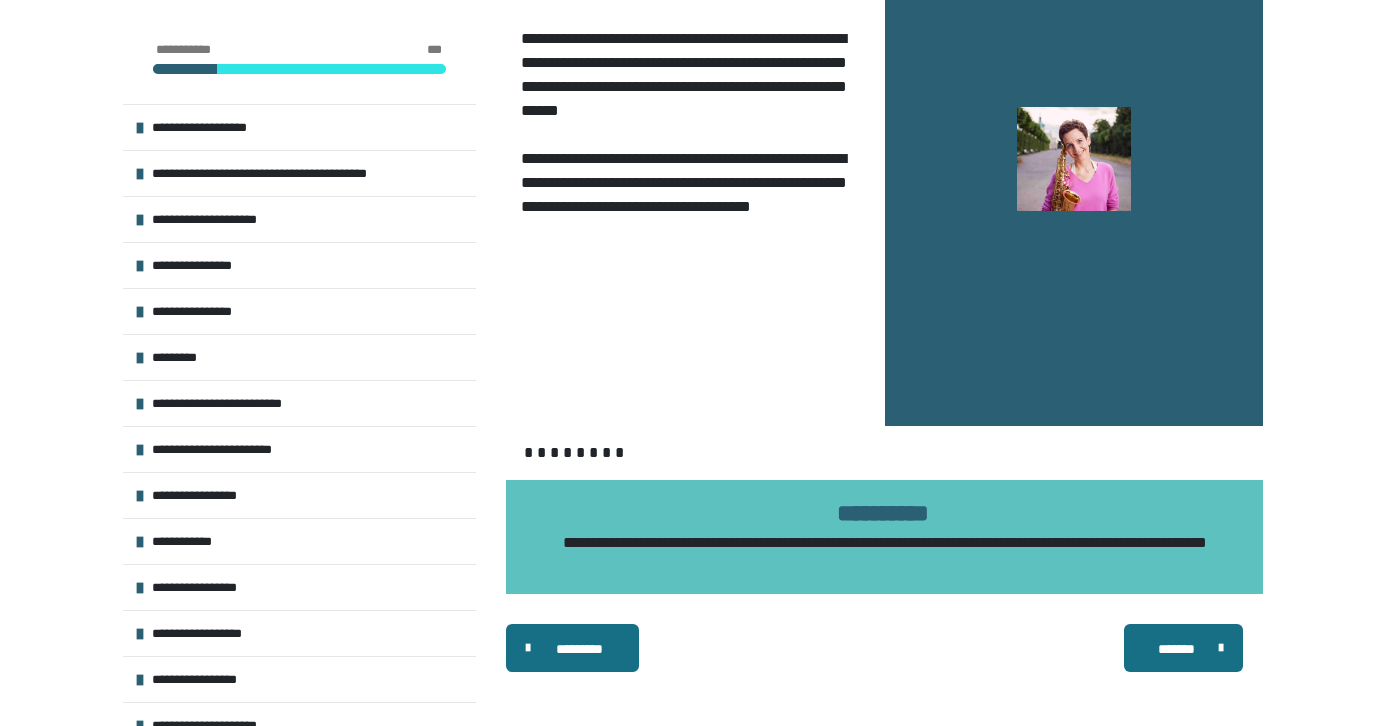 scroll, scrollTop: 2771, scrollLeft: 0, axis: vertical 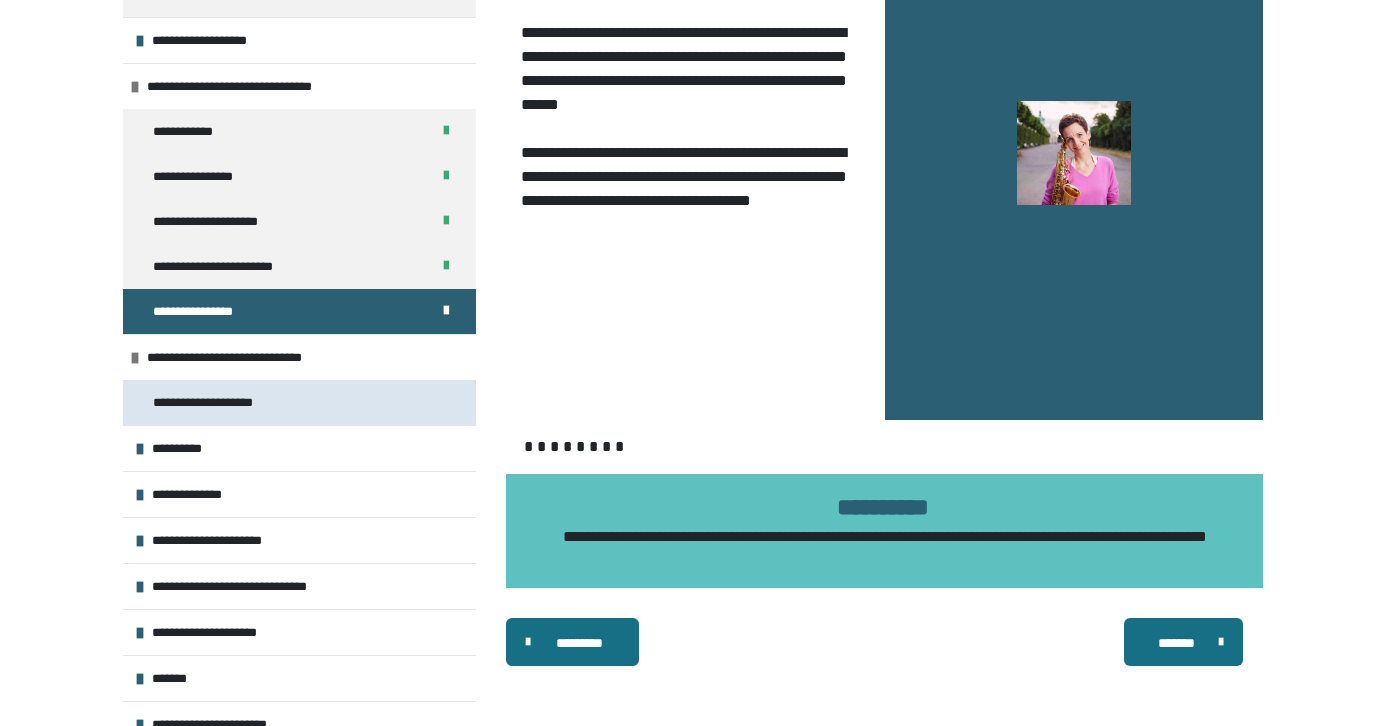 click on "**********" at bounding box center (218, 402) 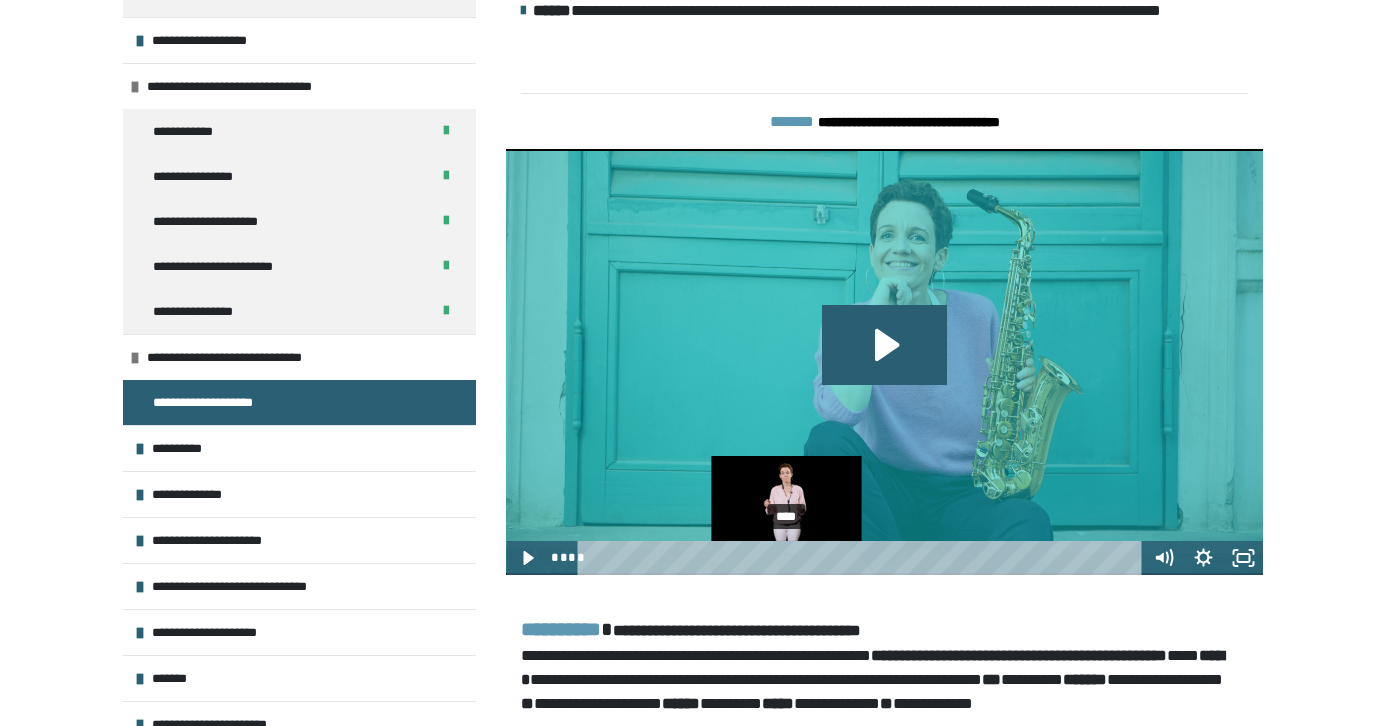scroll, scrollTop: 533, scrollLeft: 0, axis: vertical 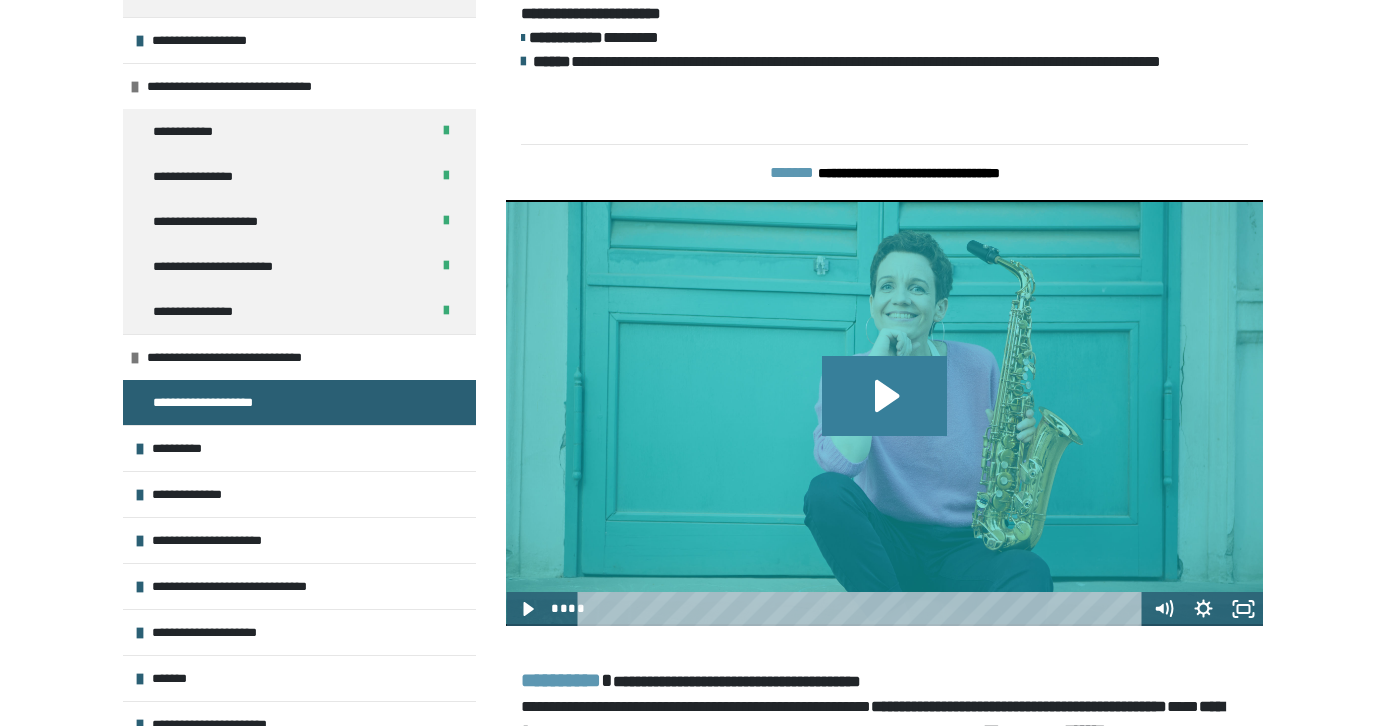 click 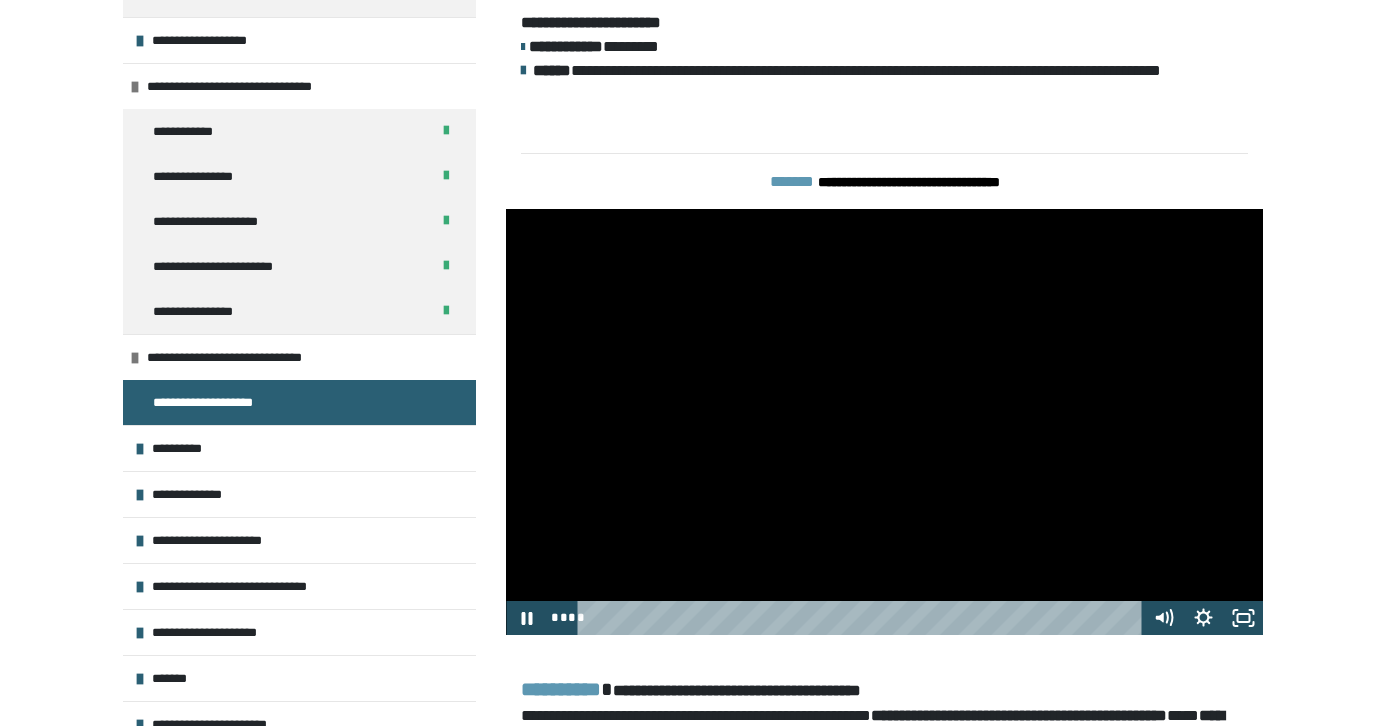 scroll, scrollTop: 522, scrollLeft: 0, axis: vertical 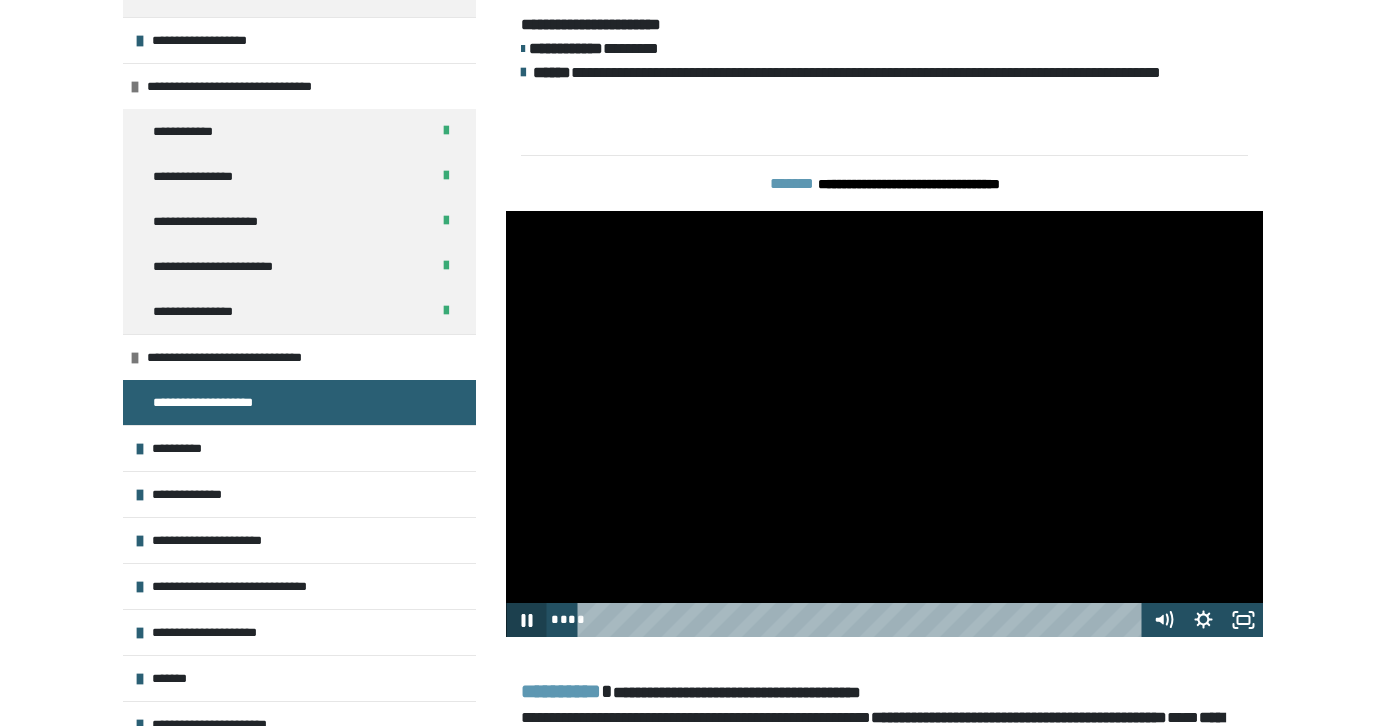 click 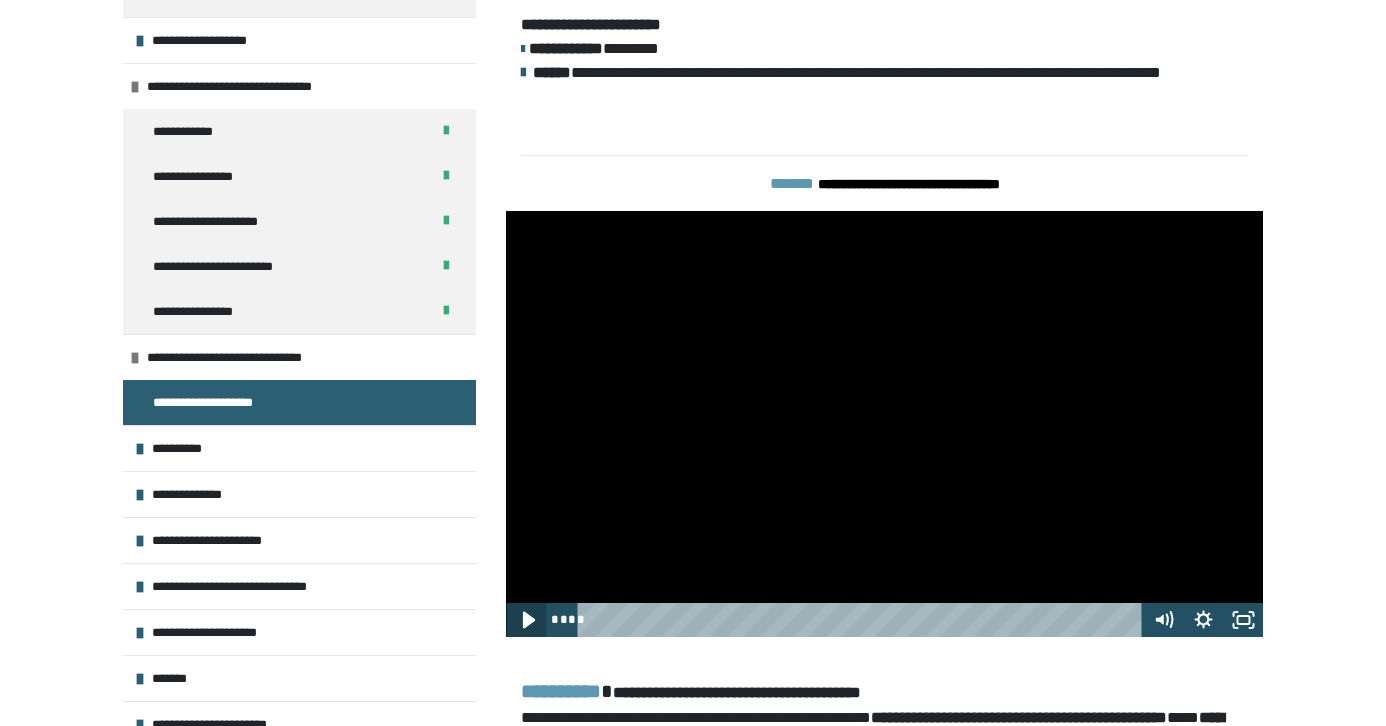 click 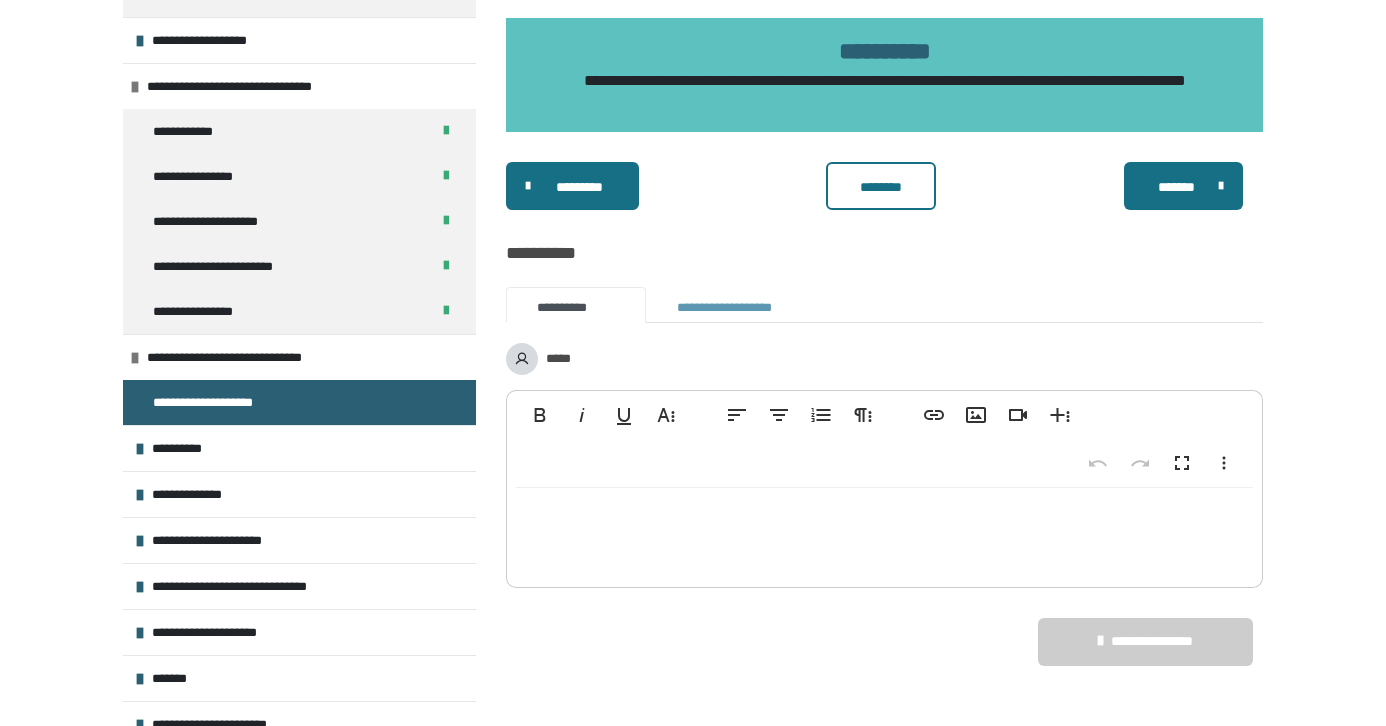 scroll, scrollTop: 3160, scrollLeft: 0, axis: vertical 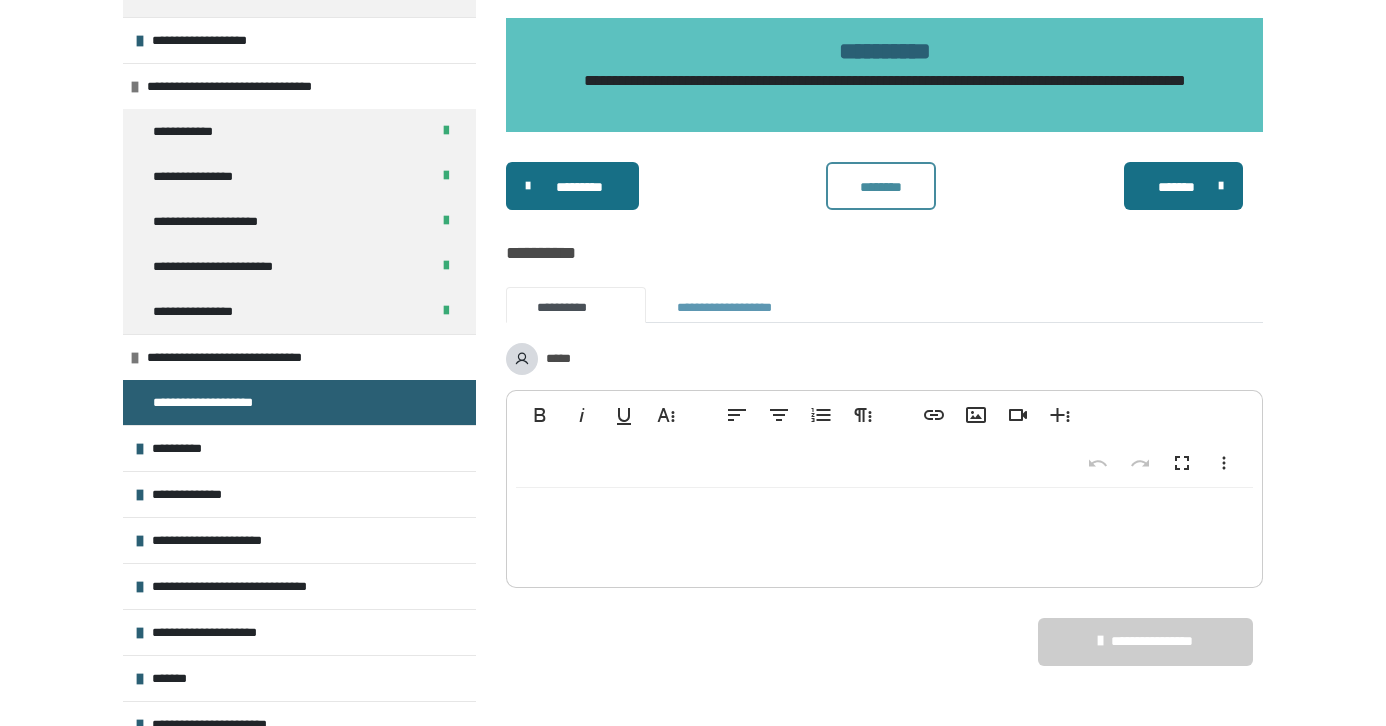 click on "********" at bounding box center (881, 186) 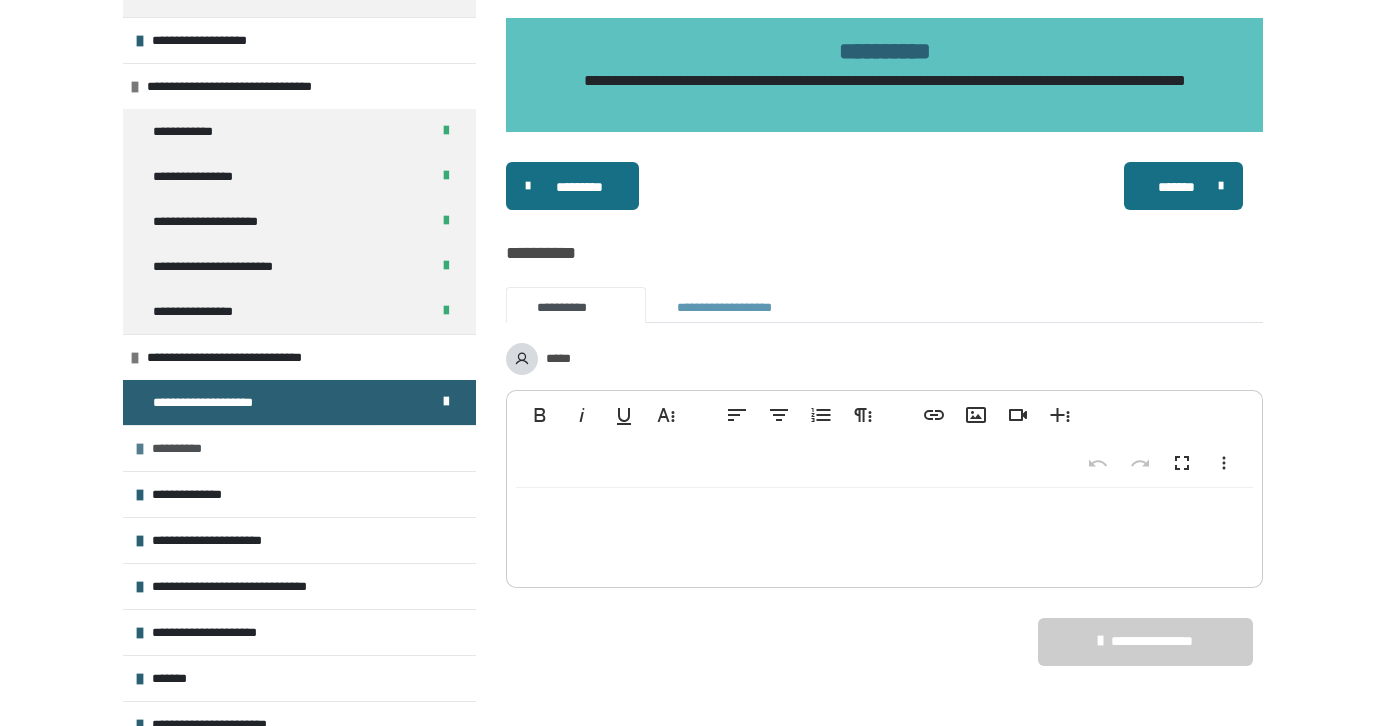 click on "**********" at bounding box center [182, 448] 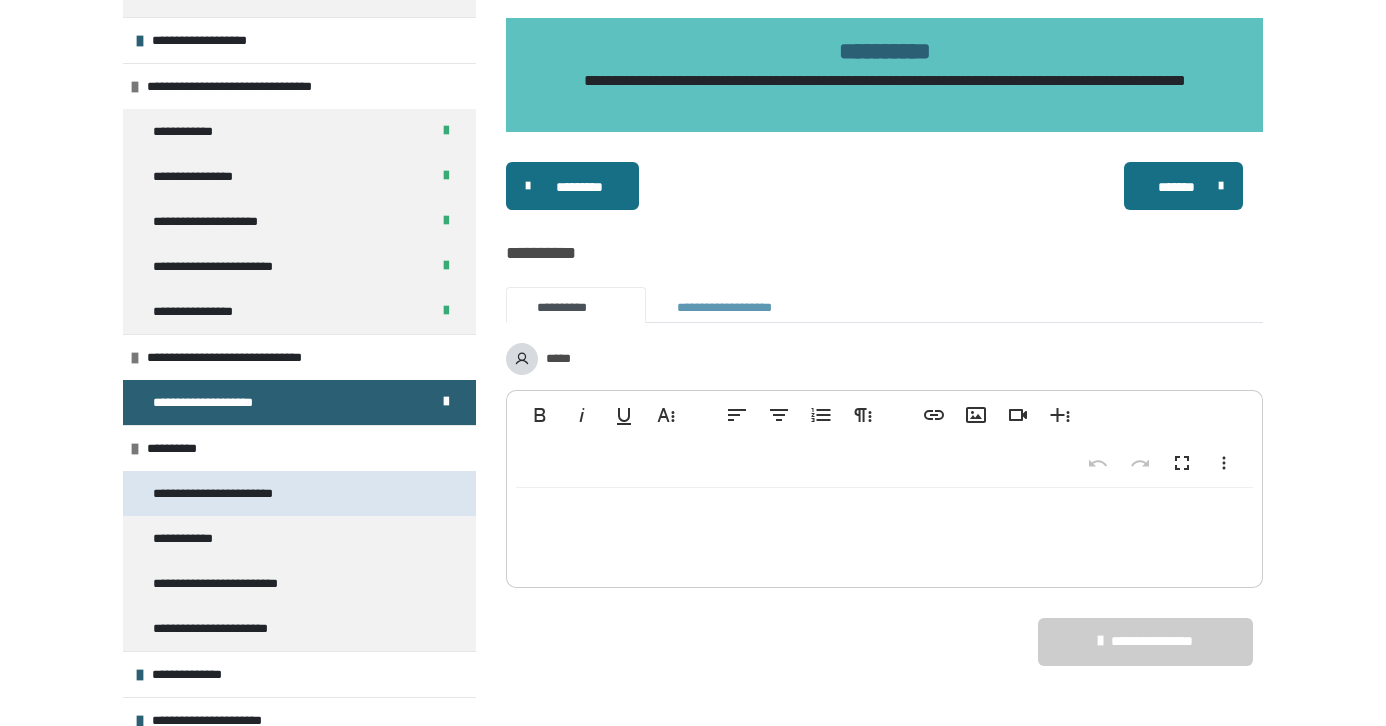 click on "**********" at bounding box center [227, 493] 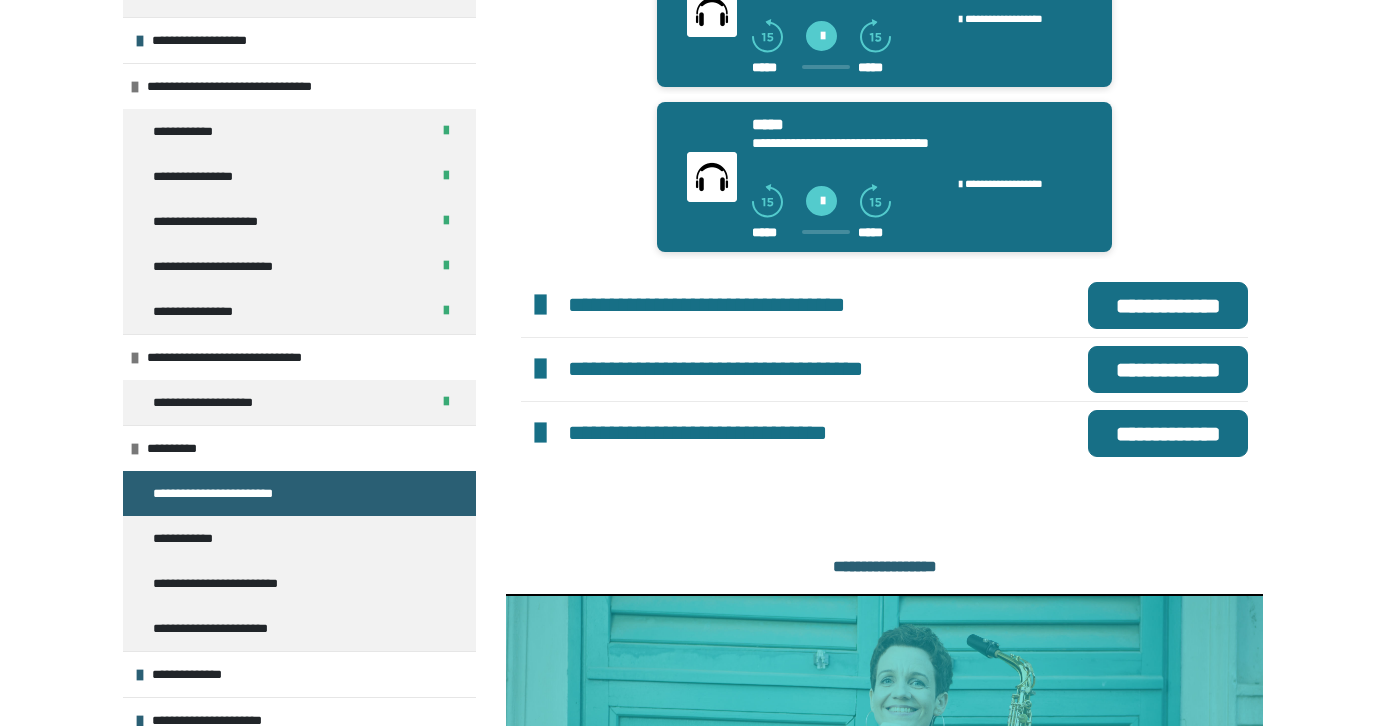 scroll, scrollTop: 819, scrollLeft: 0, axis: vertical 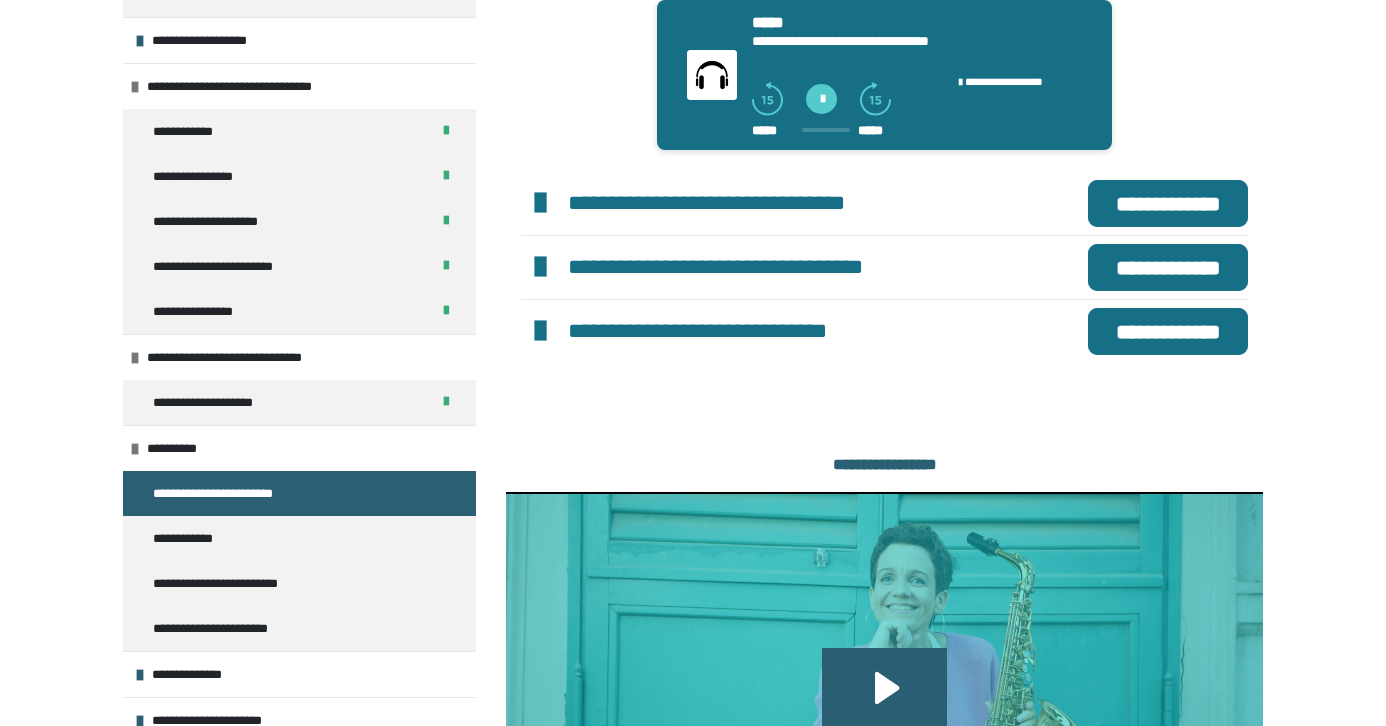 click on "**********" at bounding box center (1168, 267) 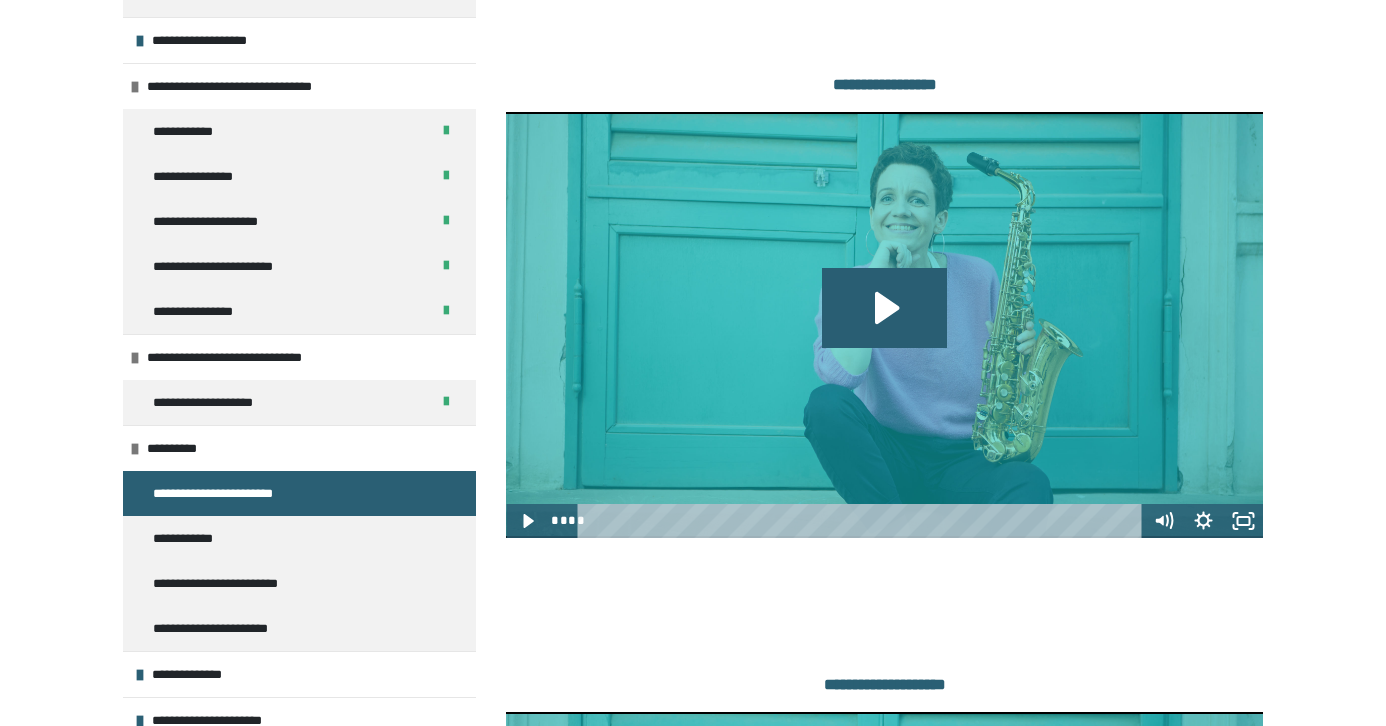 scroll, scrollTop: 1210, scrollLeft: 0, axis: vertical 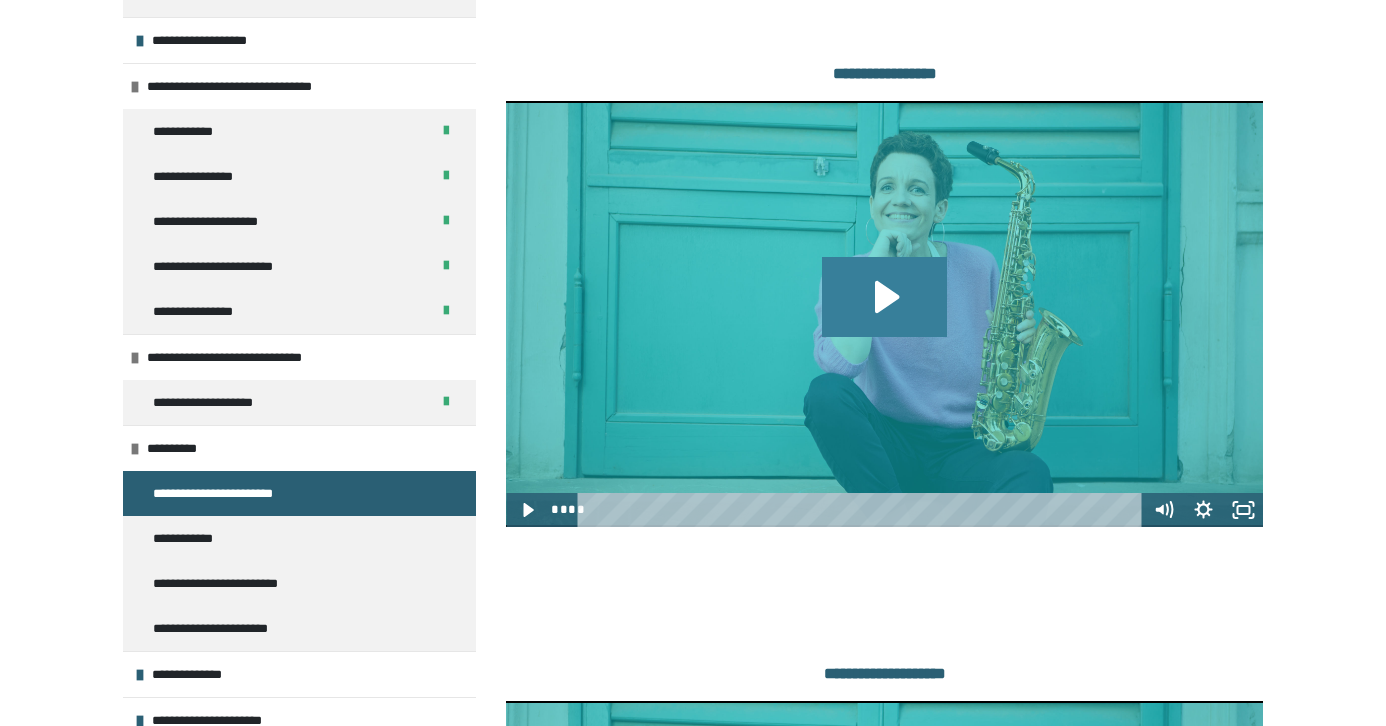 click 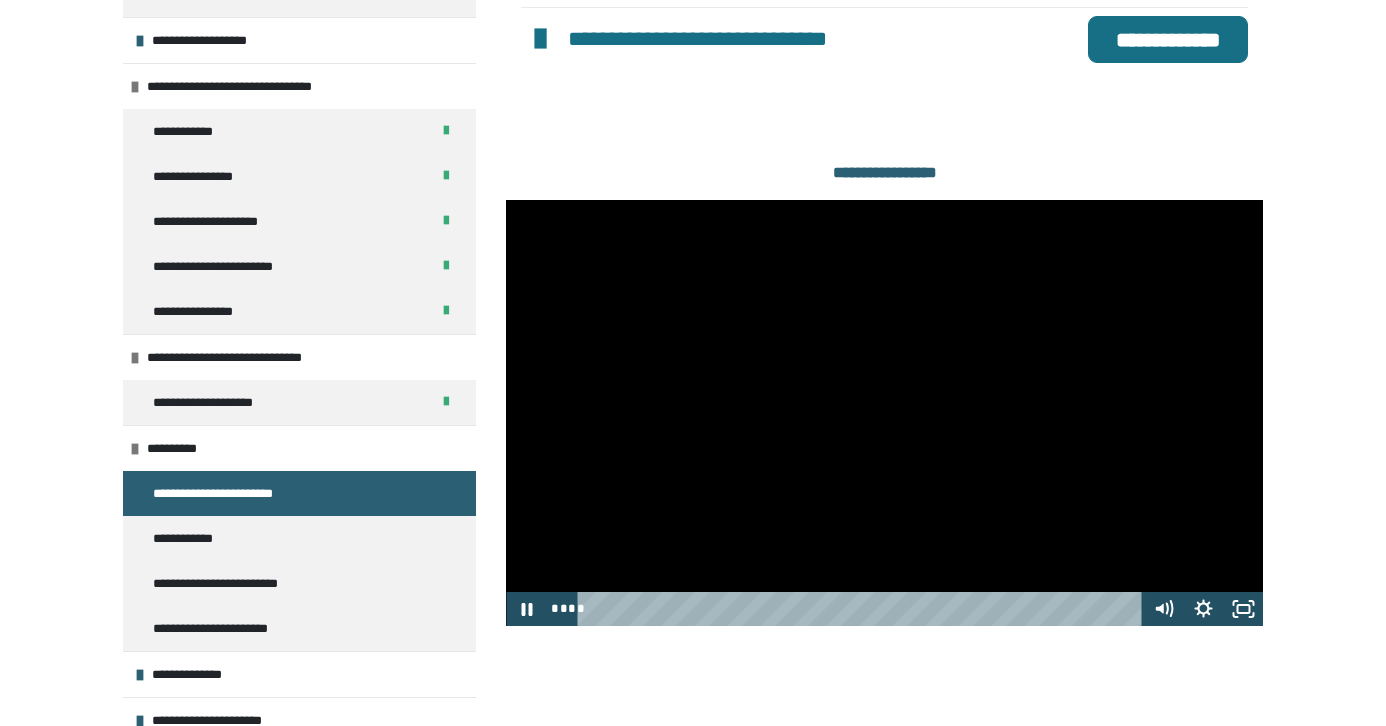 scroll, scrollTop: 1112, scrollLeft: 0, axis: vertical 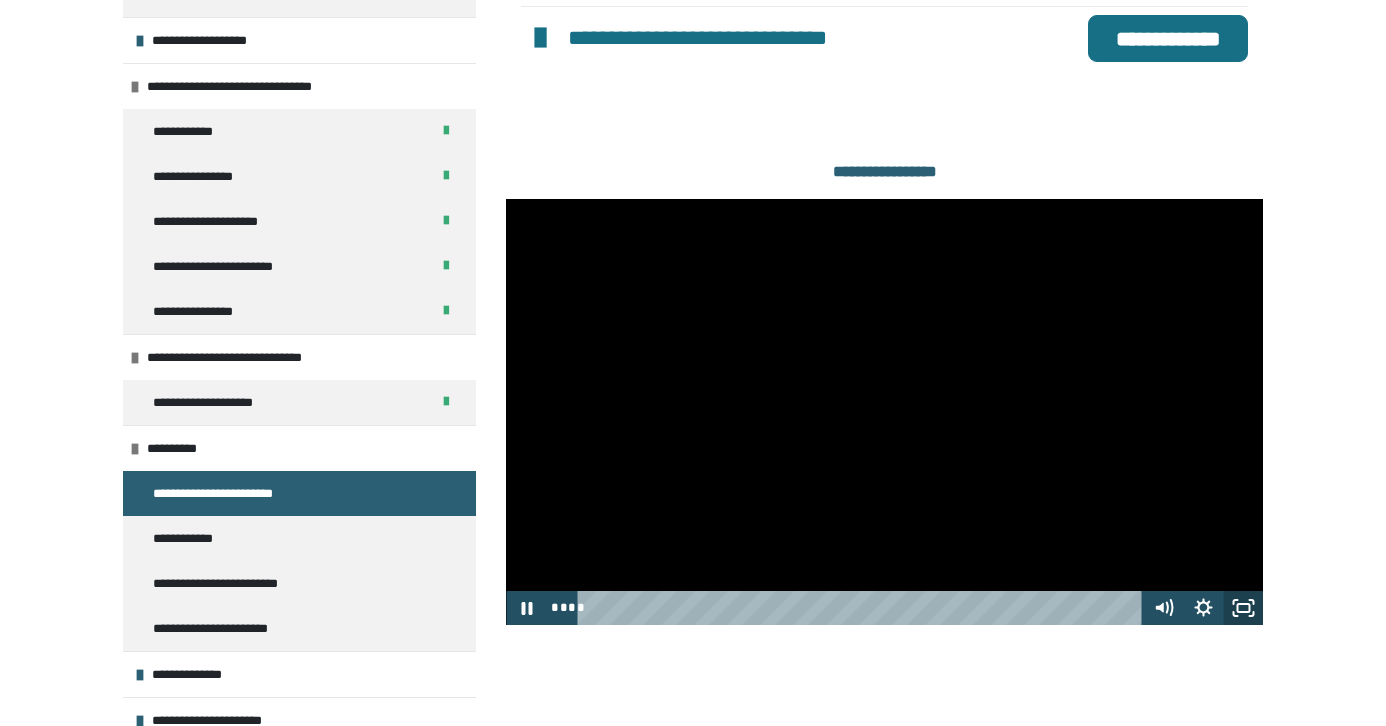 click 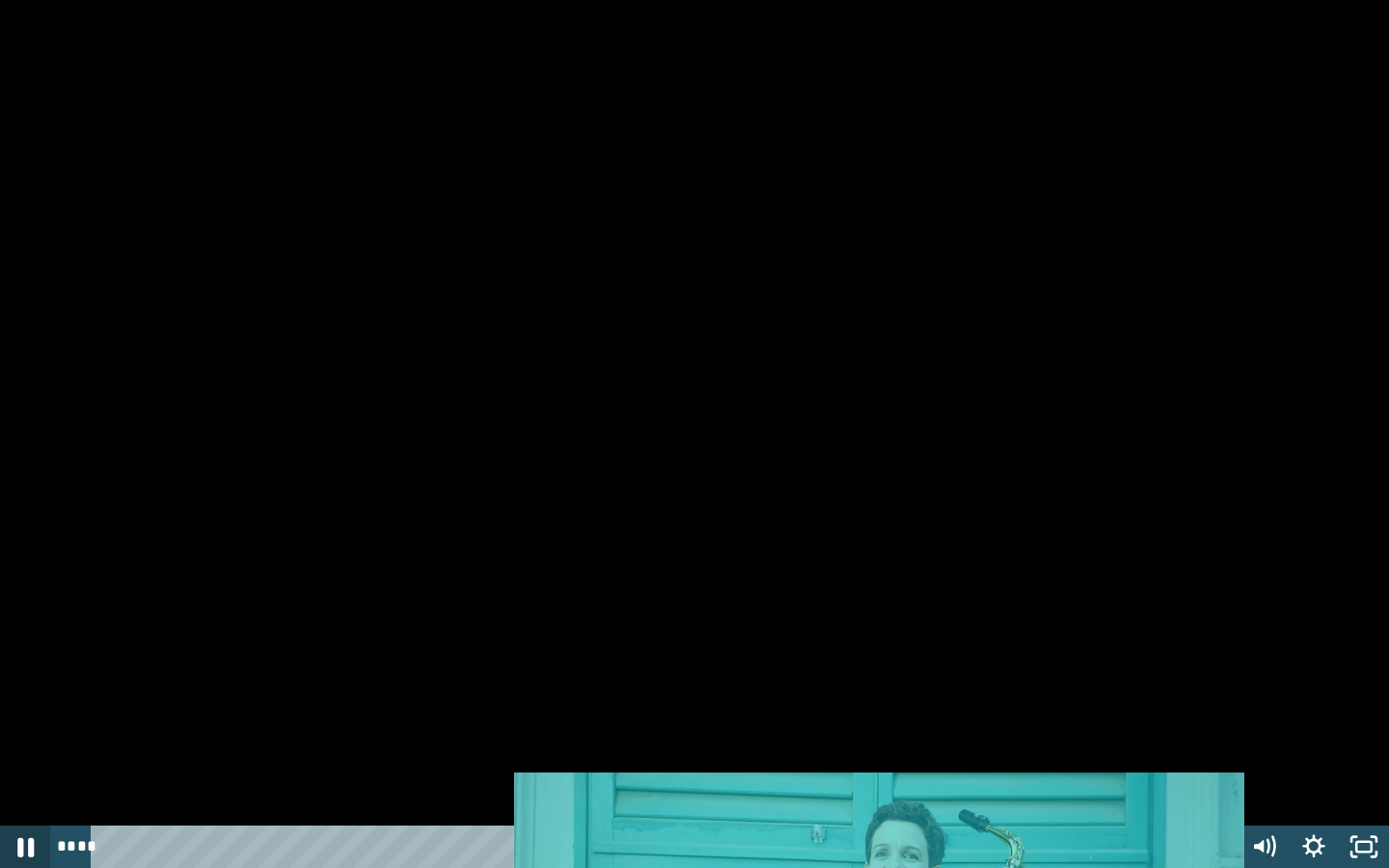 click 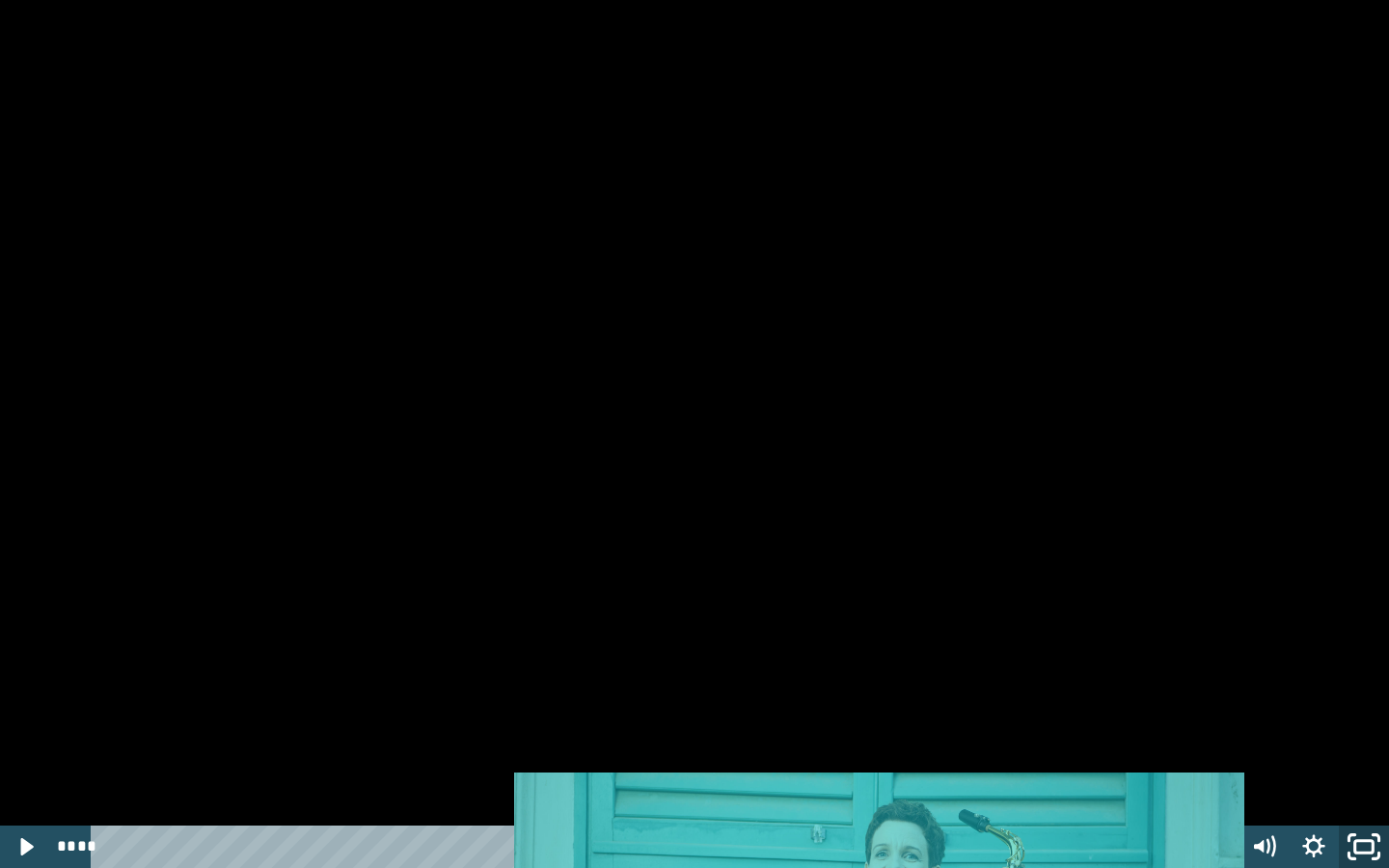 click 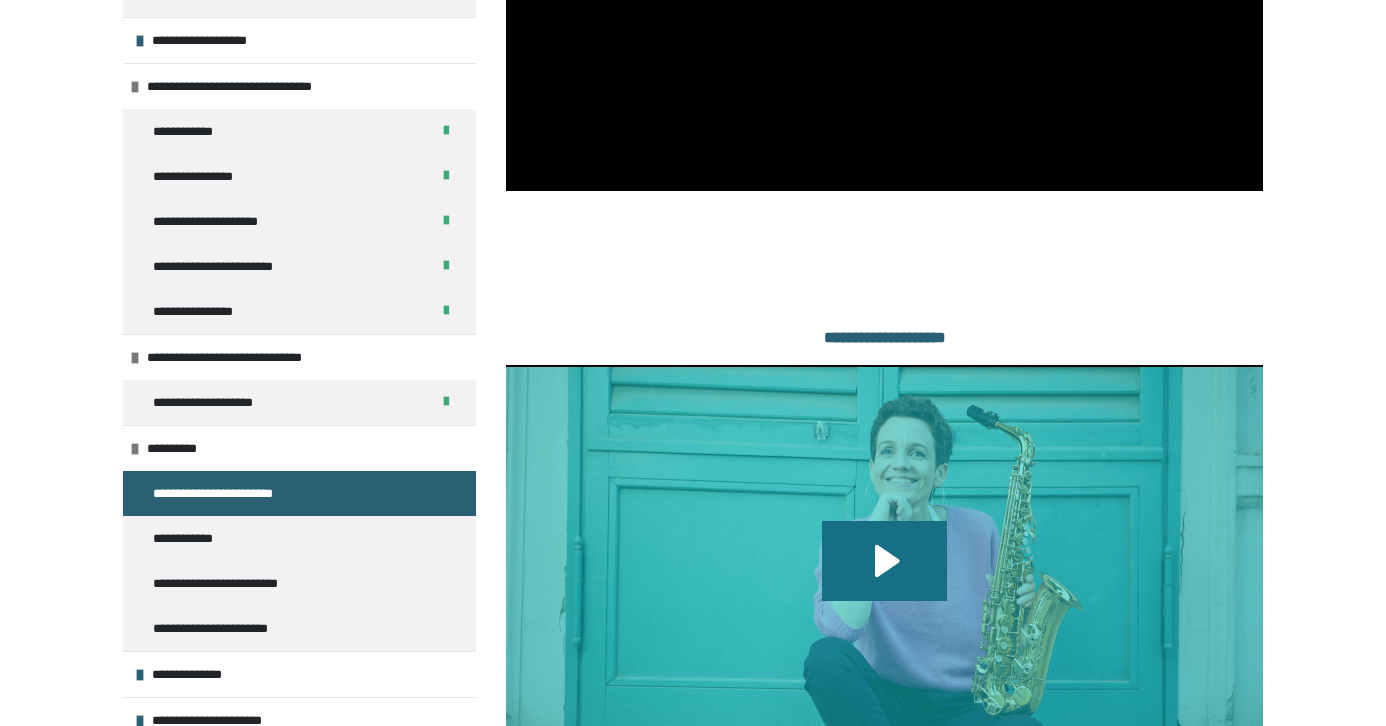 scroll, scrollTop: 1477, scrollLeft: 0, axis: vertical 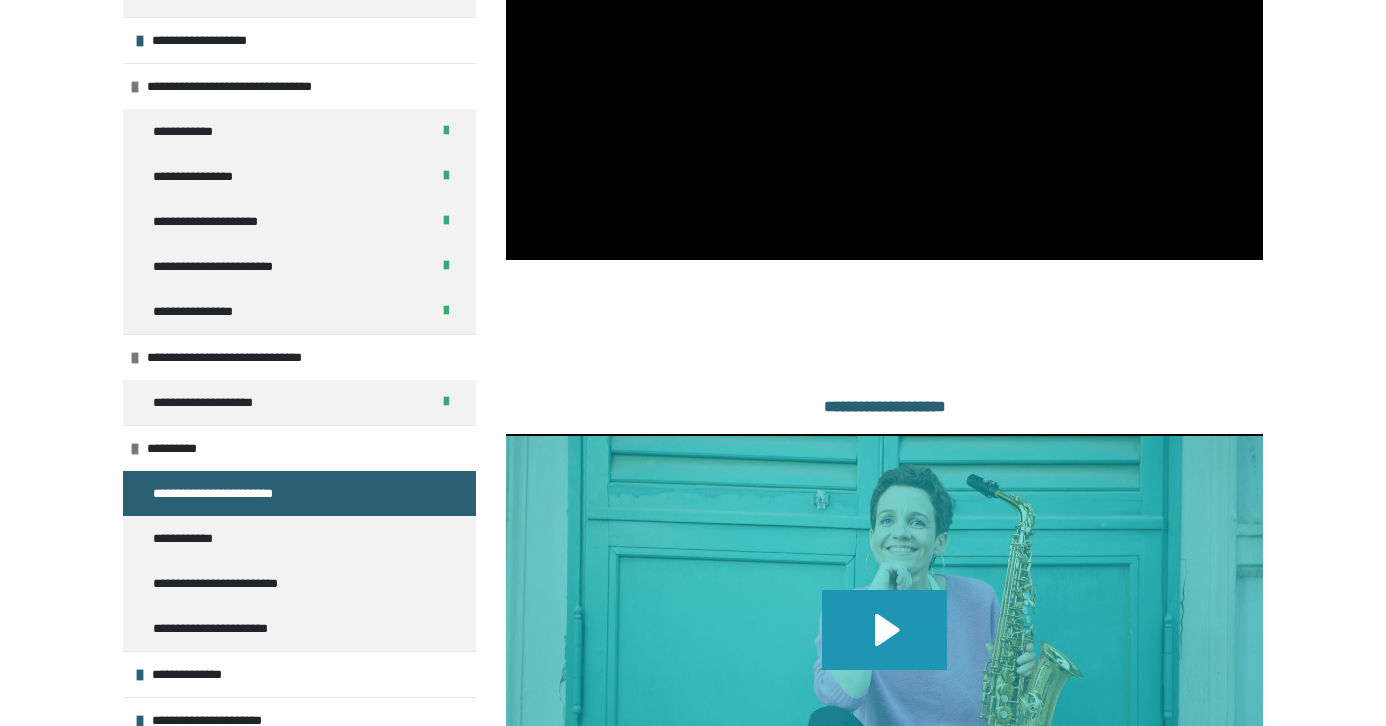 click 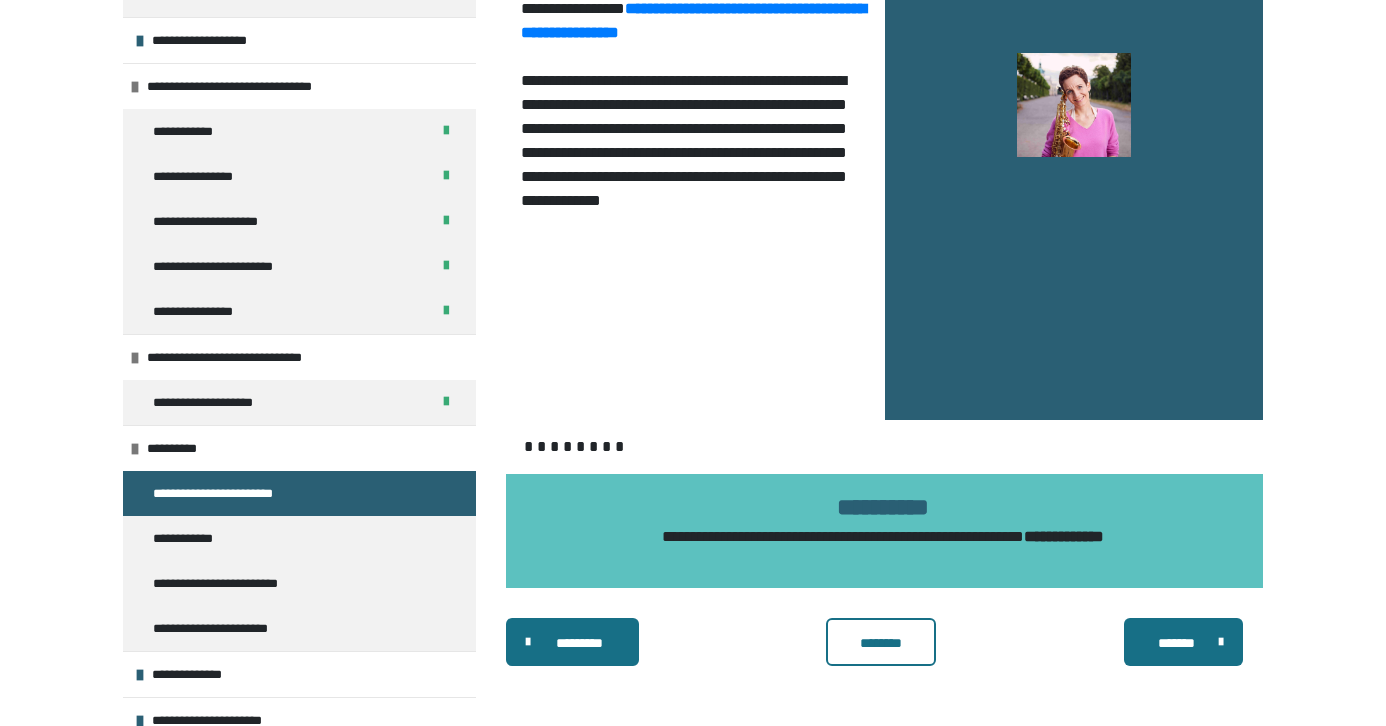 scroll, scrollTop: 3498, scrollLeft: 0, axis: vertical 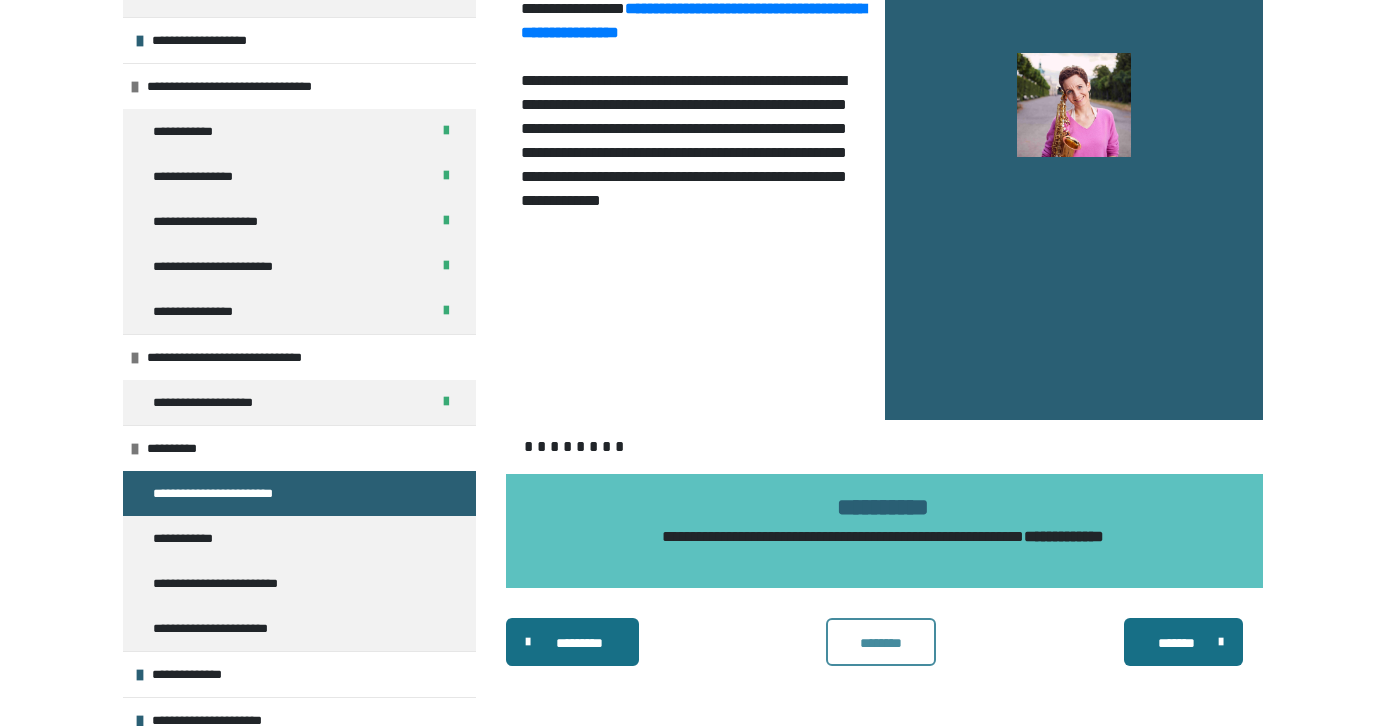 click on "********" at bounding box center (881, 643) 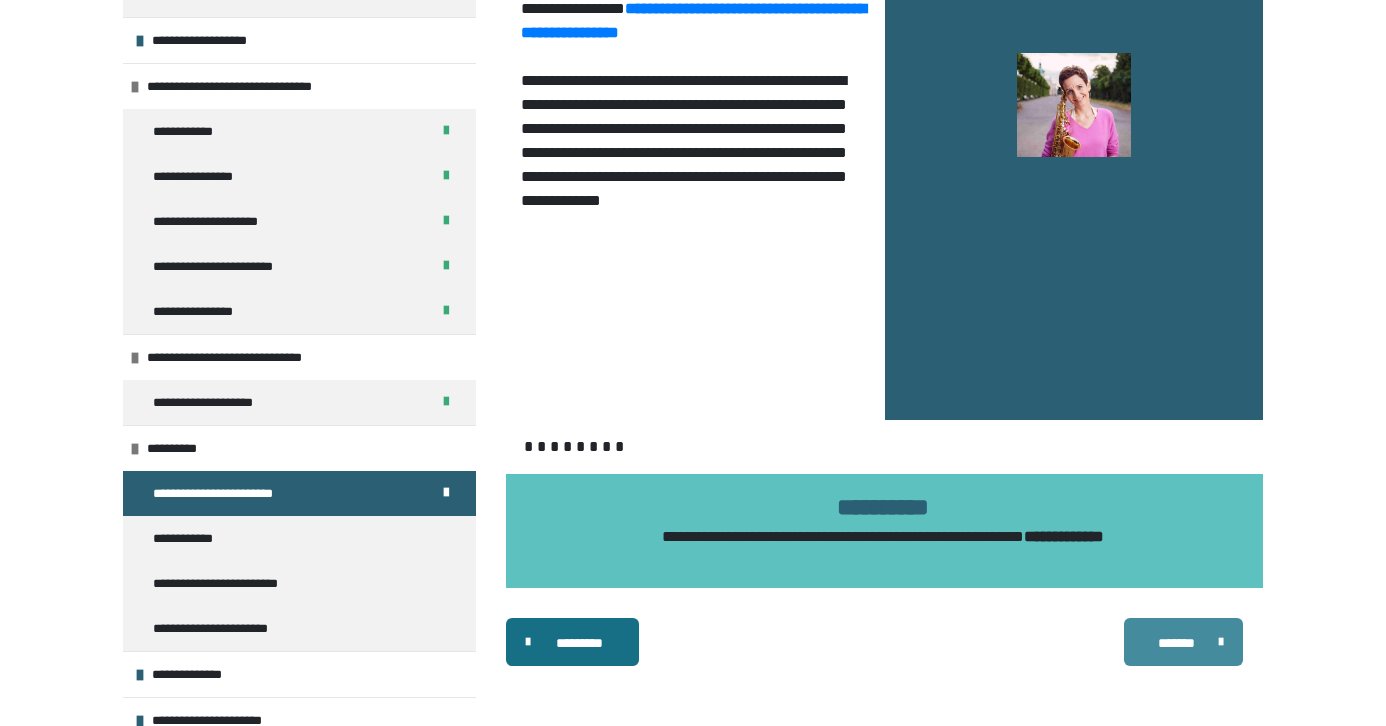 click on "*******" at bounding box center [1176, 643] 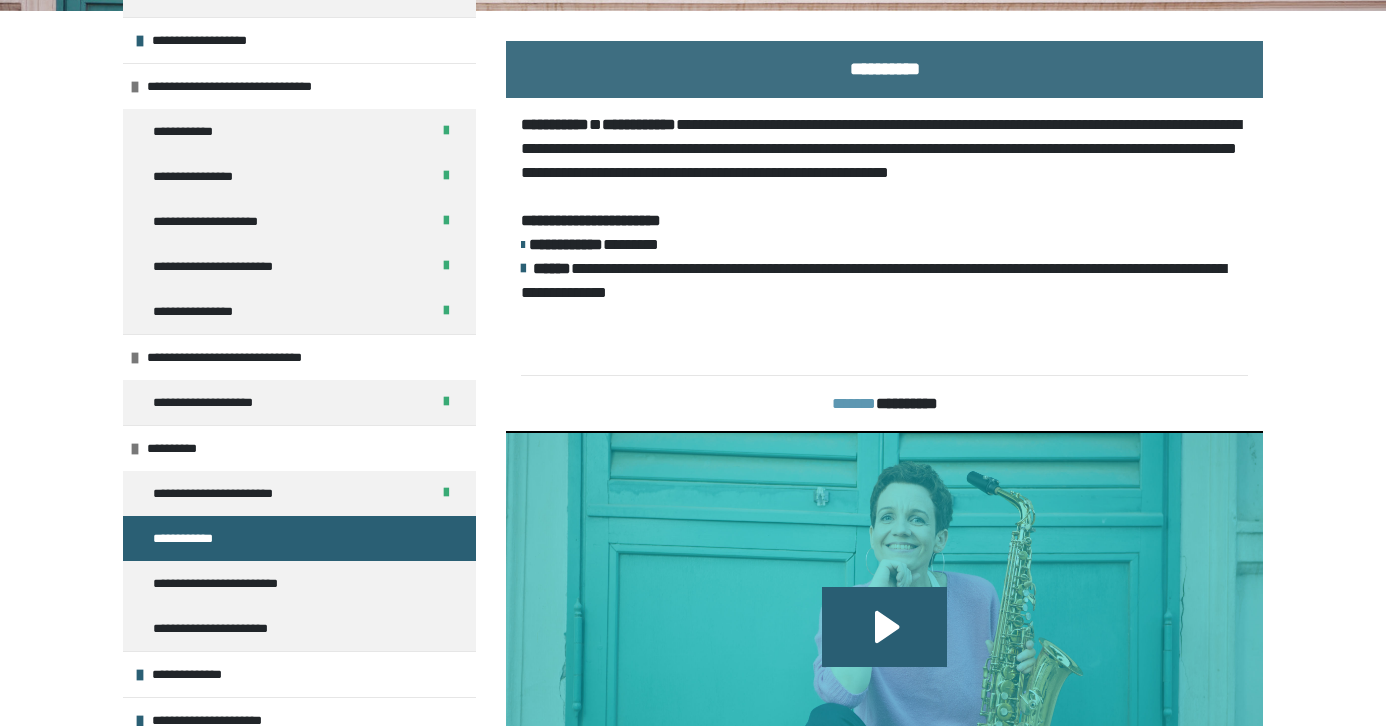 scroll, scrollTop: 361, scrollLeft: 0, axis: vertical 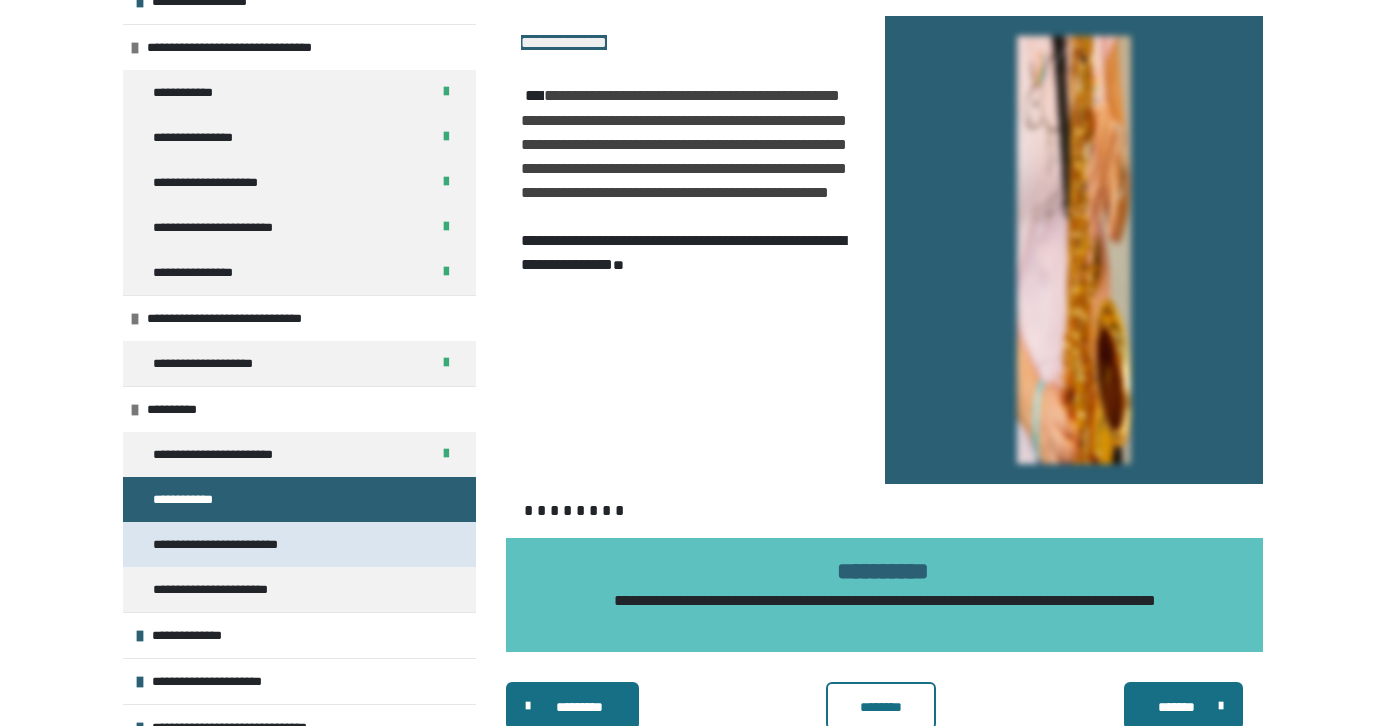 click on "**********" at bounding box center (228, 544) 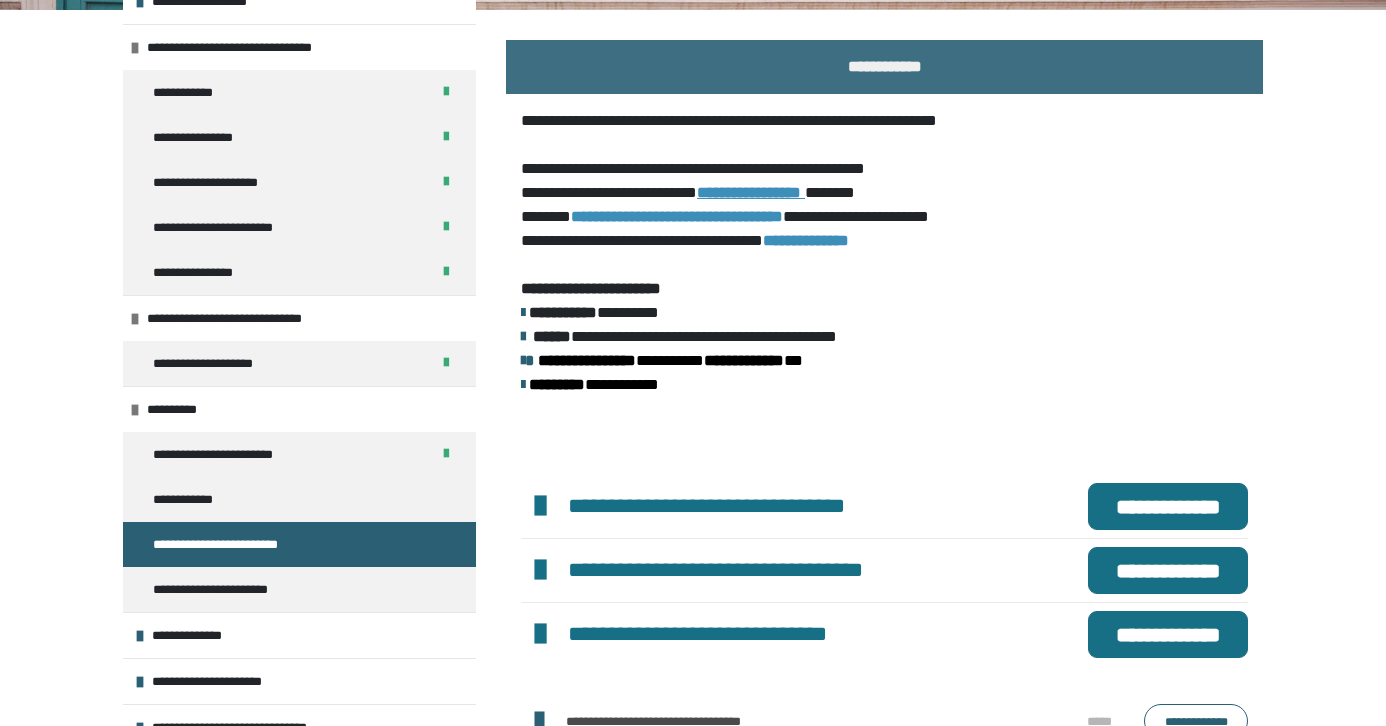 click on "**********" at bounding box center [1168, 634] 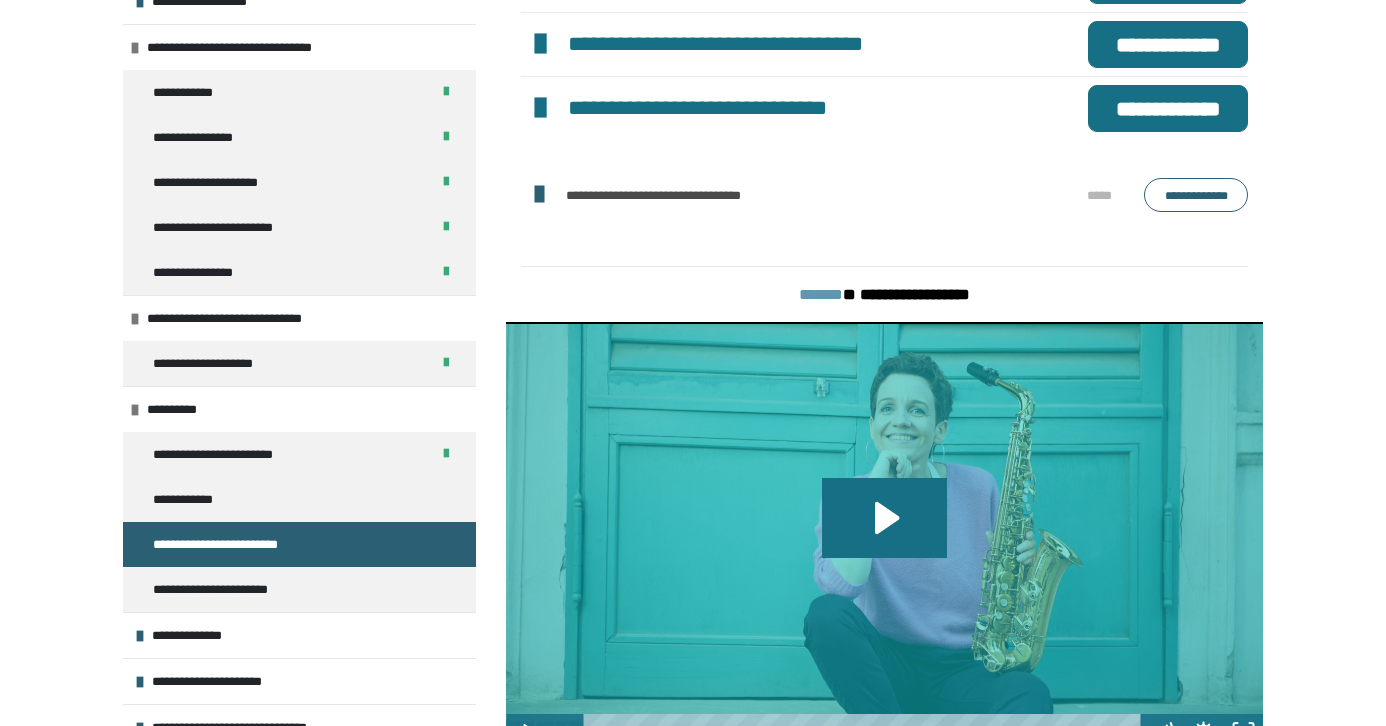 scroll, scrollTop: 897, scrollLeft: 0, axis: vertical 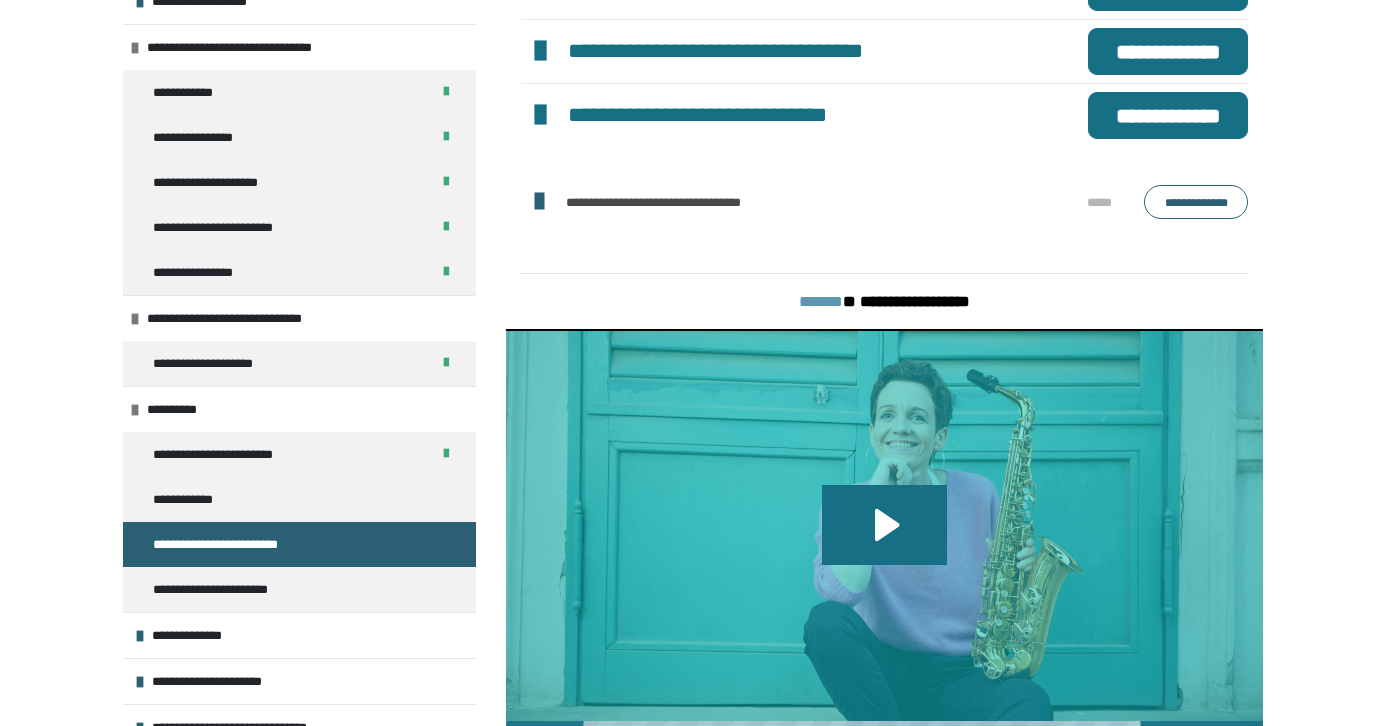 click on "**********" at bounding box center [1196, 202] 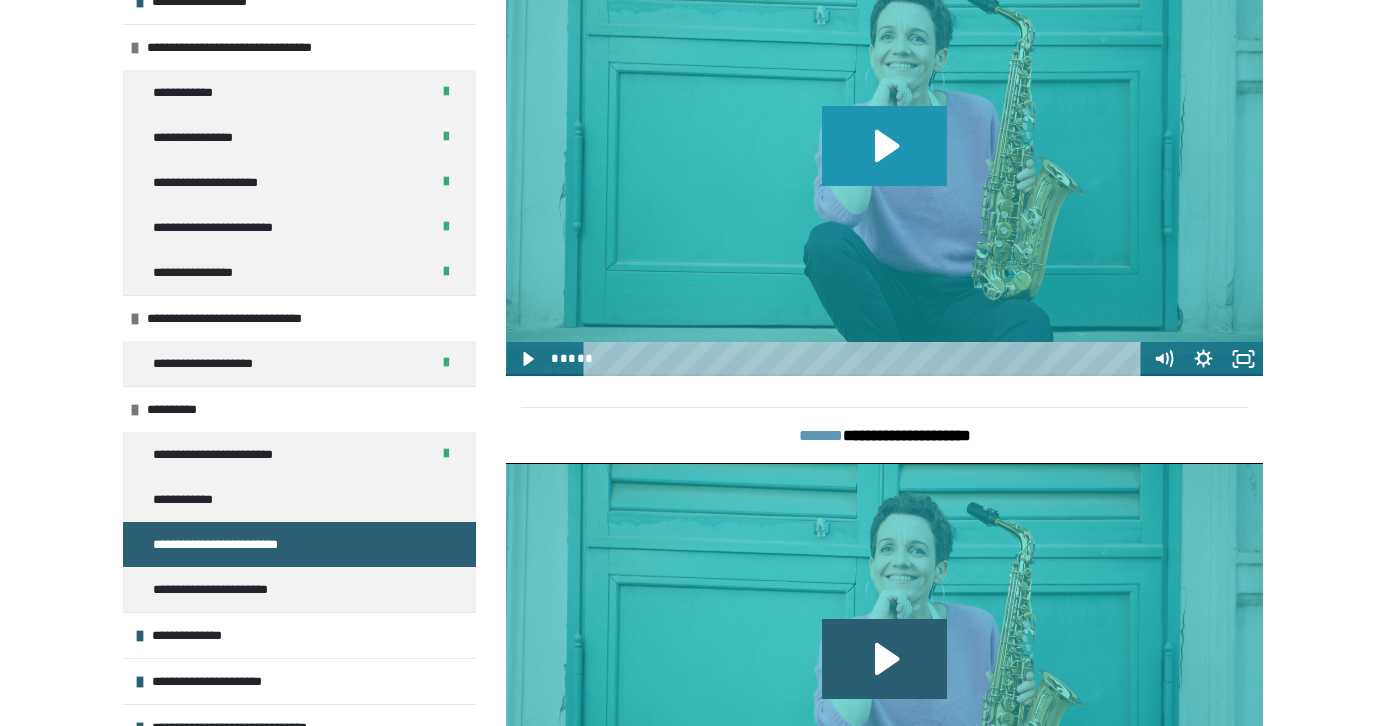 click 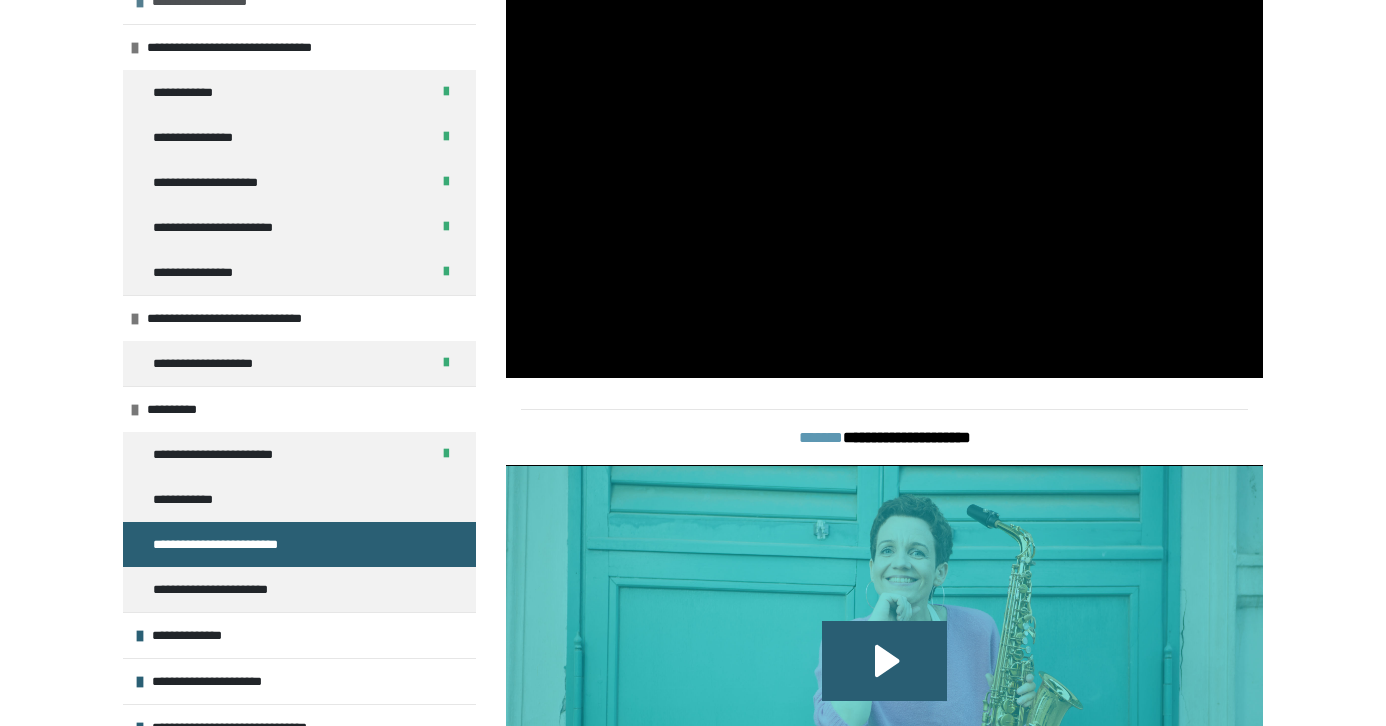scroll, scrollTop: 1274, scrollLeft: 0, axis: vertical 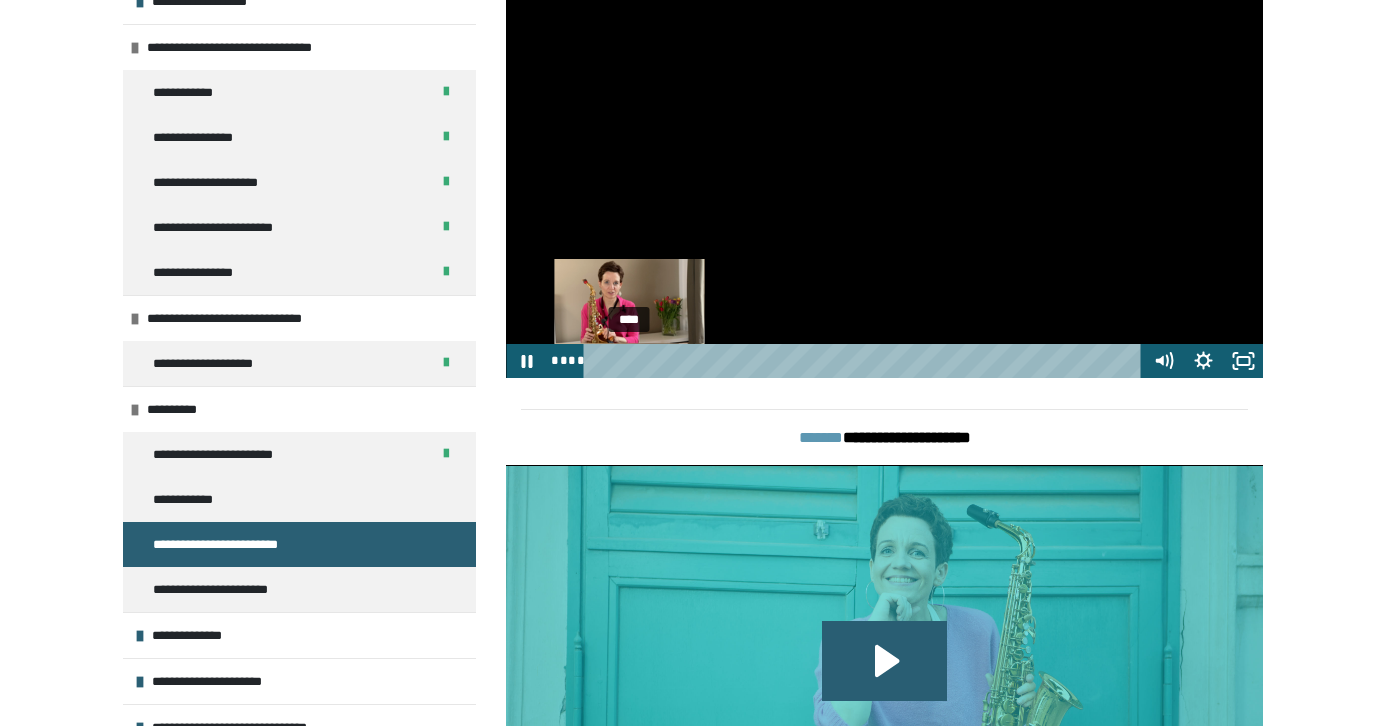 drag, startPoint x: 598, startPoint y: 364, endPoint x: 629, endPoint y: 364, distance: 31 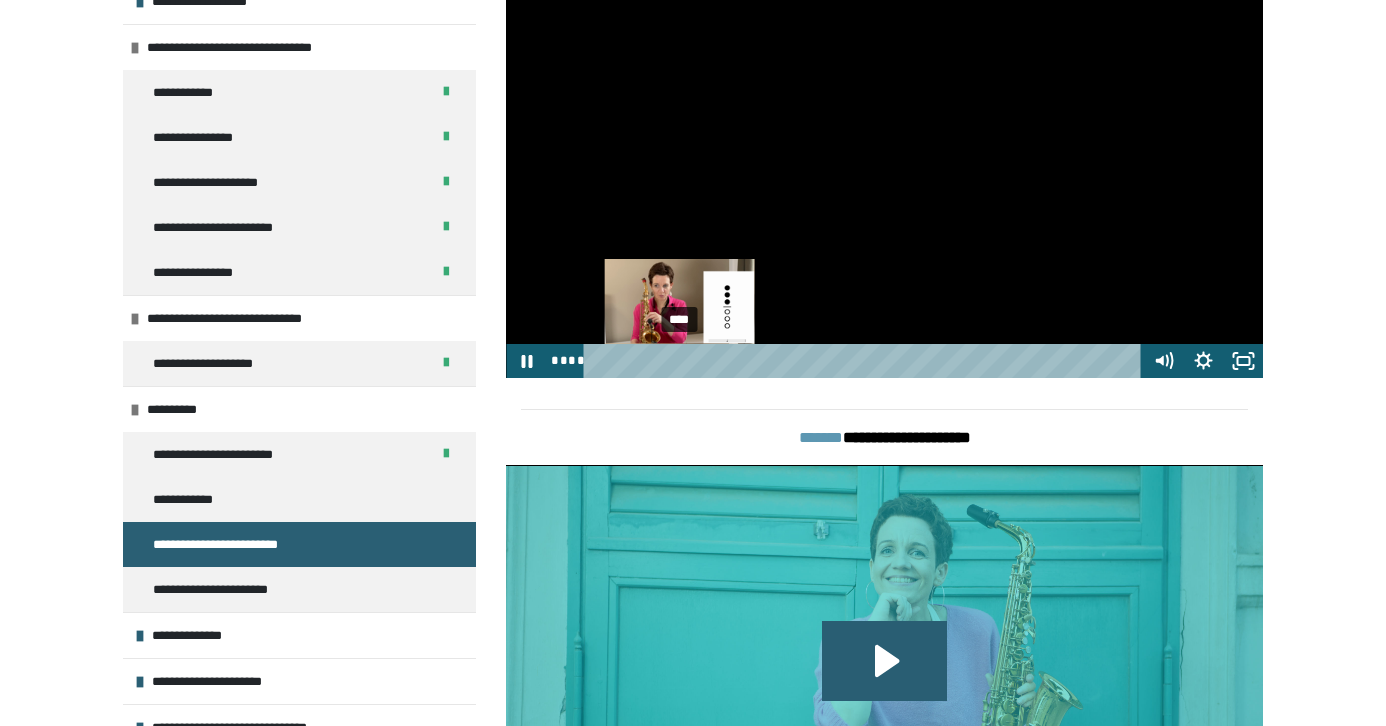 drag, startPoint x: 630, startPoint y: 361, endPoint x: 680, endPoint y: 358, distance: 50.08992 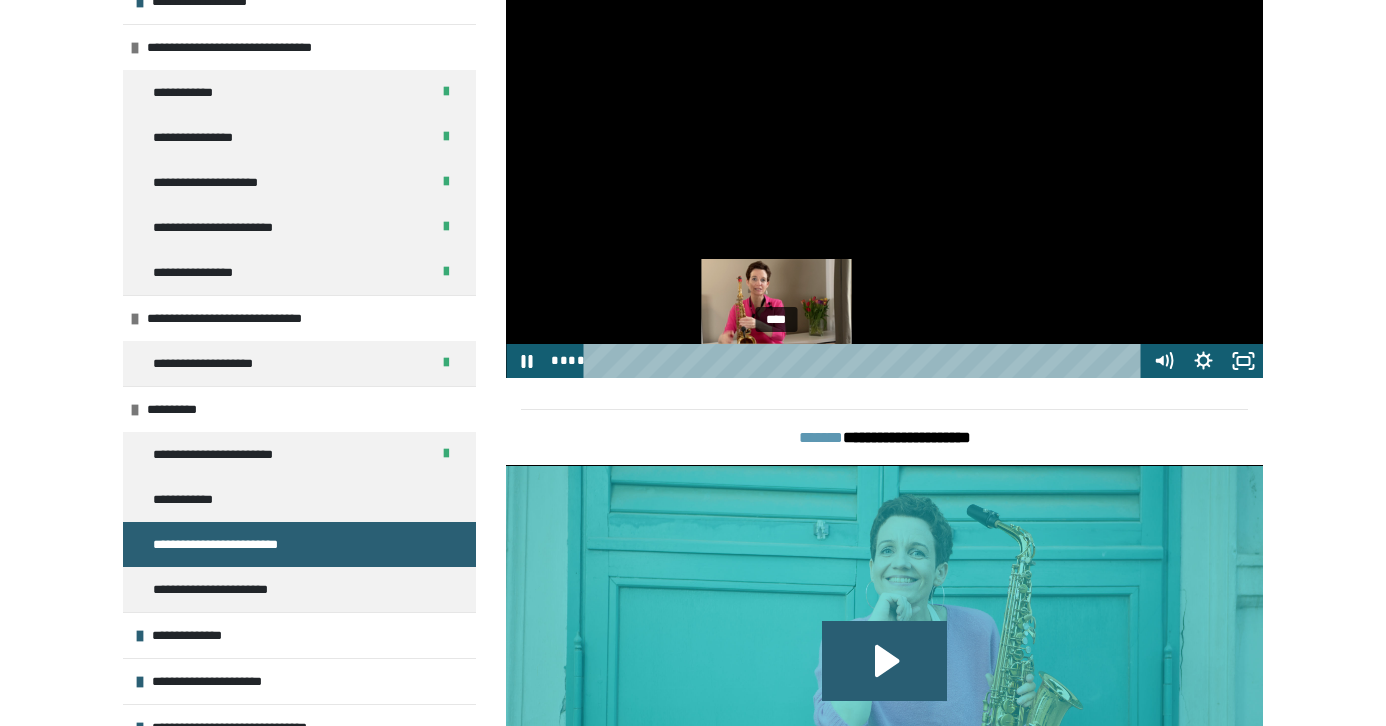 drag, startPoint x: 677, startPoint y: 357, endPoint x: 777, endPoint y: 356, distance: 100.005 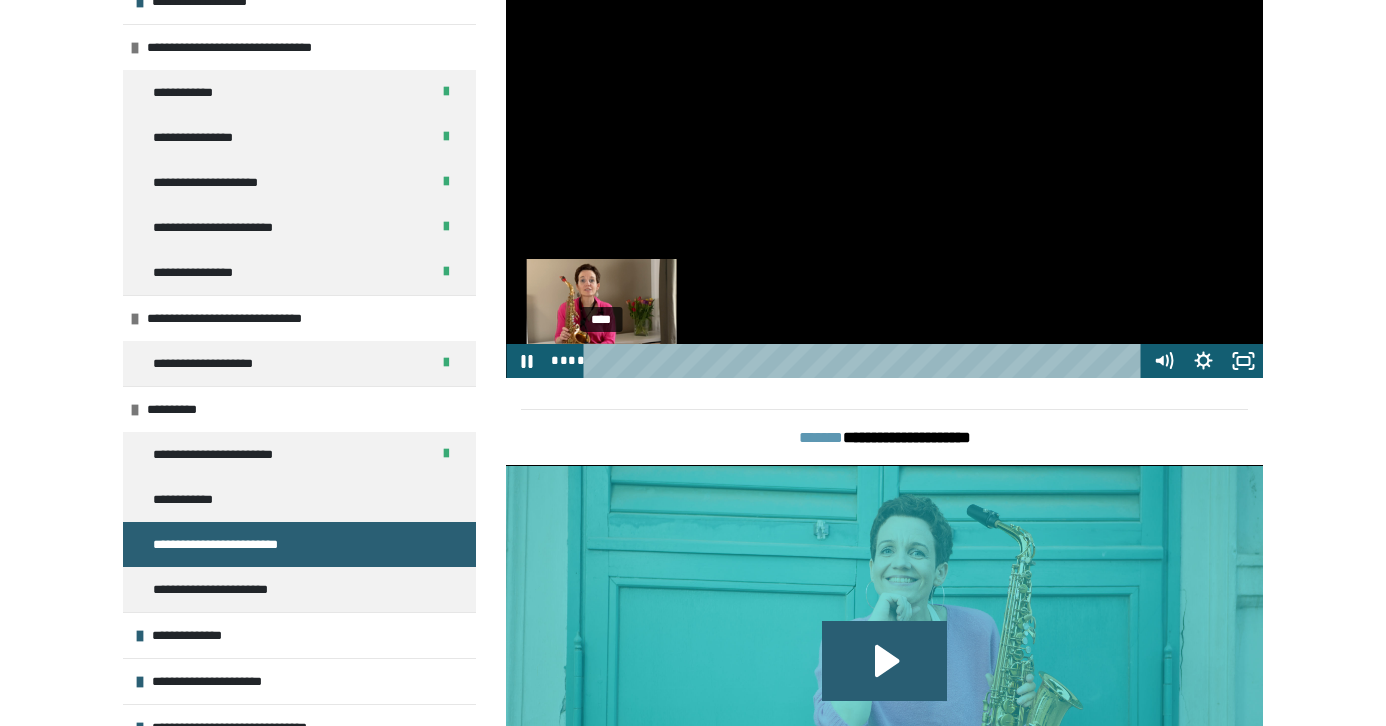 click on "****" at bounding box center [866, 361] 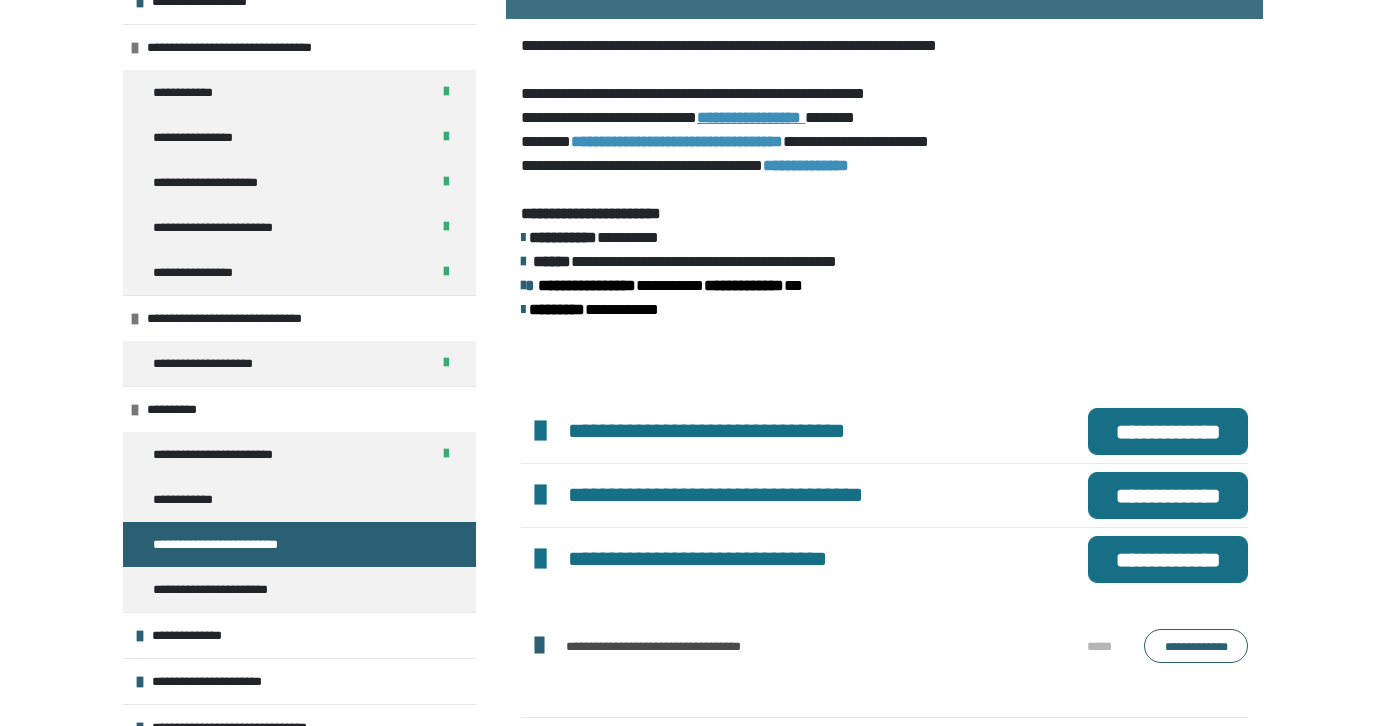 scroll, scrollTop: 322, scrollLeft: 0, axis: vertical 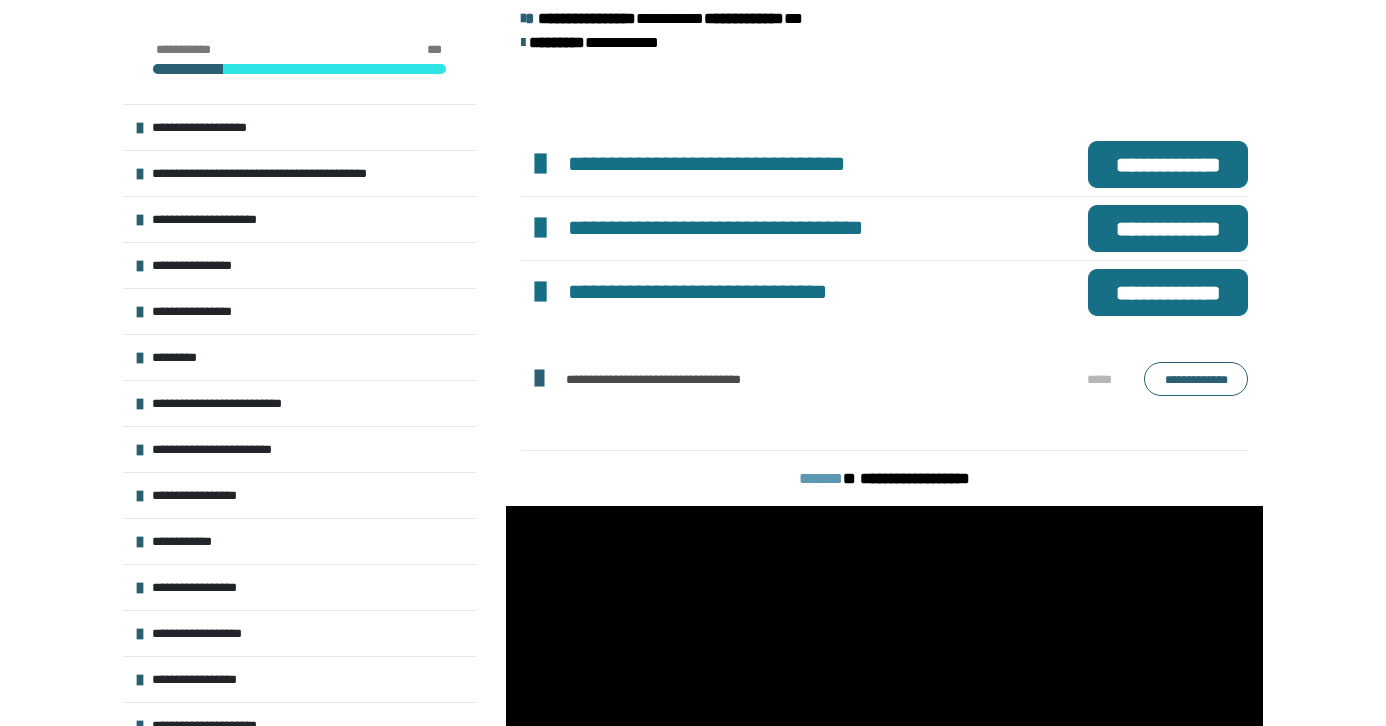 click on "**********" at bounding box center [1168, 292] 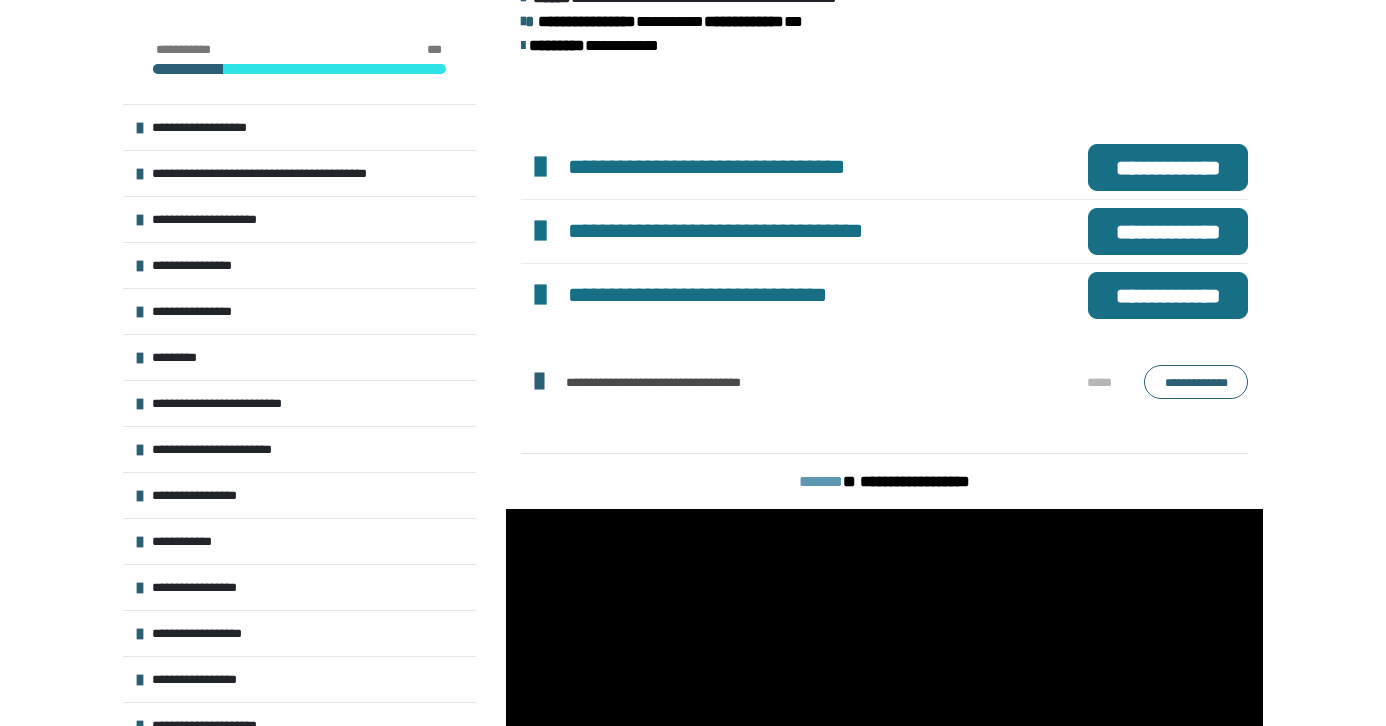 scroll, scrollTop: 688, scrollLeft: 0, axis: vertical 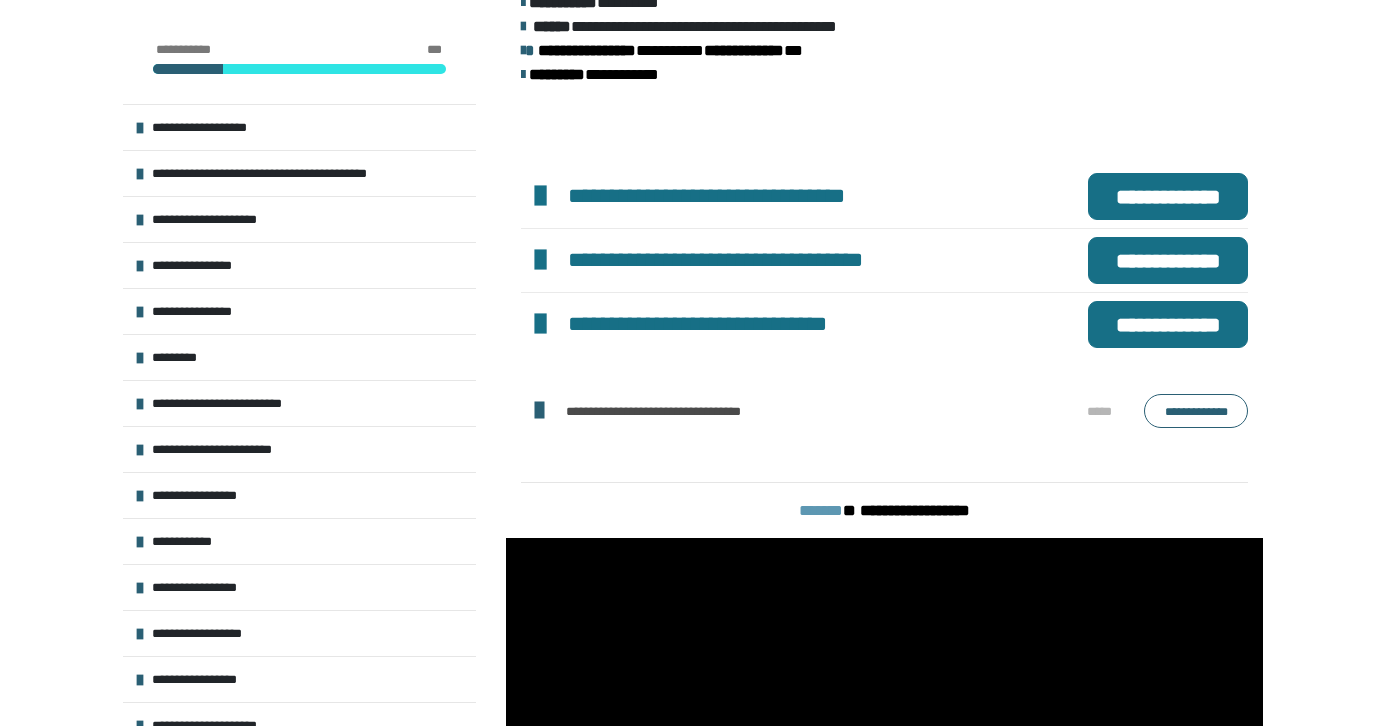 click on "**********" at bounding box center [1168, 196] 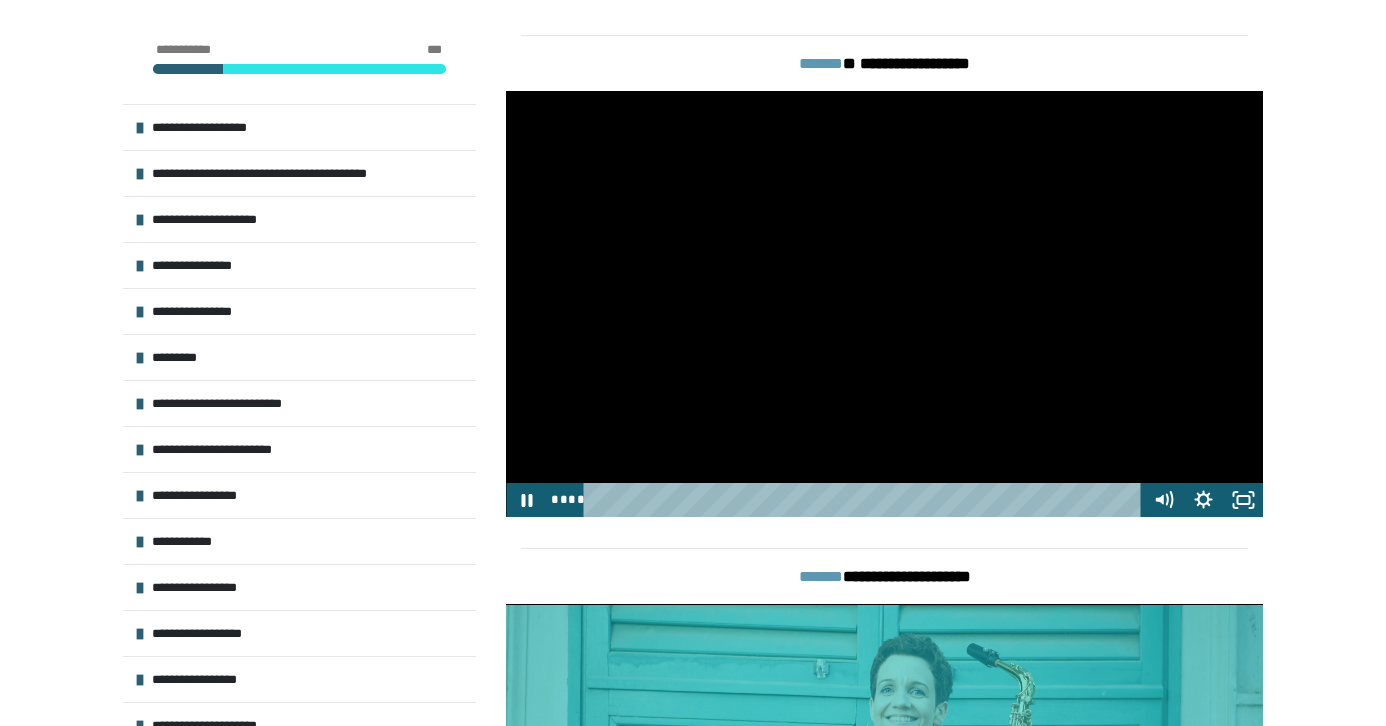 scroll, scrollTop: 1137, scrollLeft: 0, axis: vertical 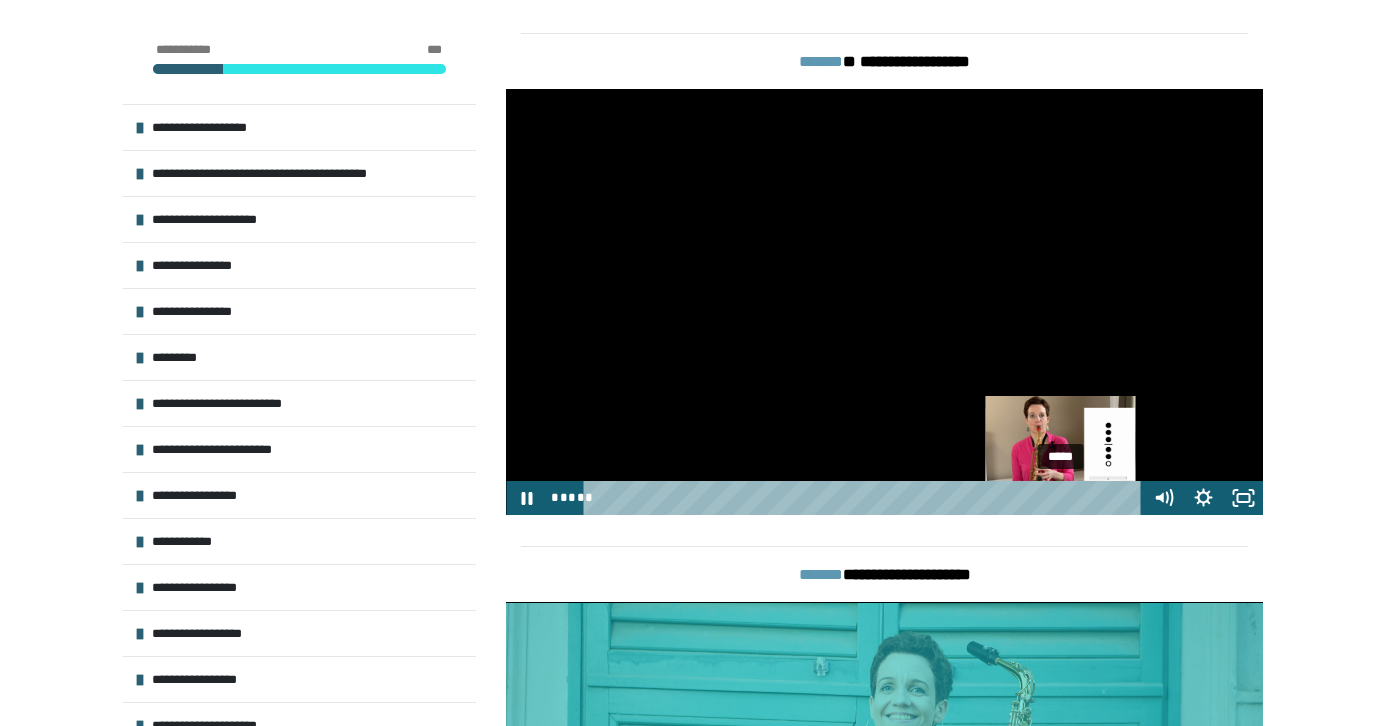 click on "*****" at bounding box center [866, 498] 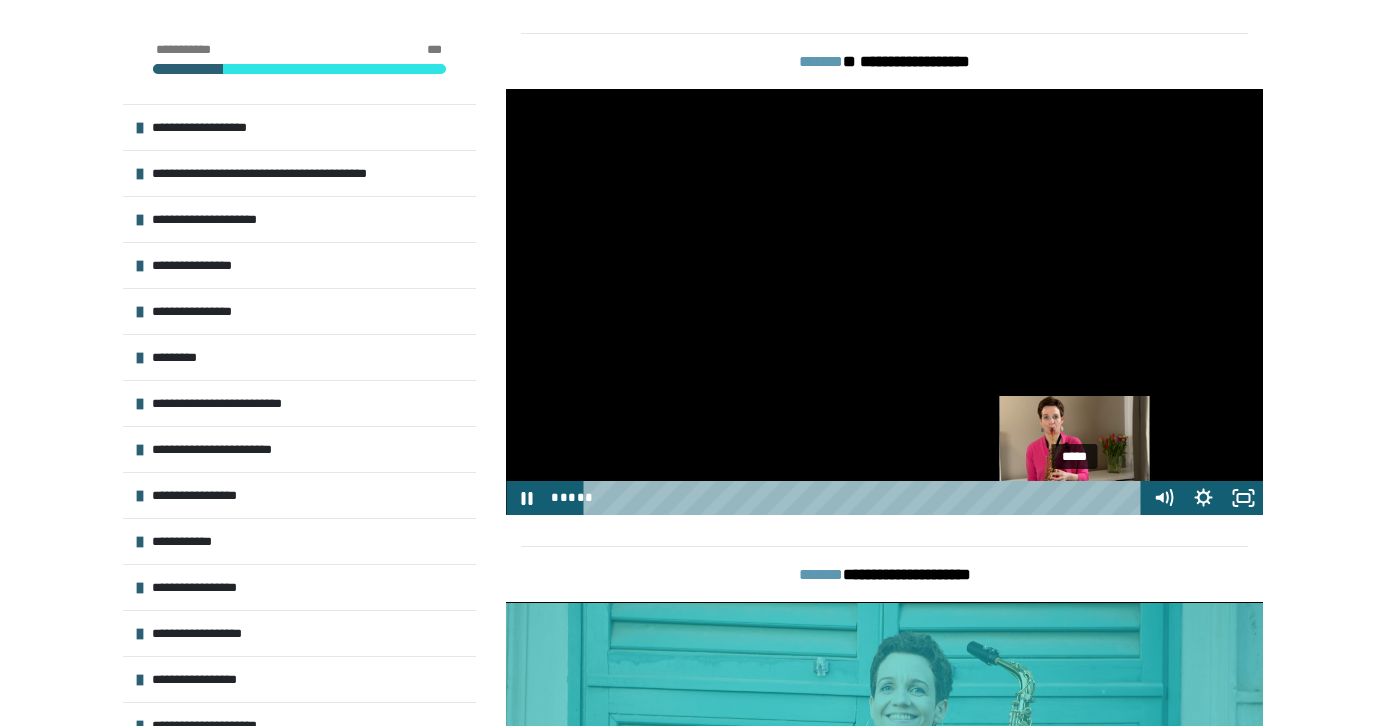 click on "*****" at bounding box center [866, 498] 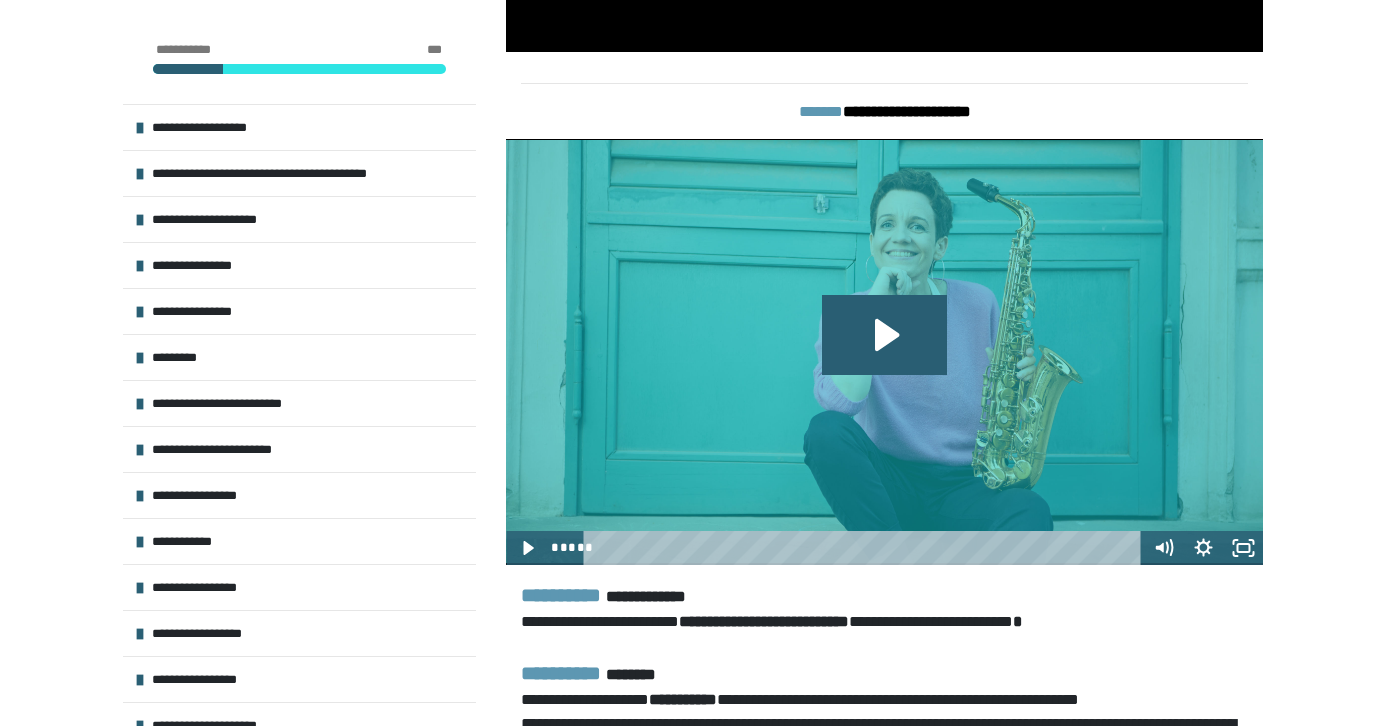 scroll, scrollTop: 1603, scrollLeft: 0, axis: vertical 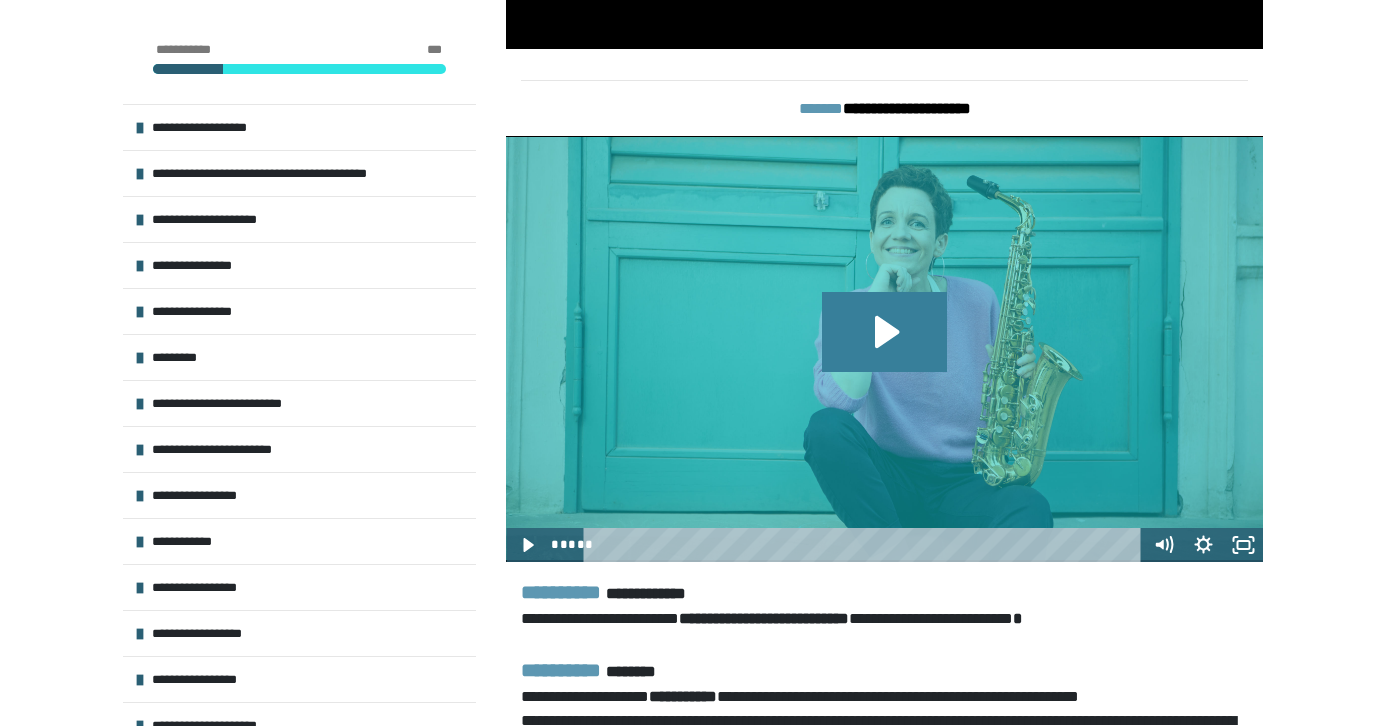 click 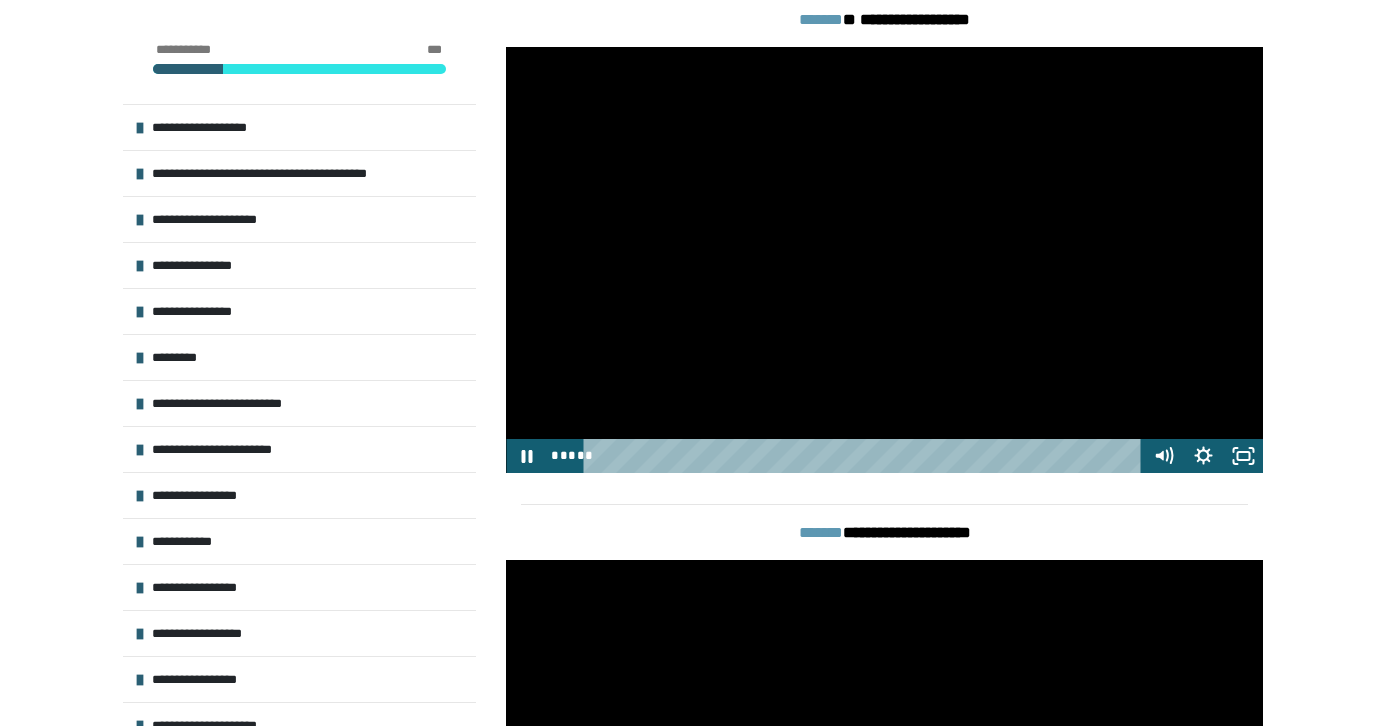 scroll, scrollTop: 1204, scrollLeft: 0, axis: vertical 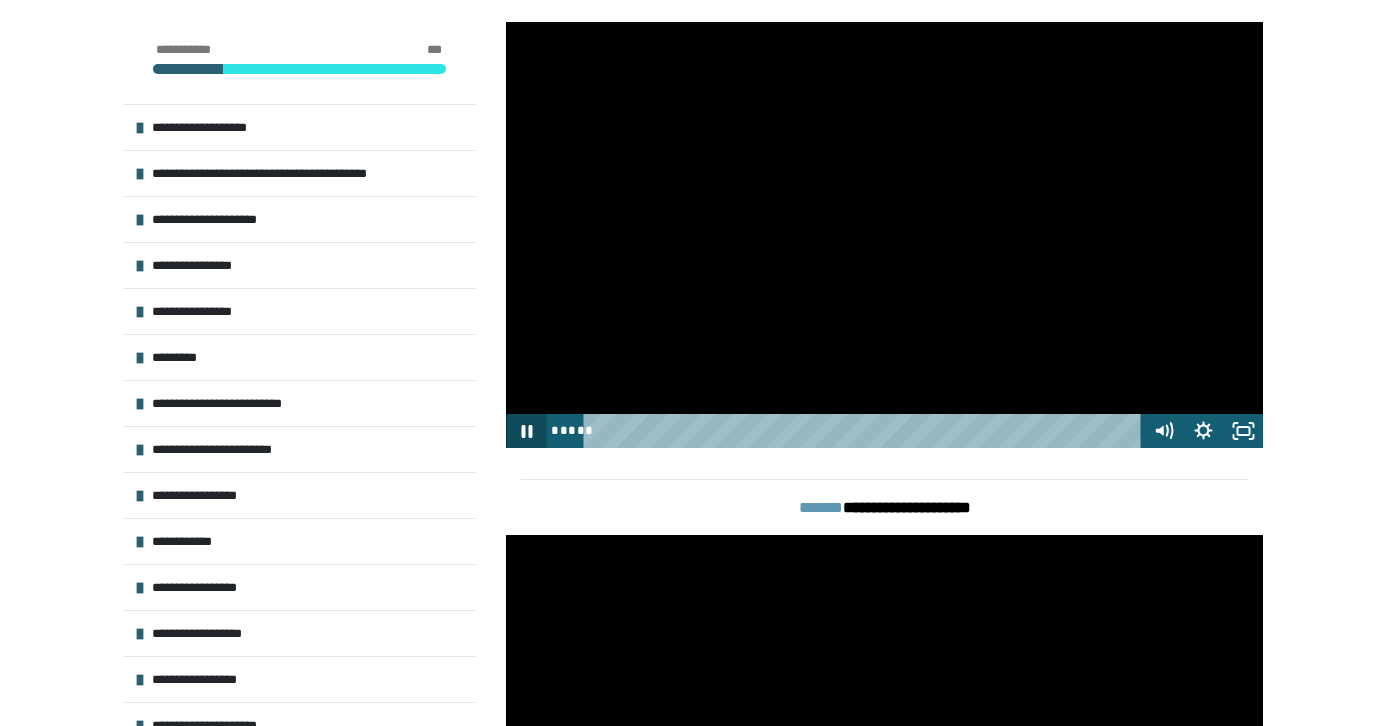 click 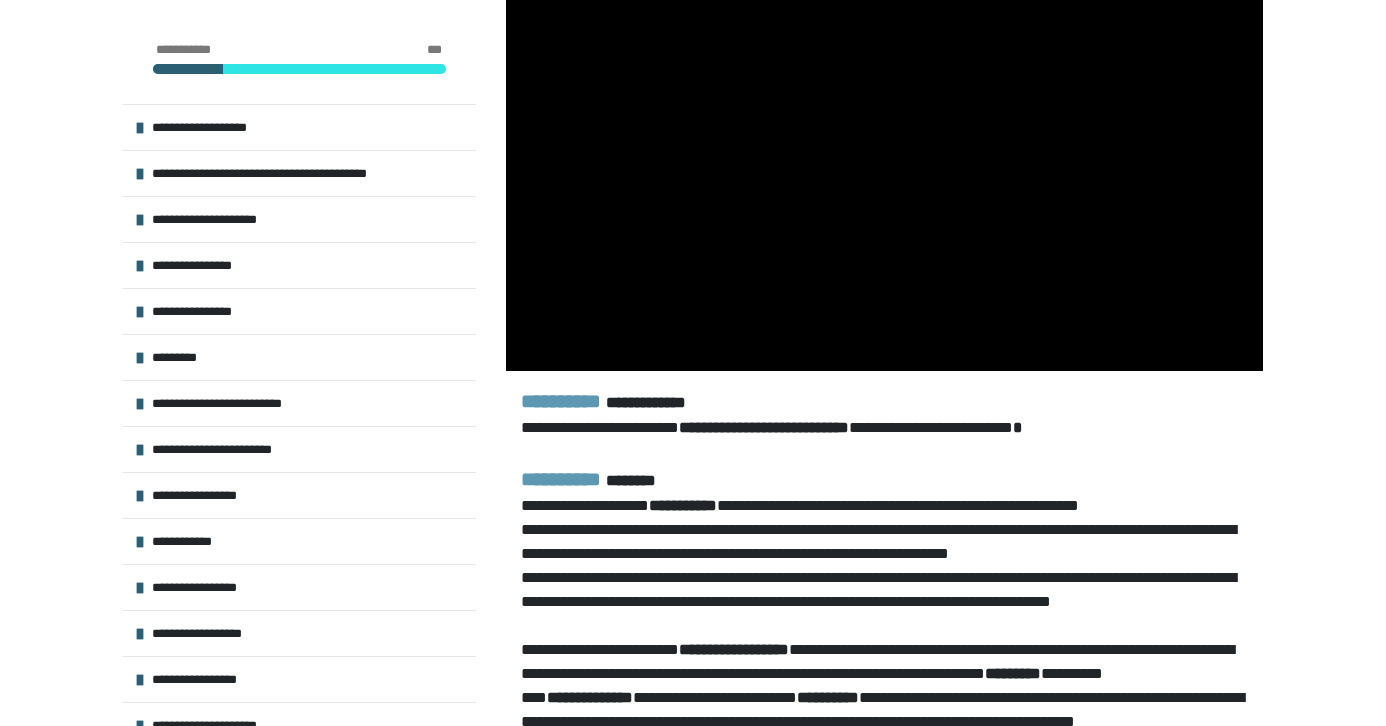 scroll, scrollTop: 1715, scrollLeft: 0, axis: vertical 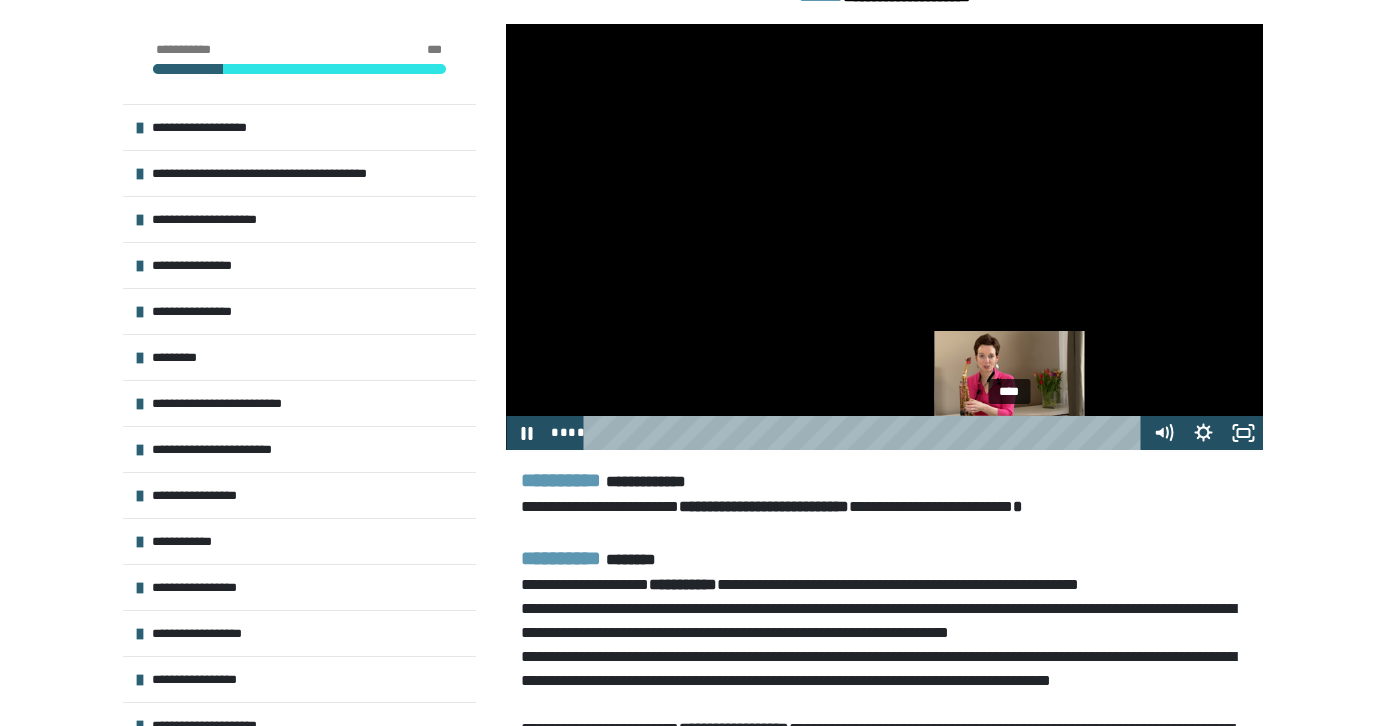 click on "****" at bounding box center [866, 433] 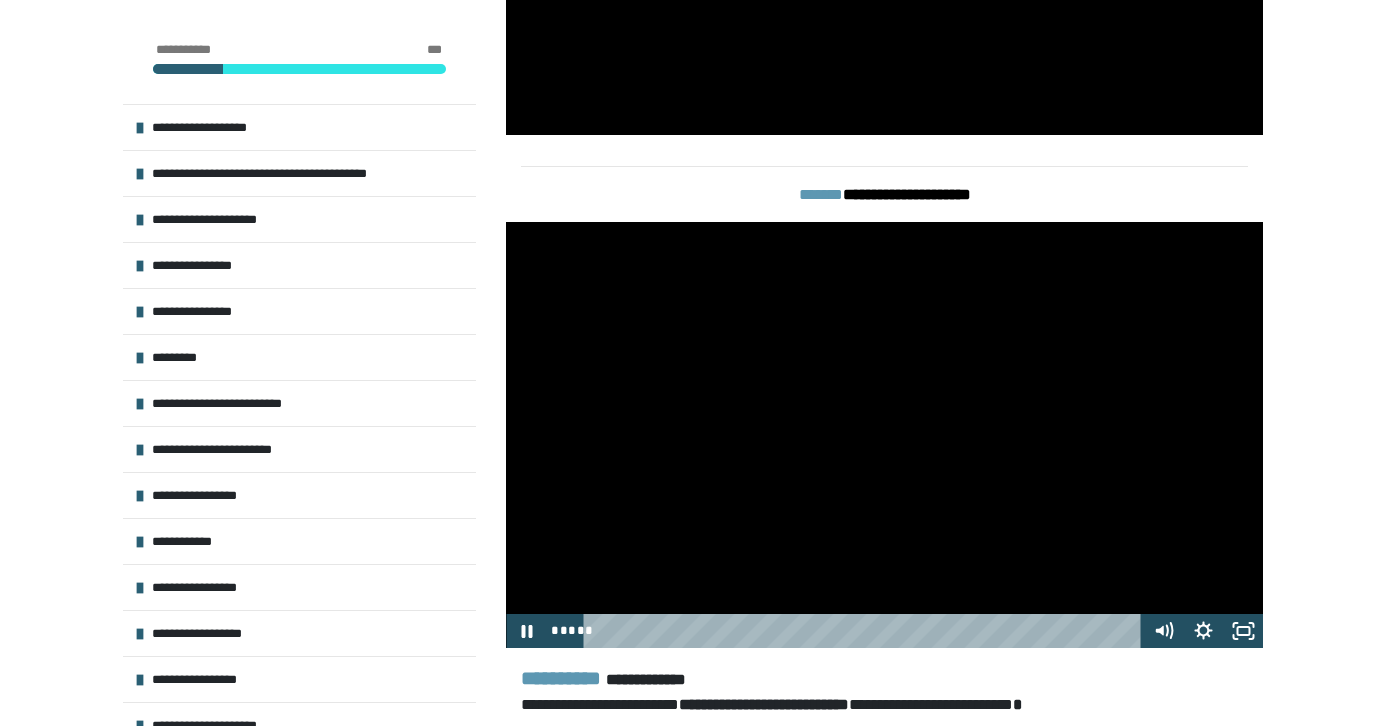 scroll, scrollTop: 1559, scrollLeft: 0, axis: vertical 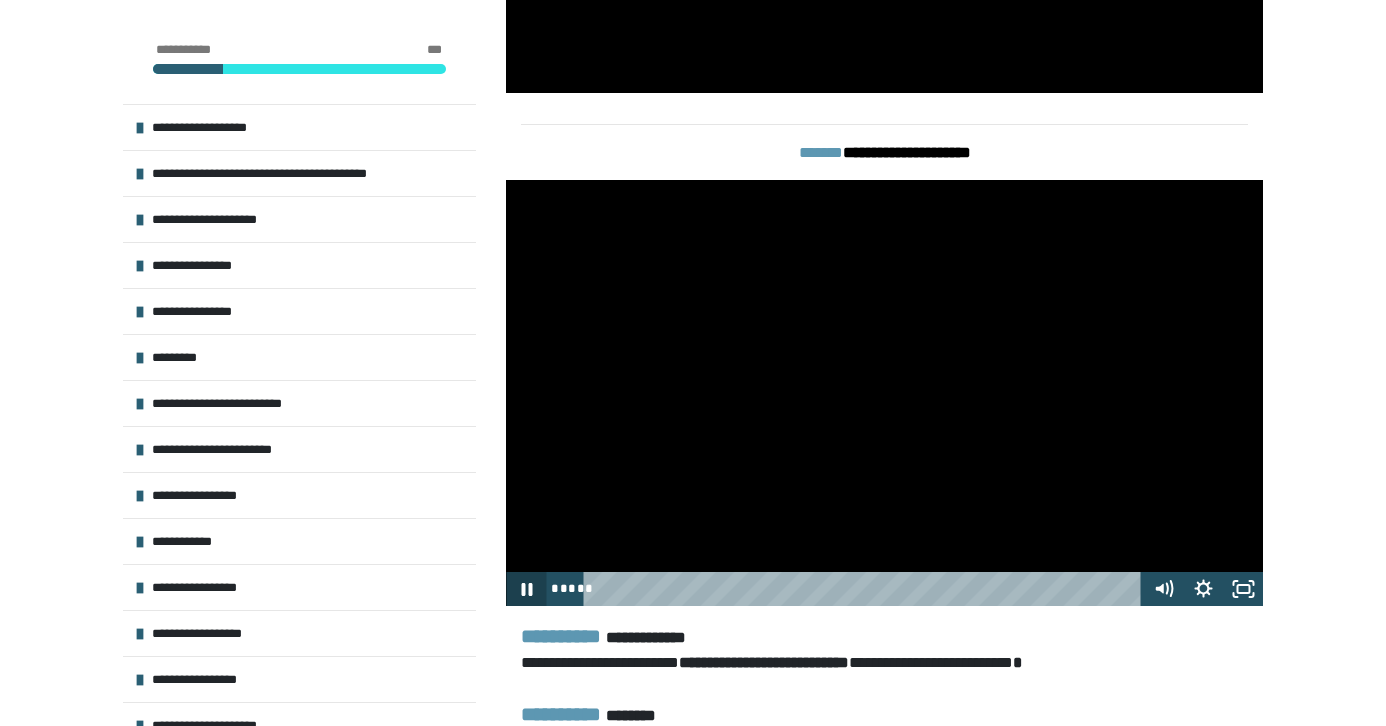 click 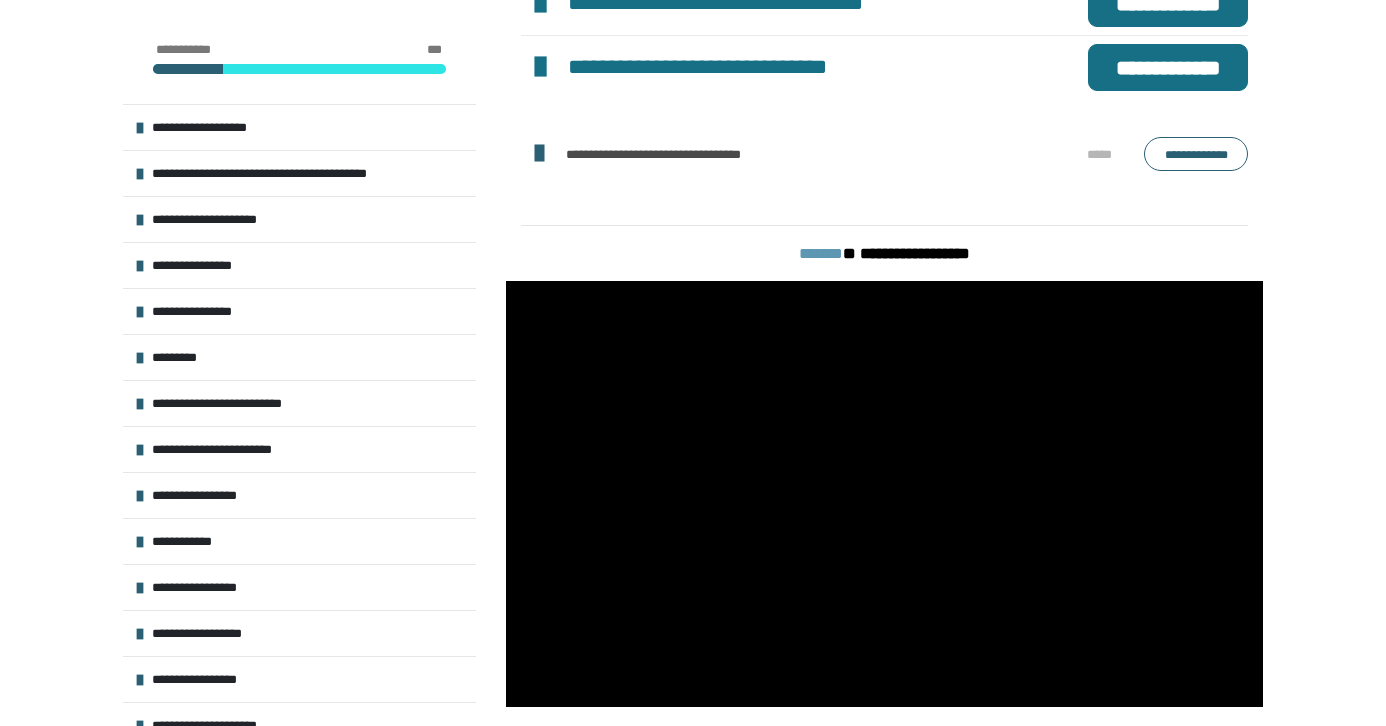 scroll, scrollTop: 960, scrollLeft: 0, axis: vertical 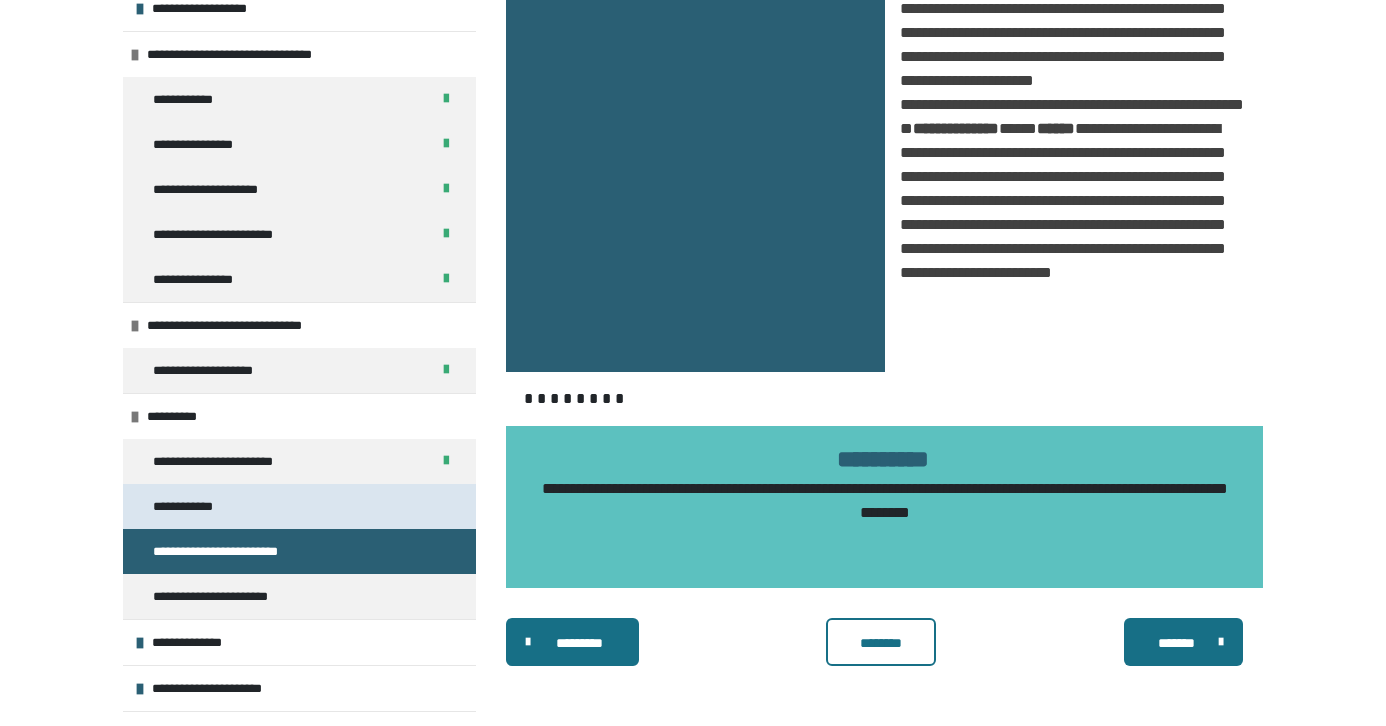 click on "**********" at bounding box center (193, 506) 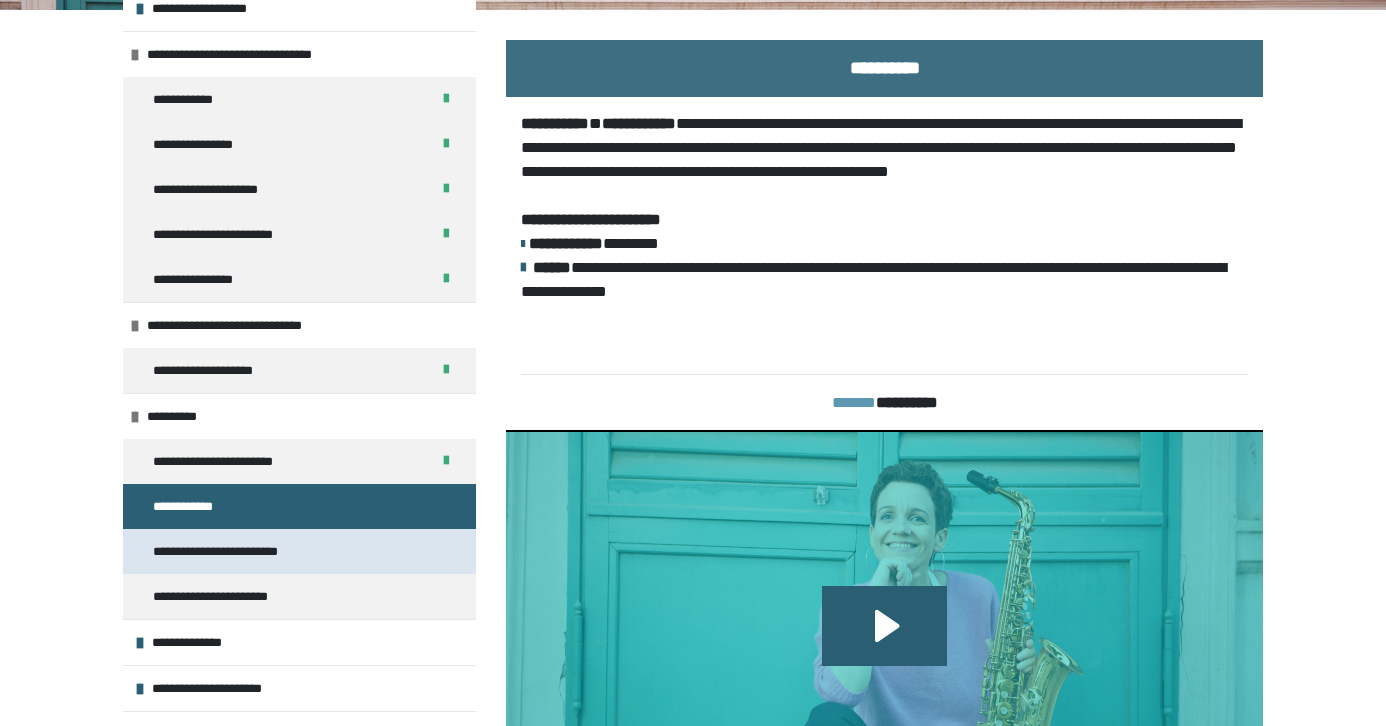 click on "**********" at bounding box center [228, 551] 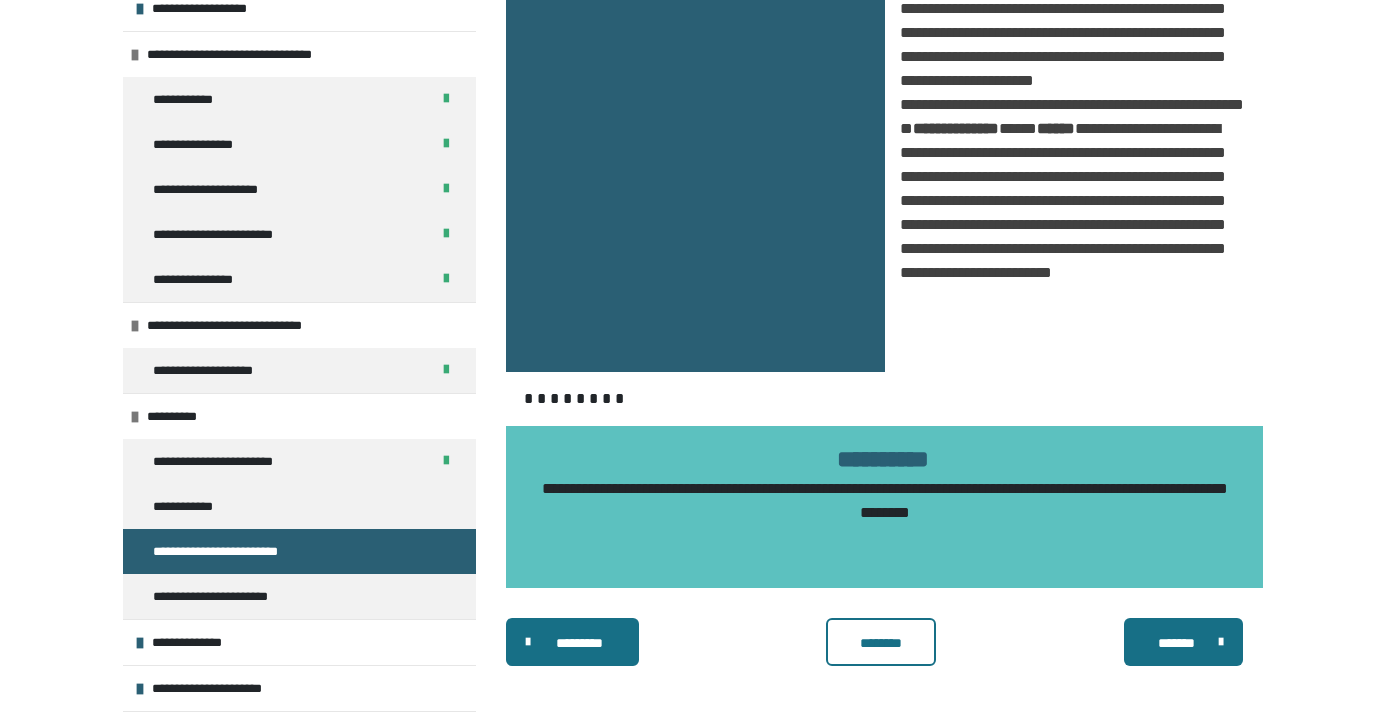 scroll, scrollTop: 4190, scrollLeft: 0, axis: vertical 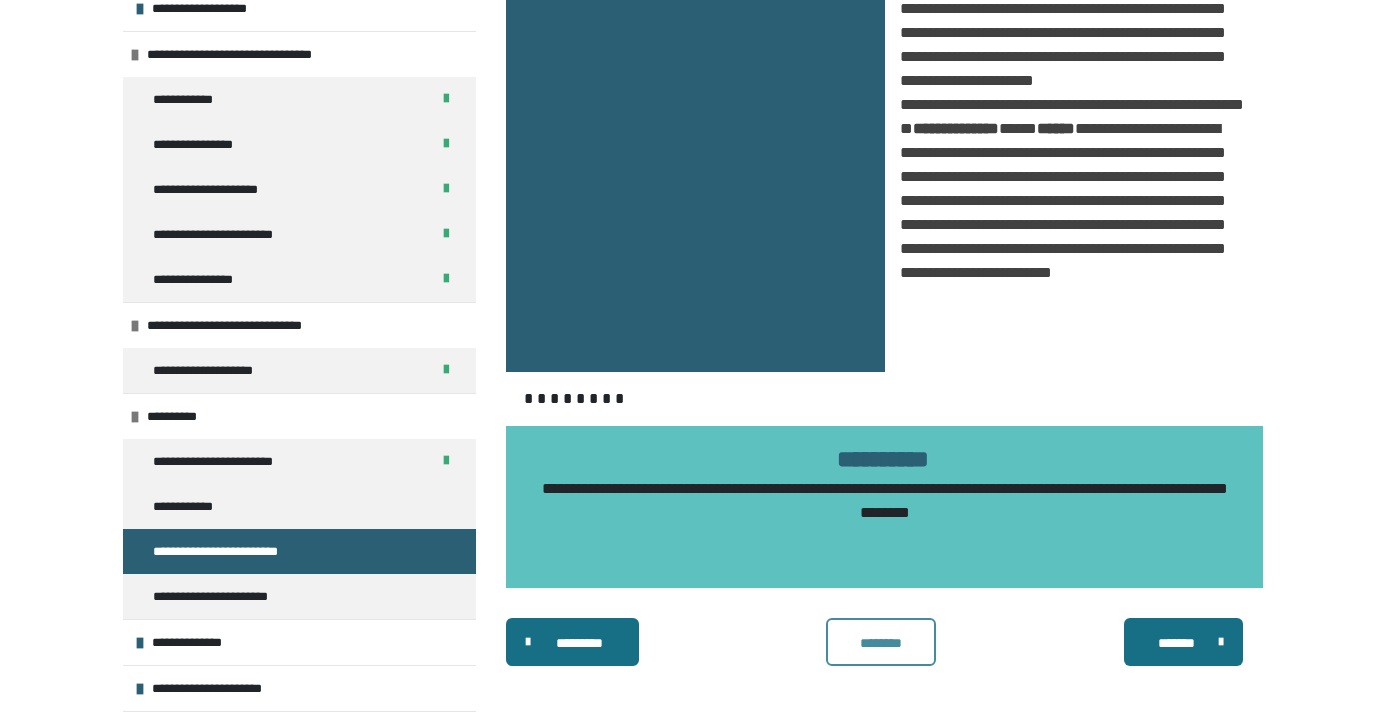 click on "********" at bounding box center [881, 643] 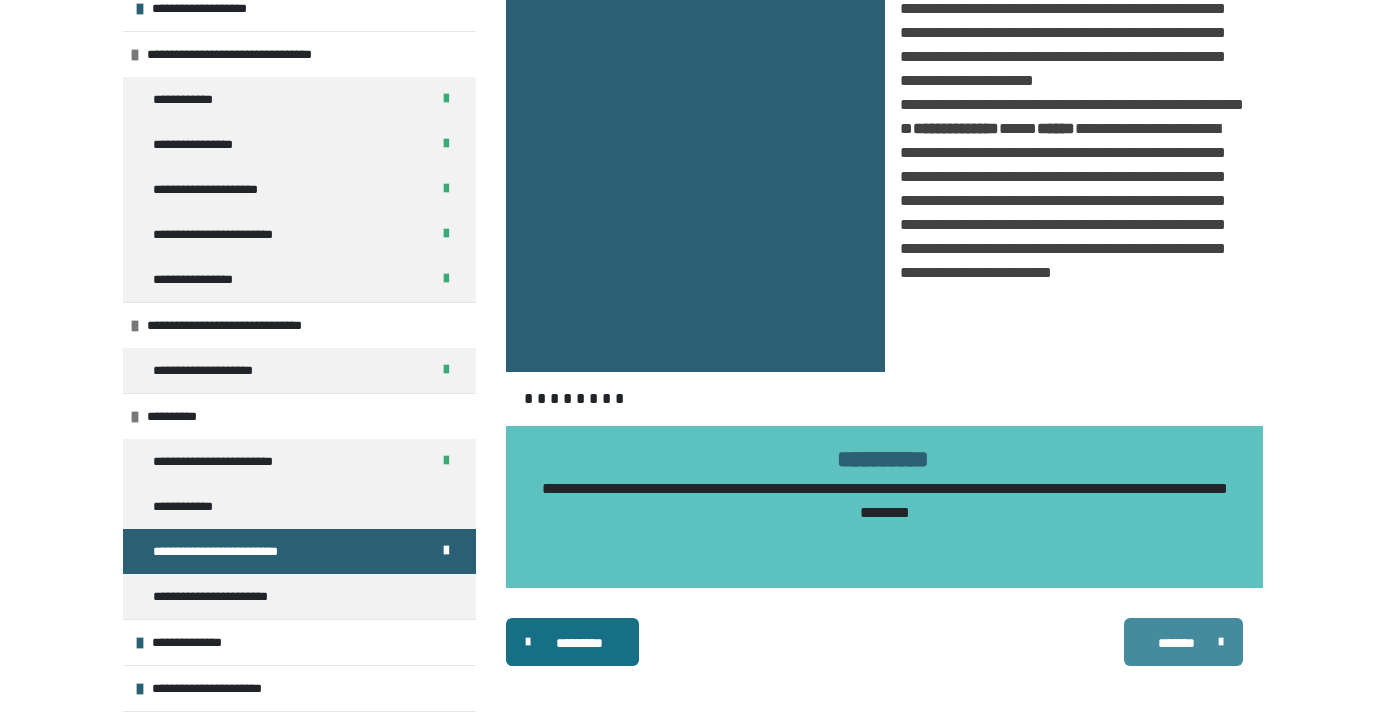click on "*******" at bounding box center [1176, 643] 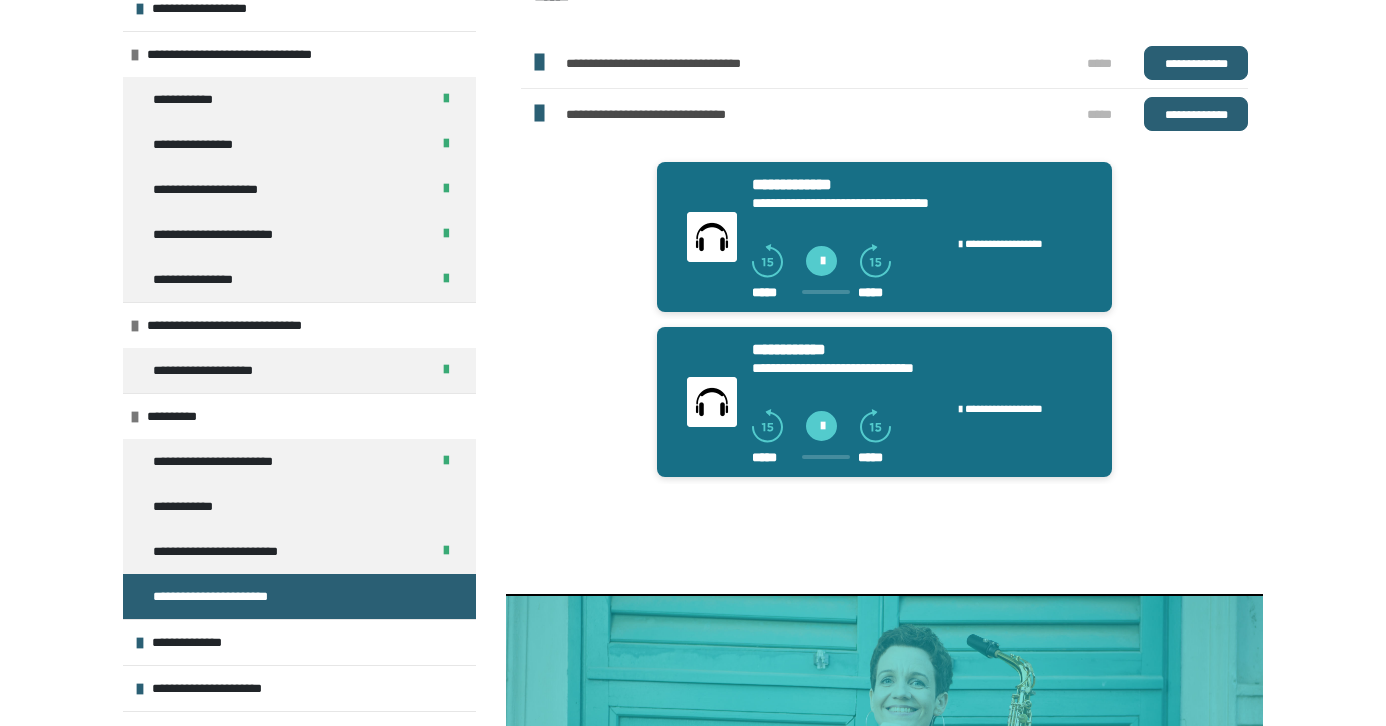 scroll, scrollTop: 316, scrollLeft: 0, axis: vertical 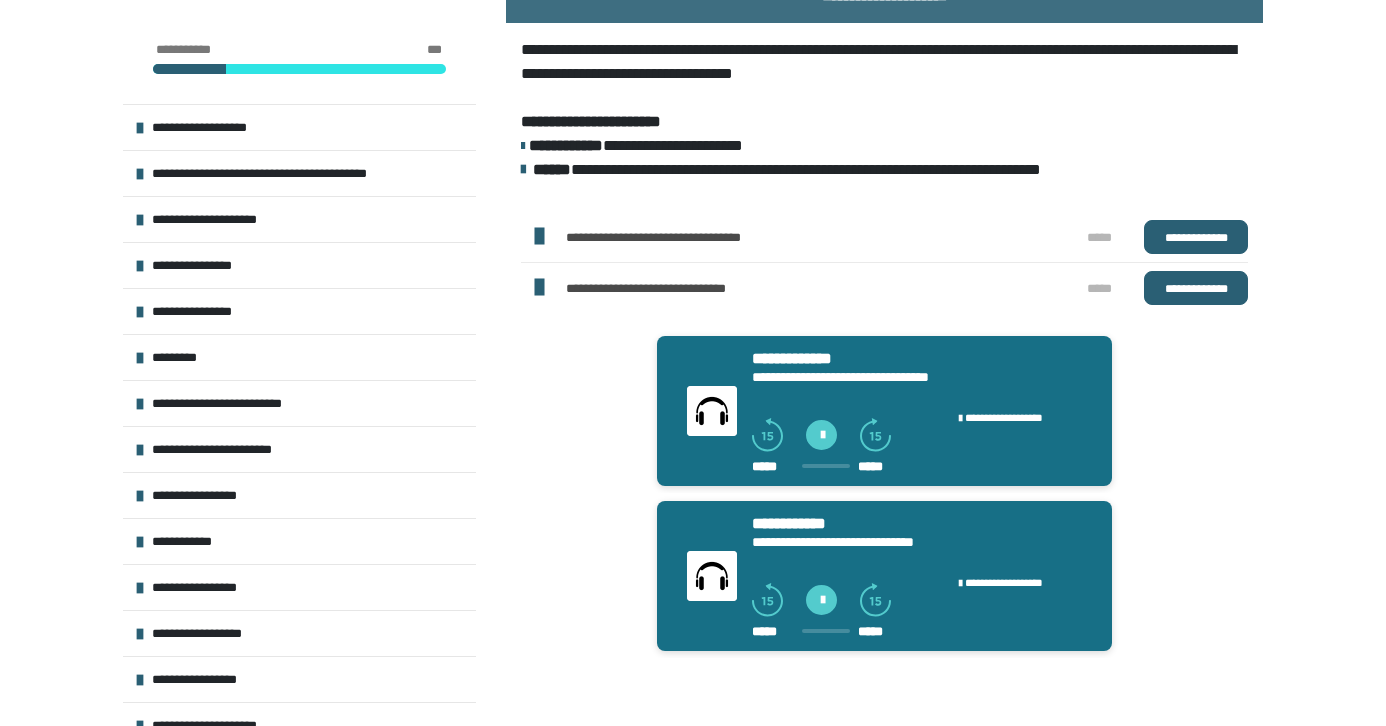 click on "**********" at bounding box center (1196, 237) 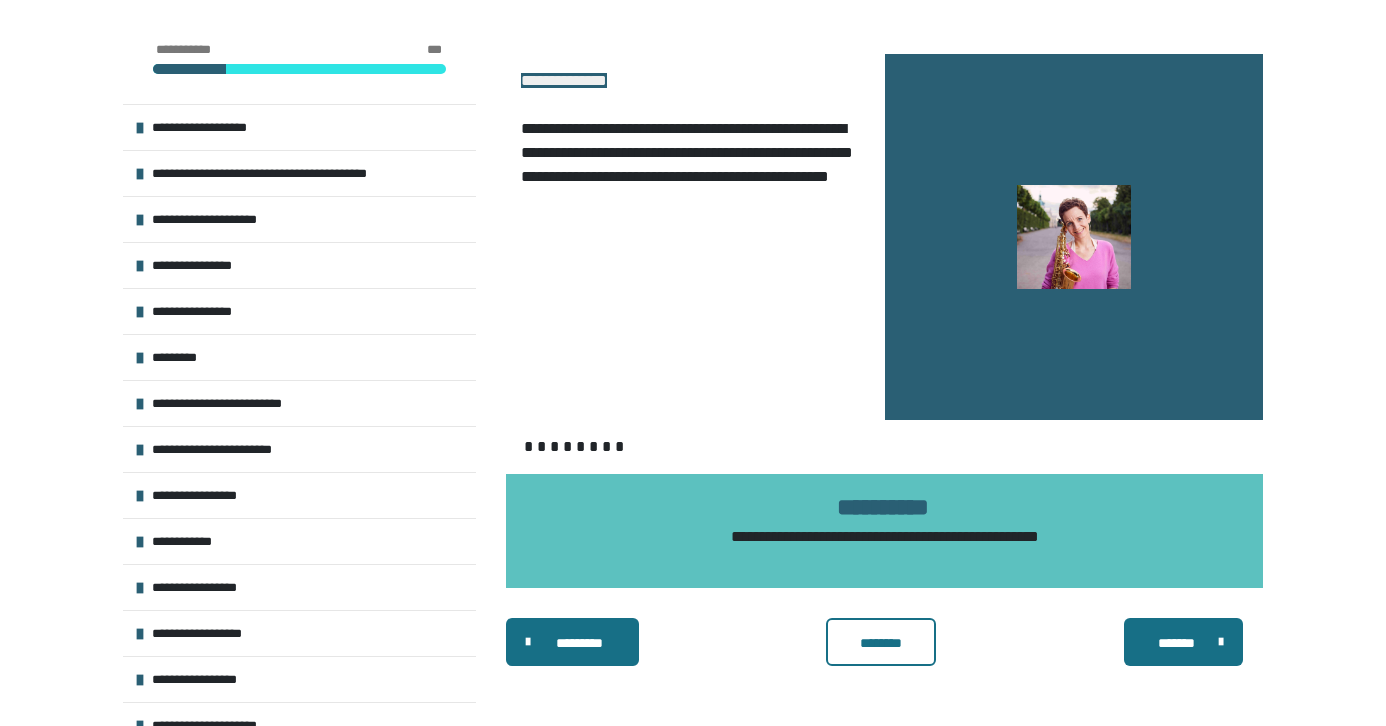 scroll, scrollTop: 2738, scrollLeft: 0, axis: vertical 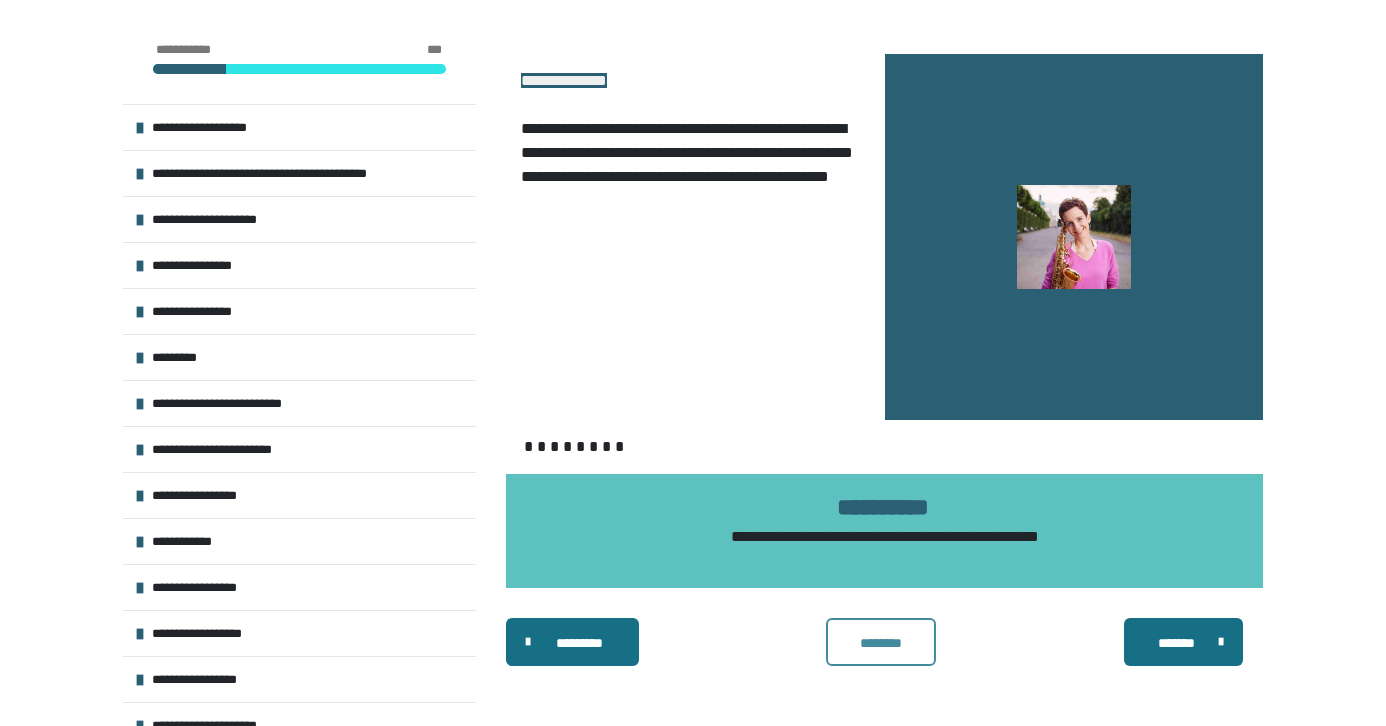 click on "********" at bounding box center [881, 643] 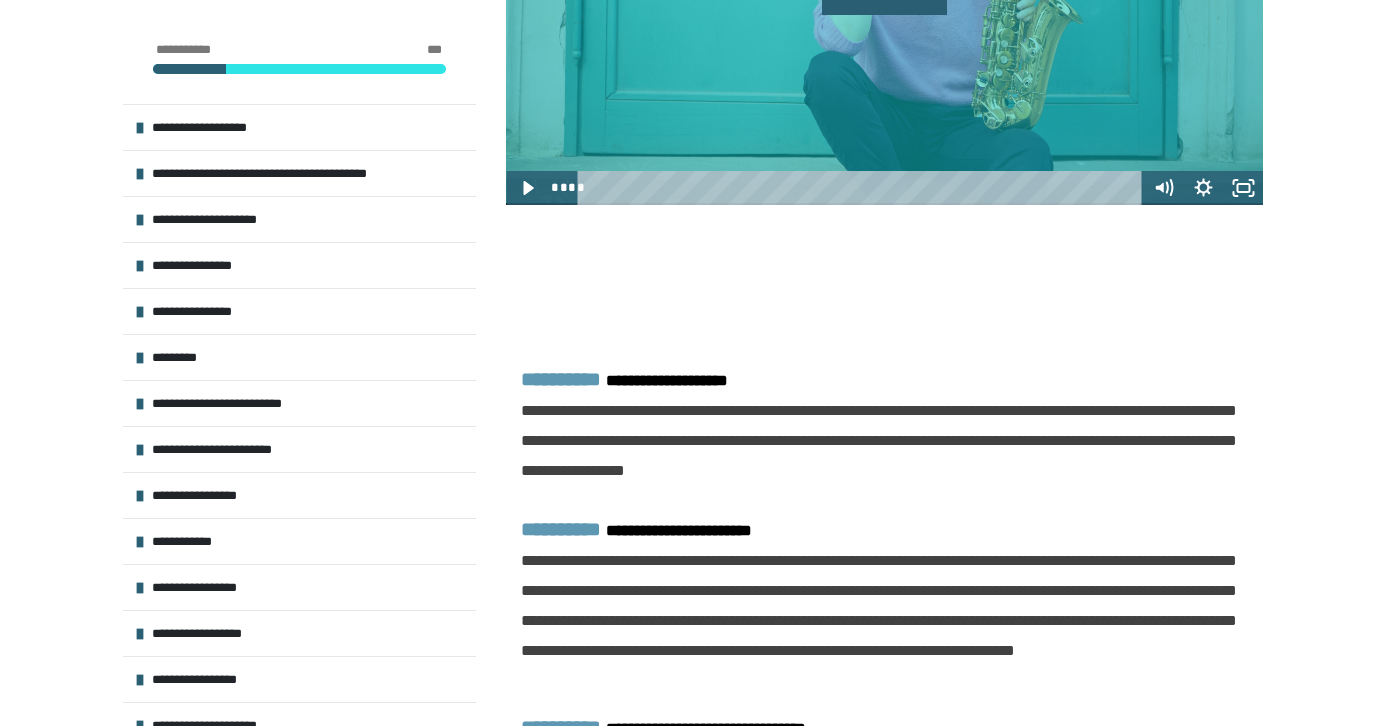 scroll, scrollTop: 1418, scrollLeft: 0, axis: vertical 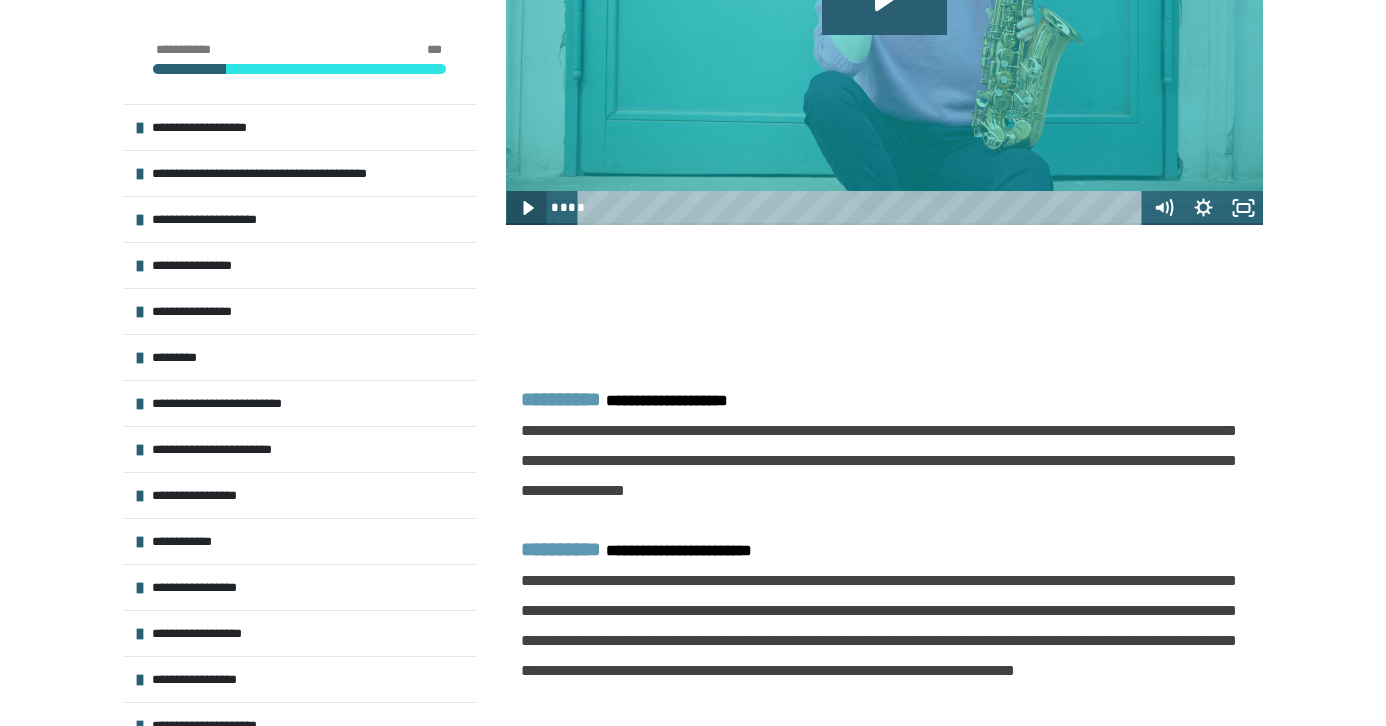 click 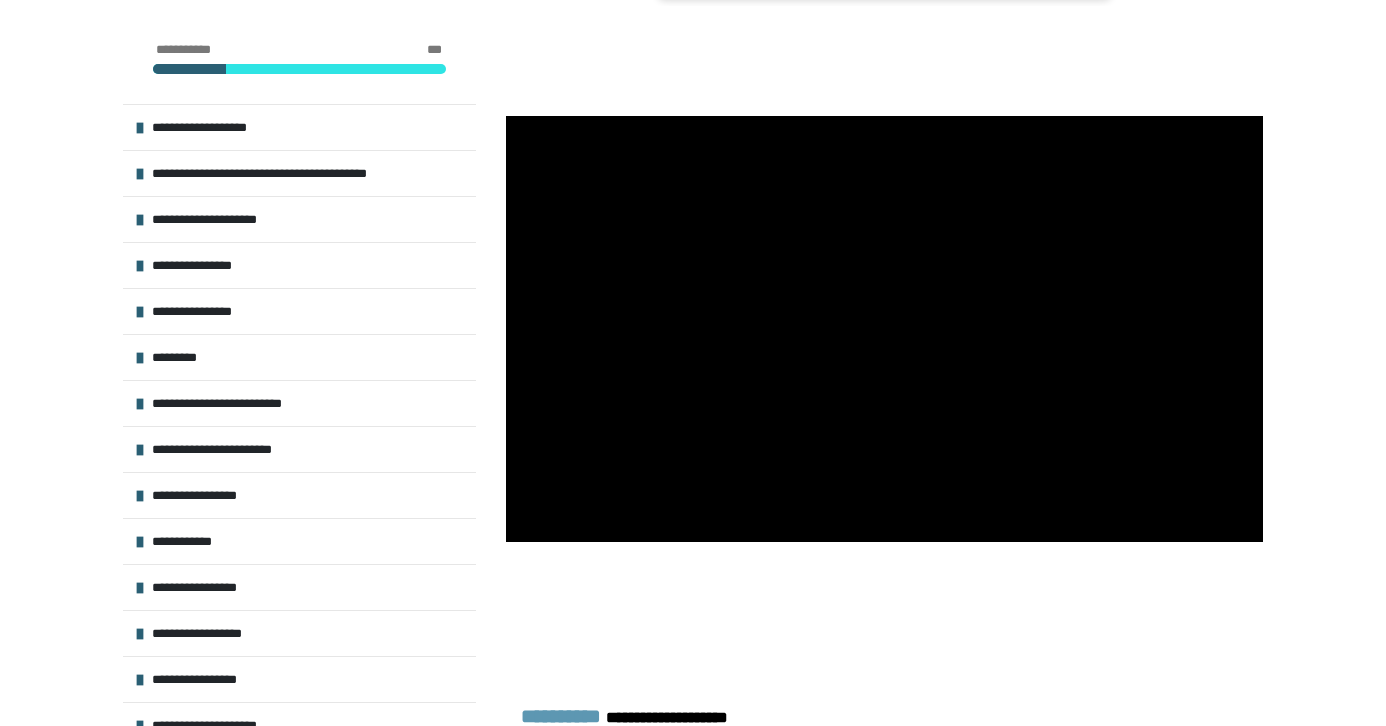 scroll, scrollTop: 1098, scrollLeft: 0, axis: vertical 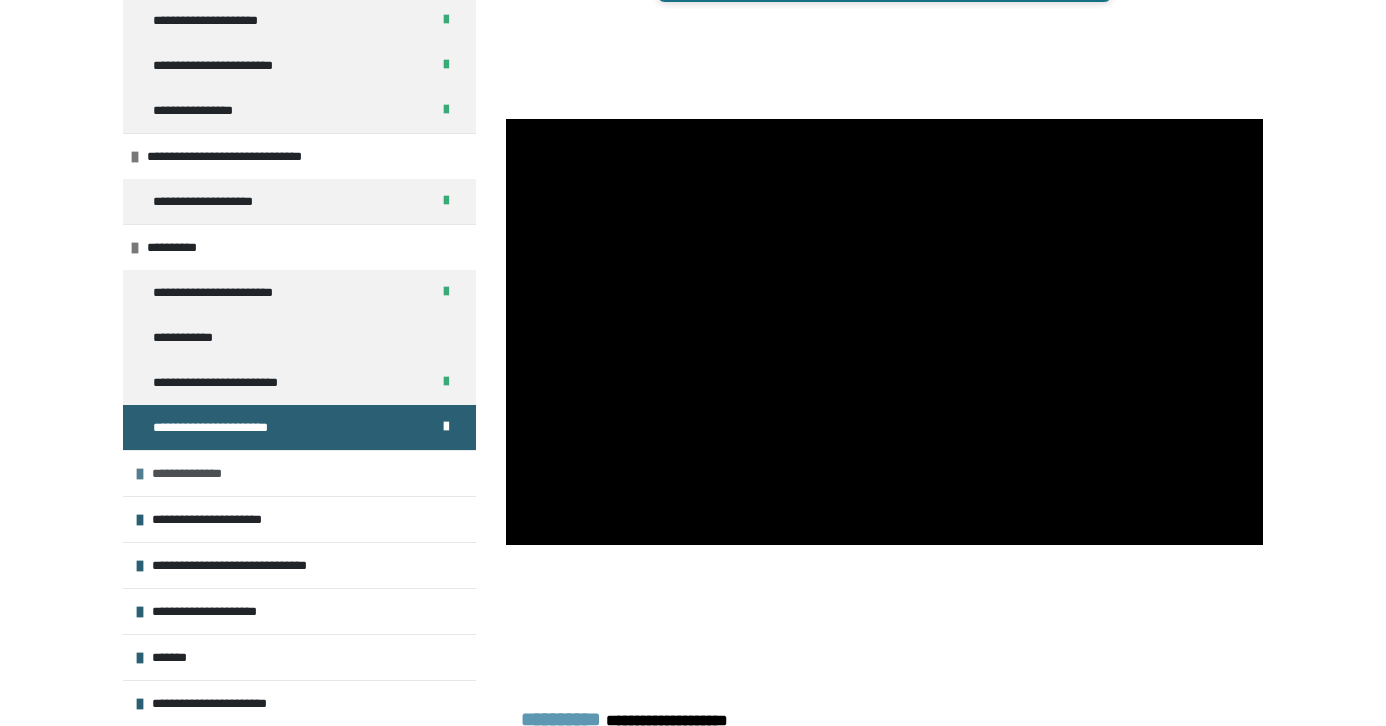 click at bounding box center (140, 474) 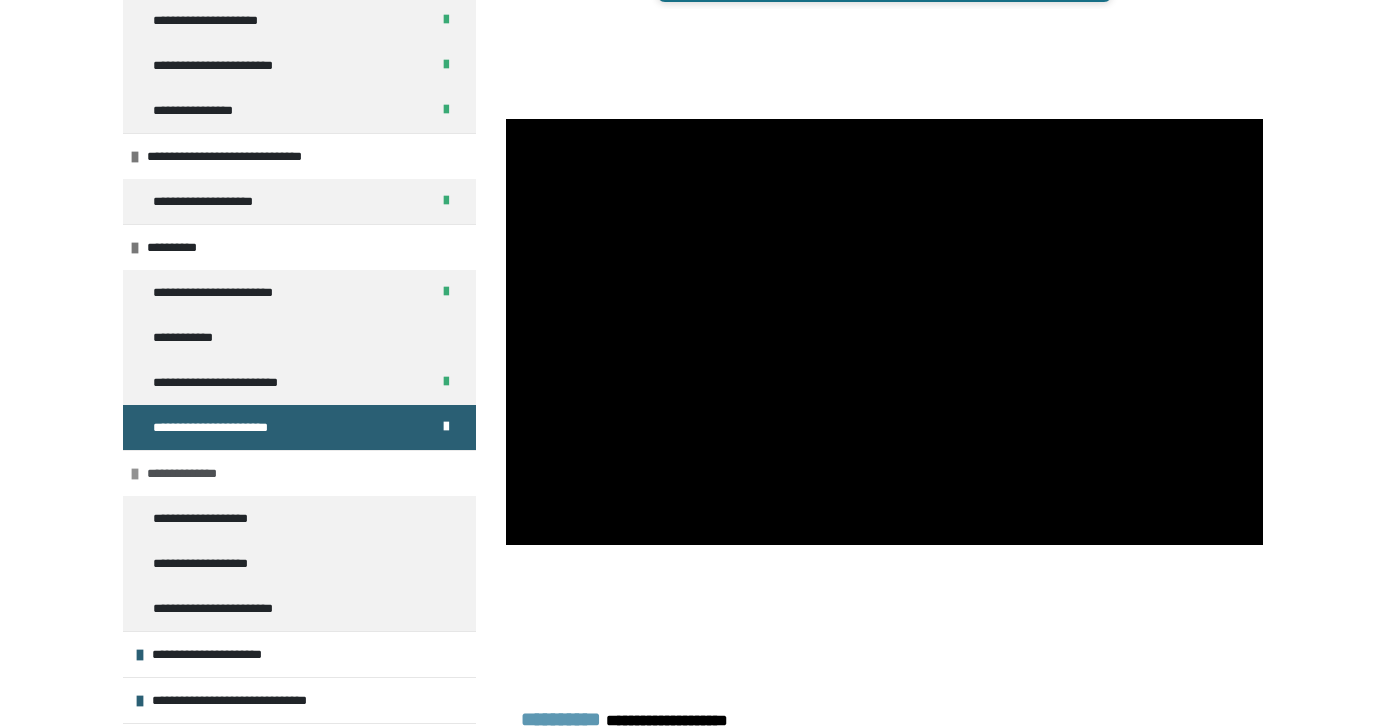click at bounding box center (135, 474) 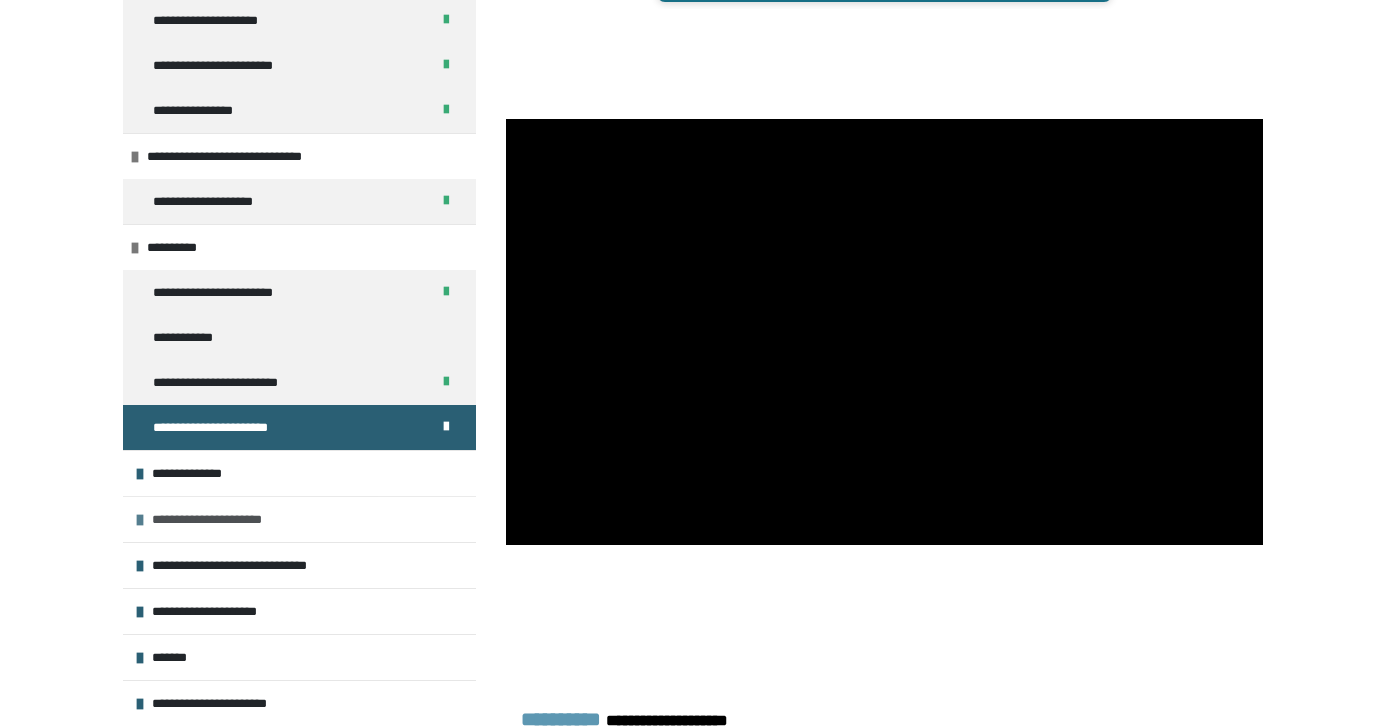 click at bounding box center (140, 520) 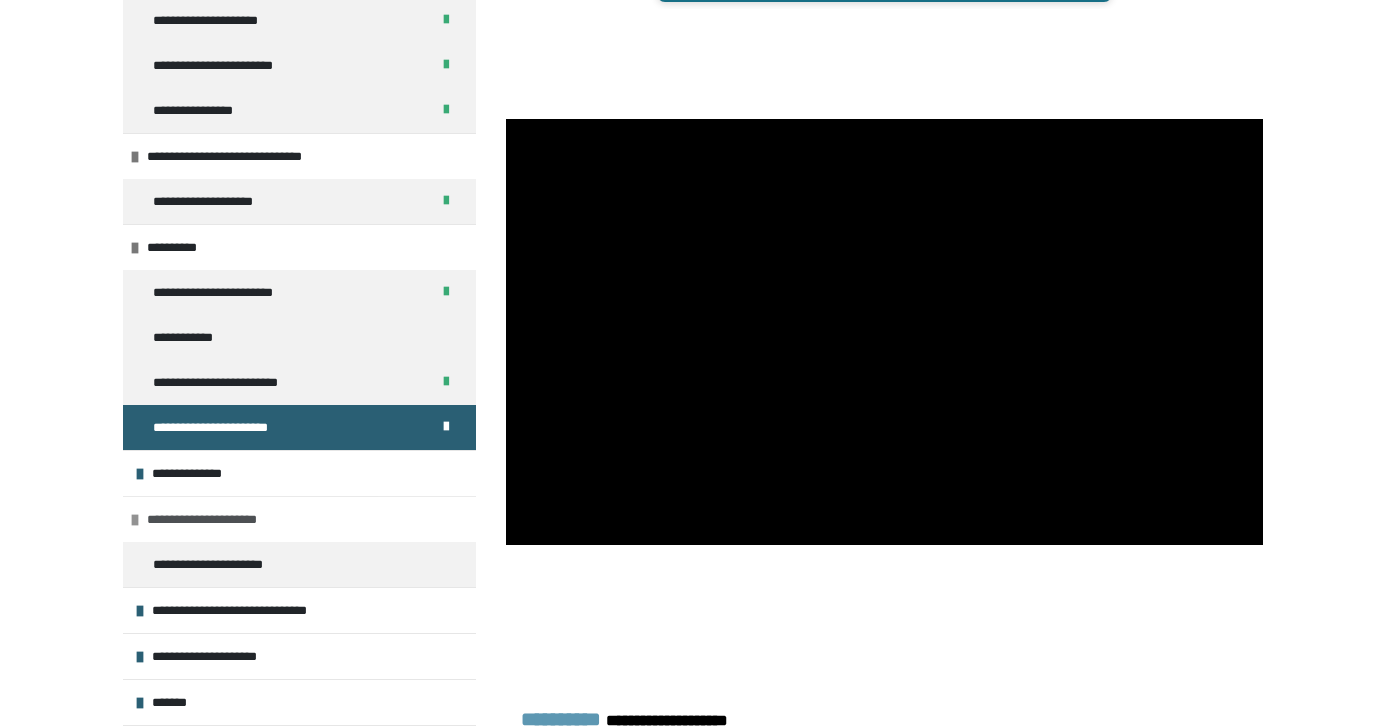 click at bounding box center (135, 520) 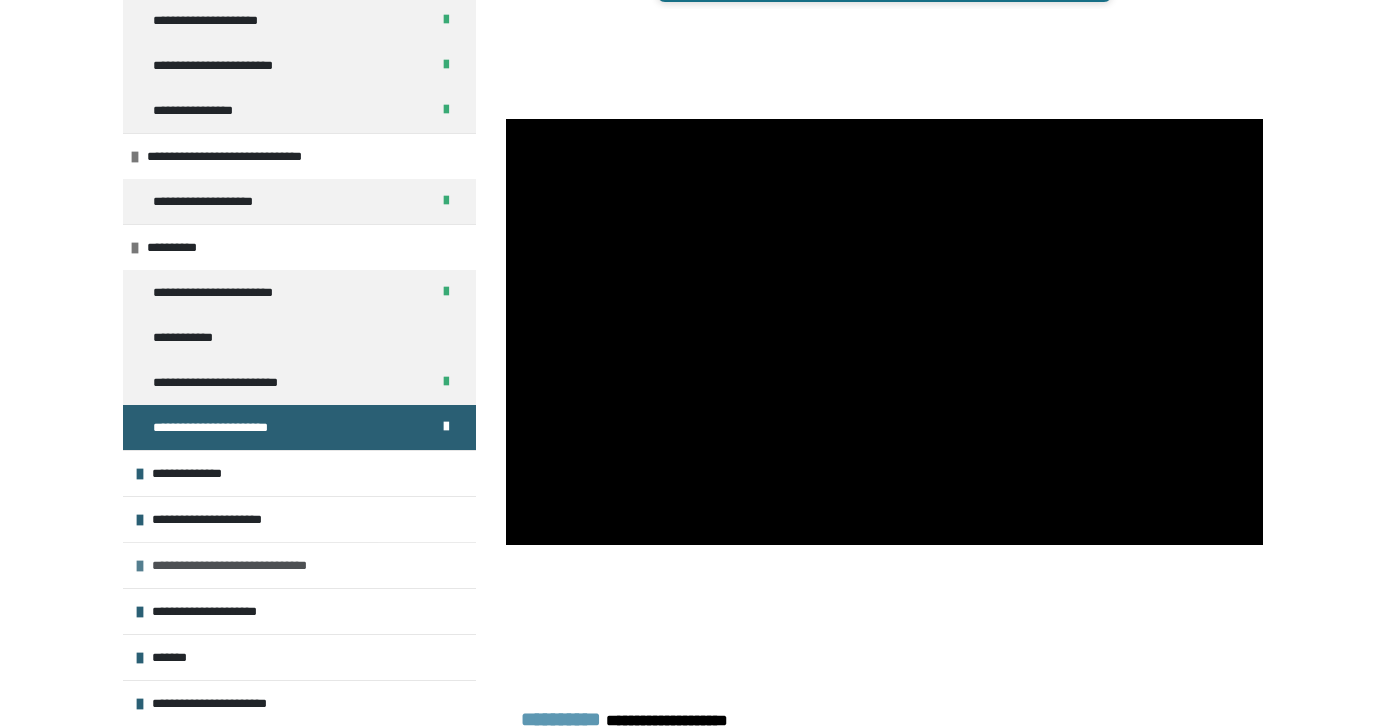 click at bounding box center [140, 566] 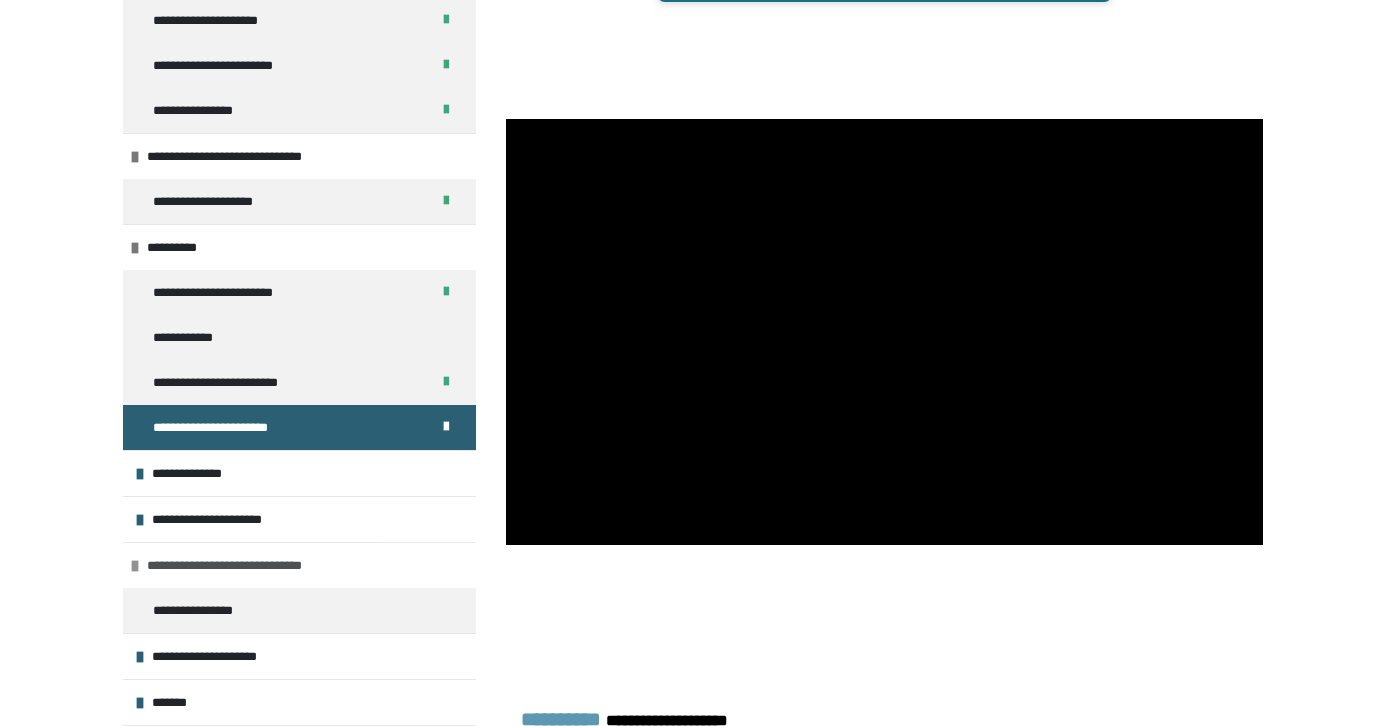click at bounding box center (135, 566) 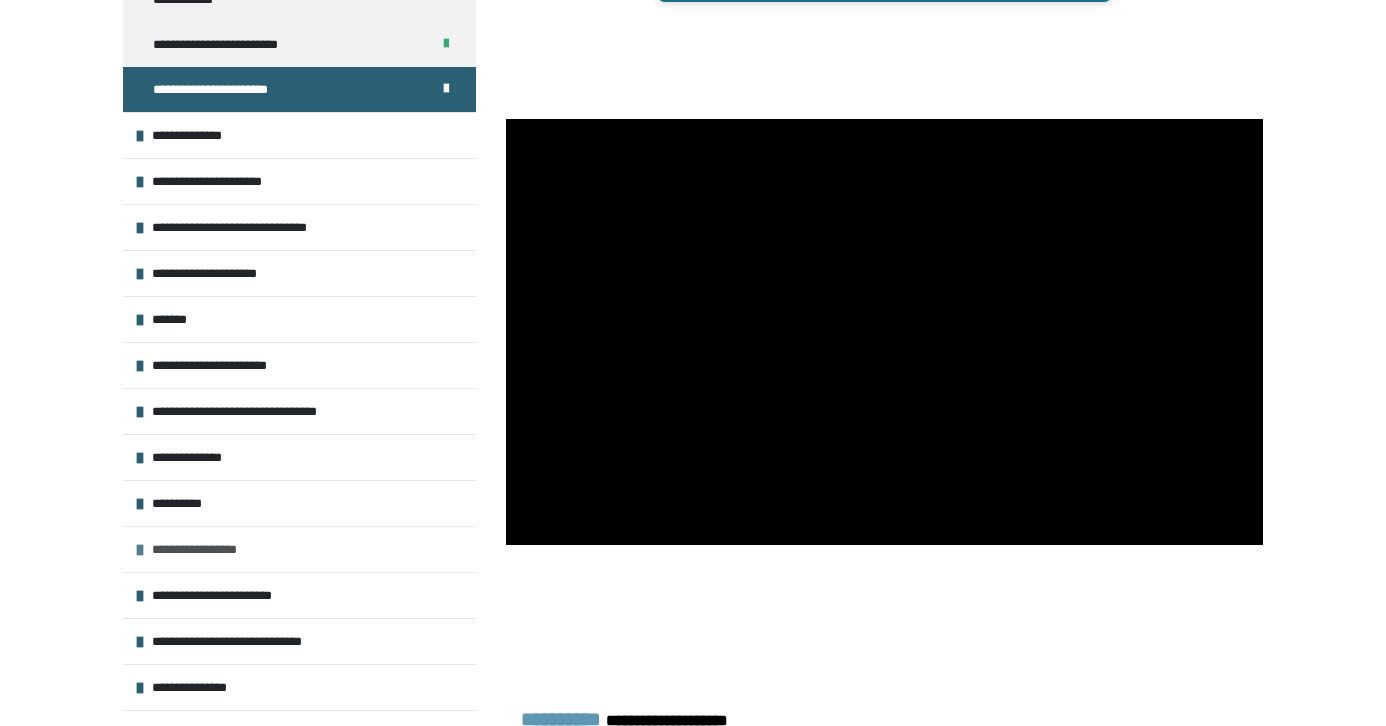 scroll, scrollTop: 1414, scrollLeft: 0, axis: vertical 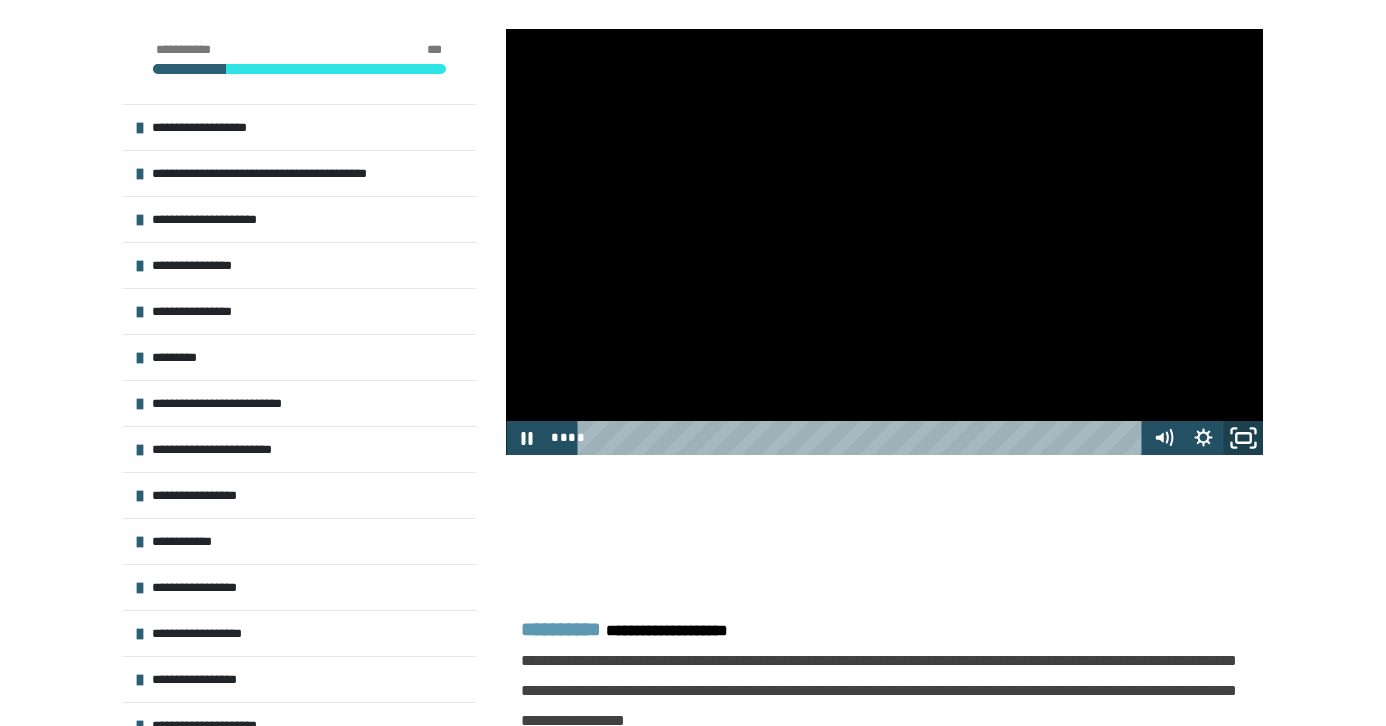 click 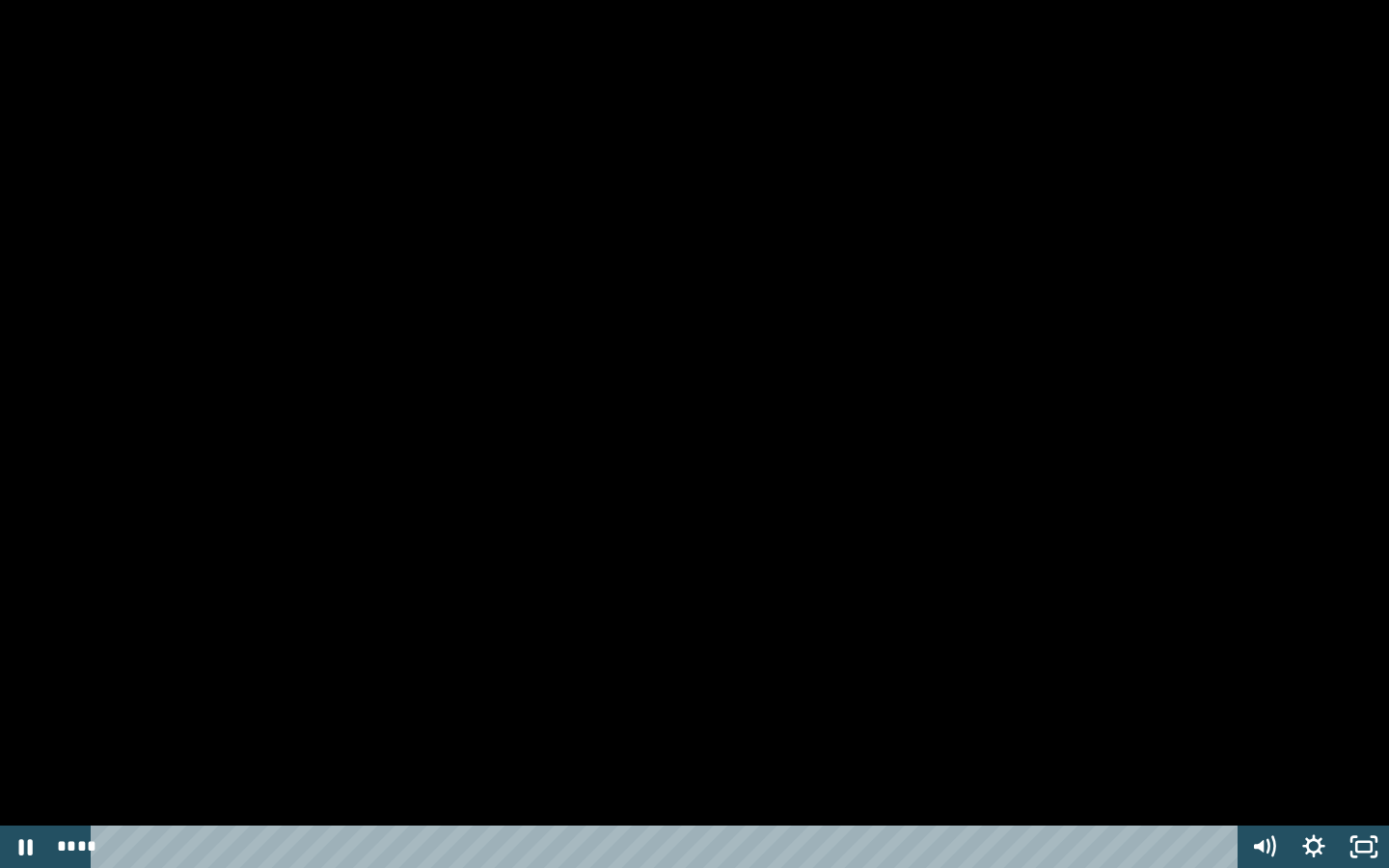 click at bounding box center [694, 434] 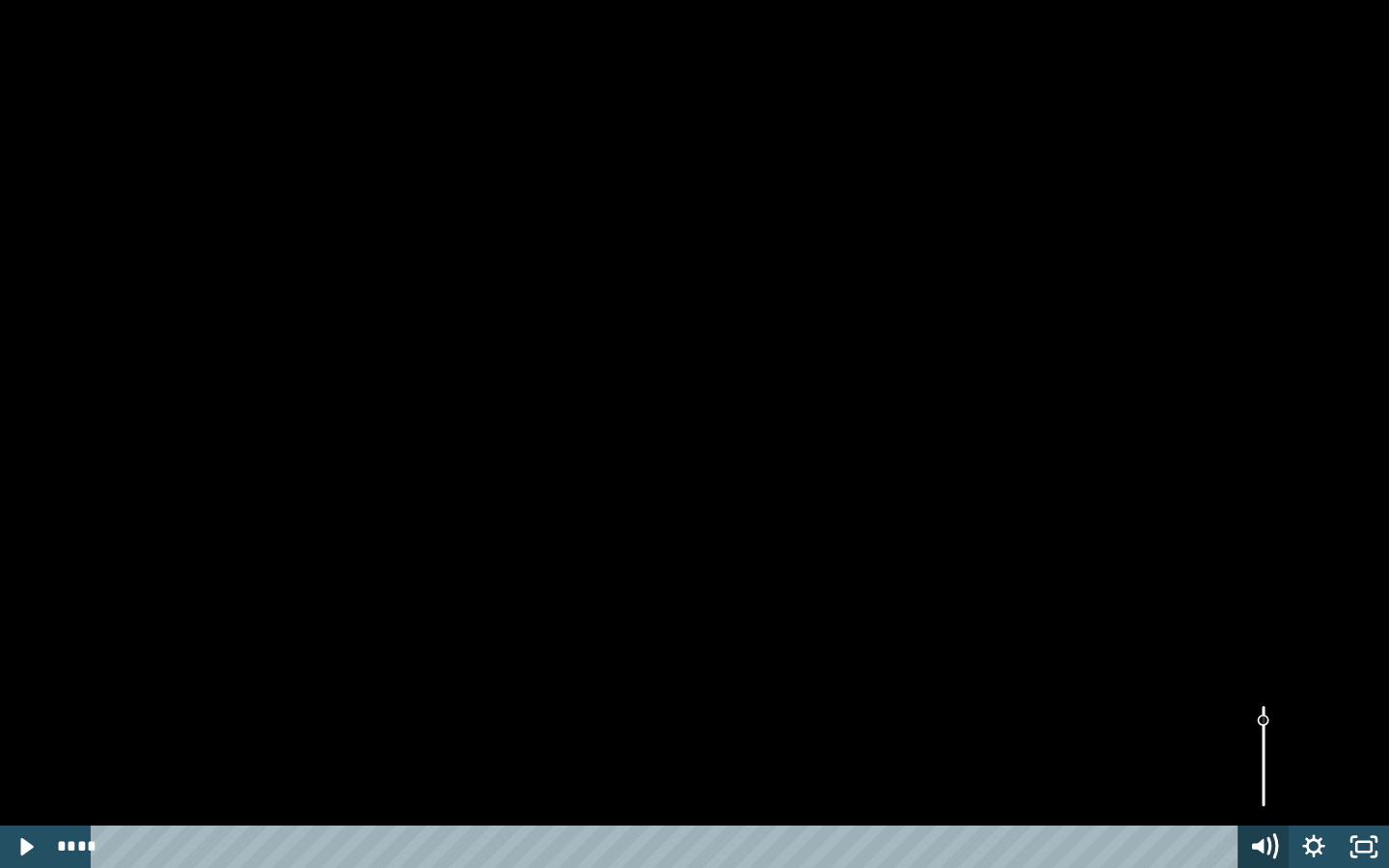 click 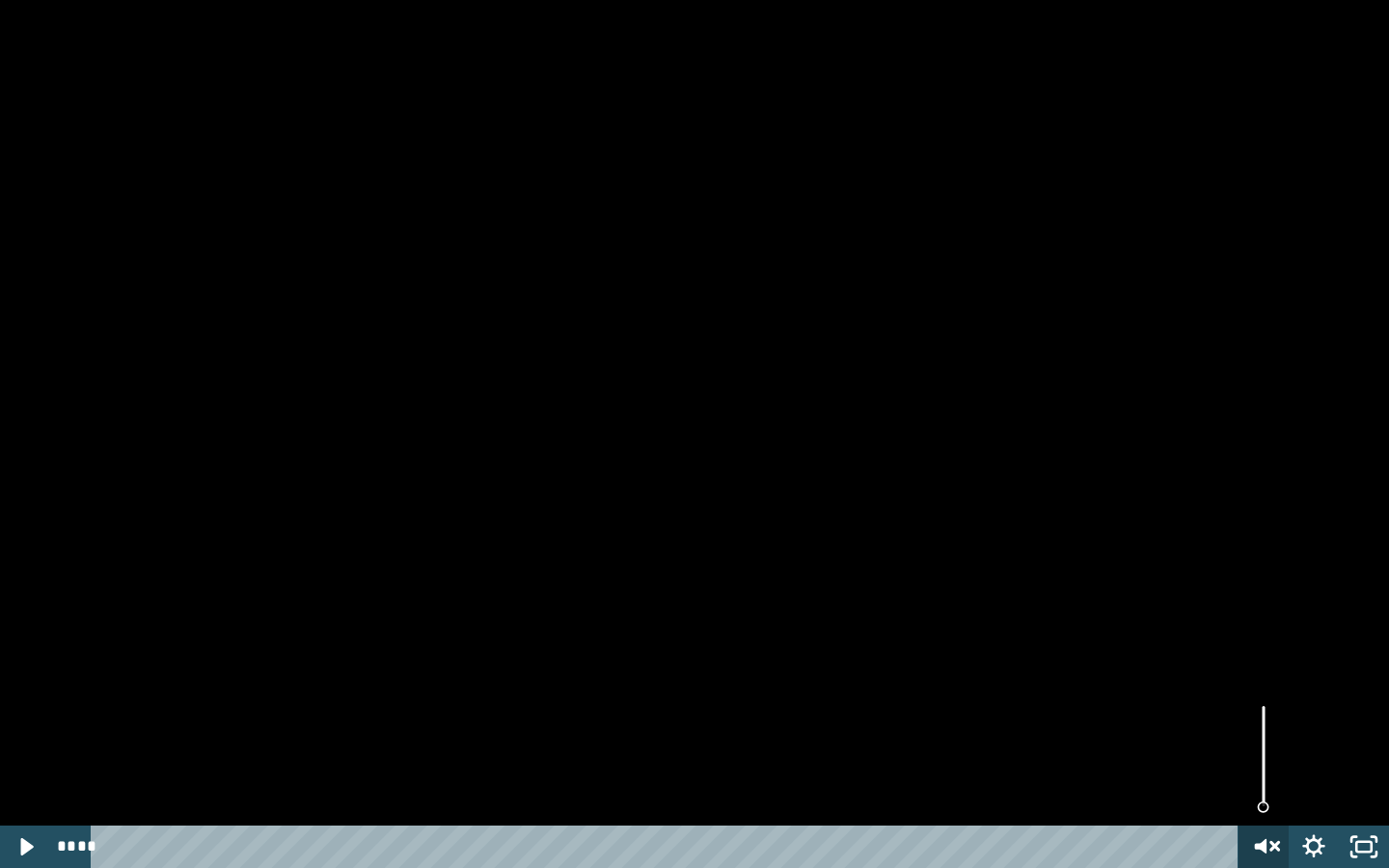 click 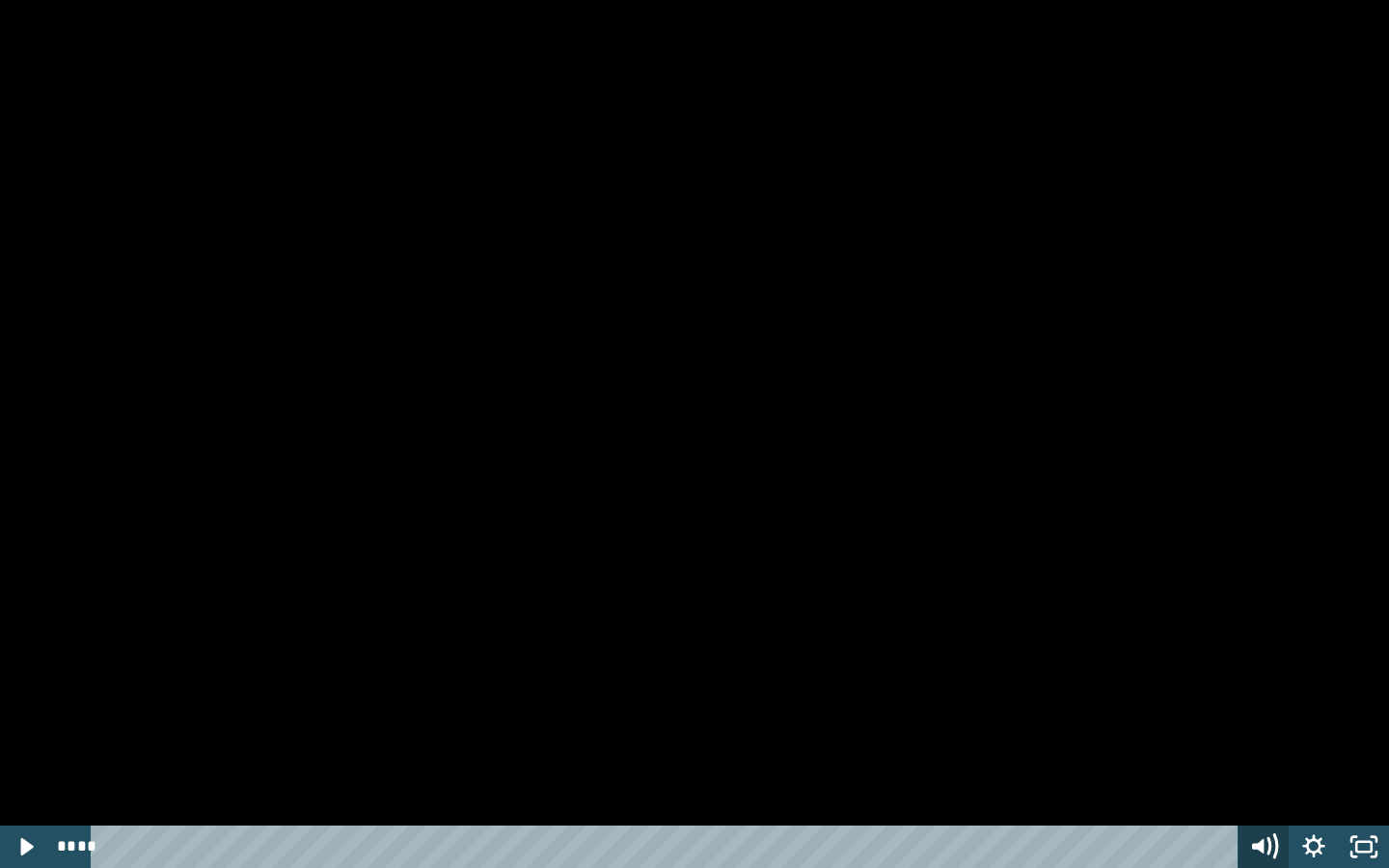 click 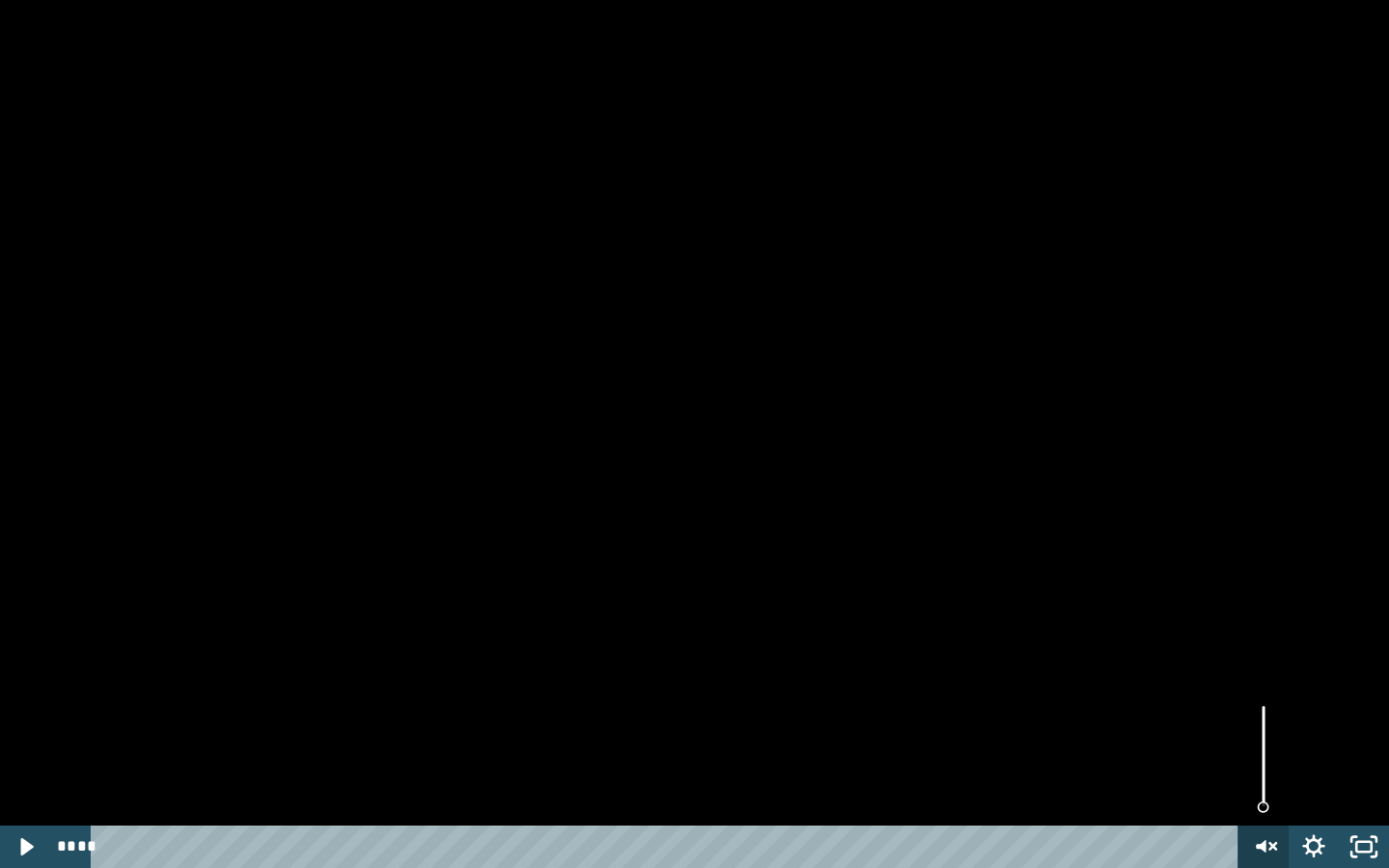 click 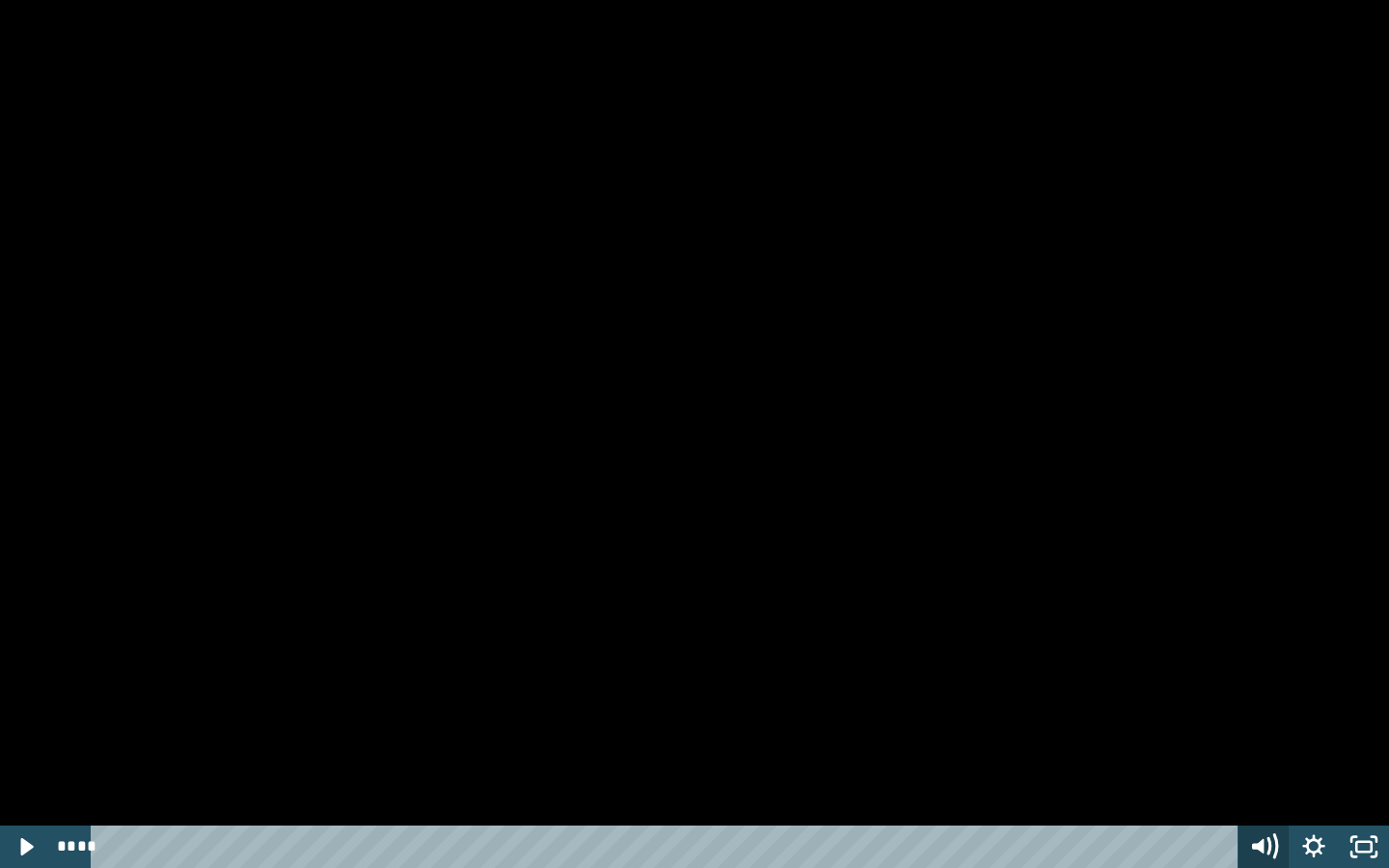 click 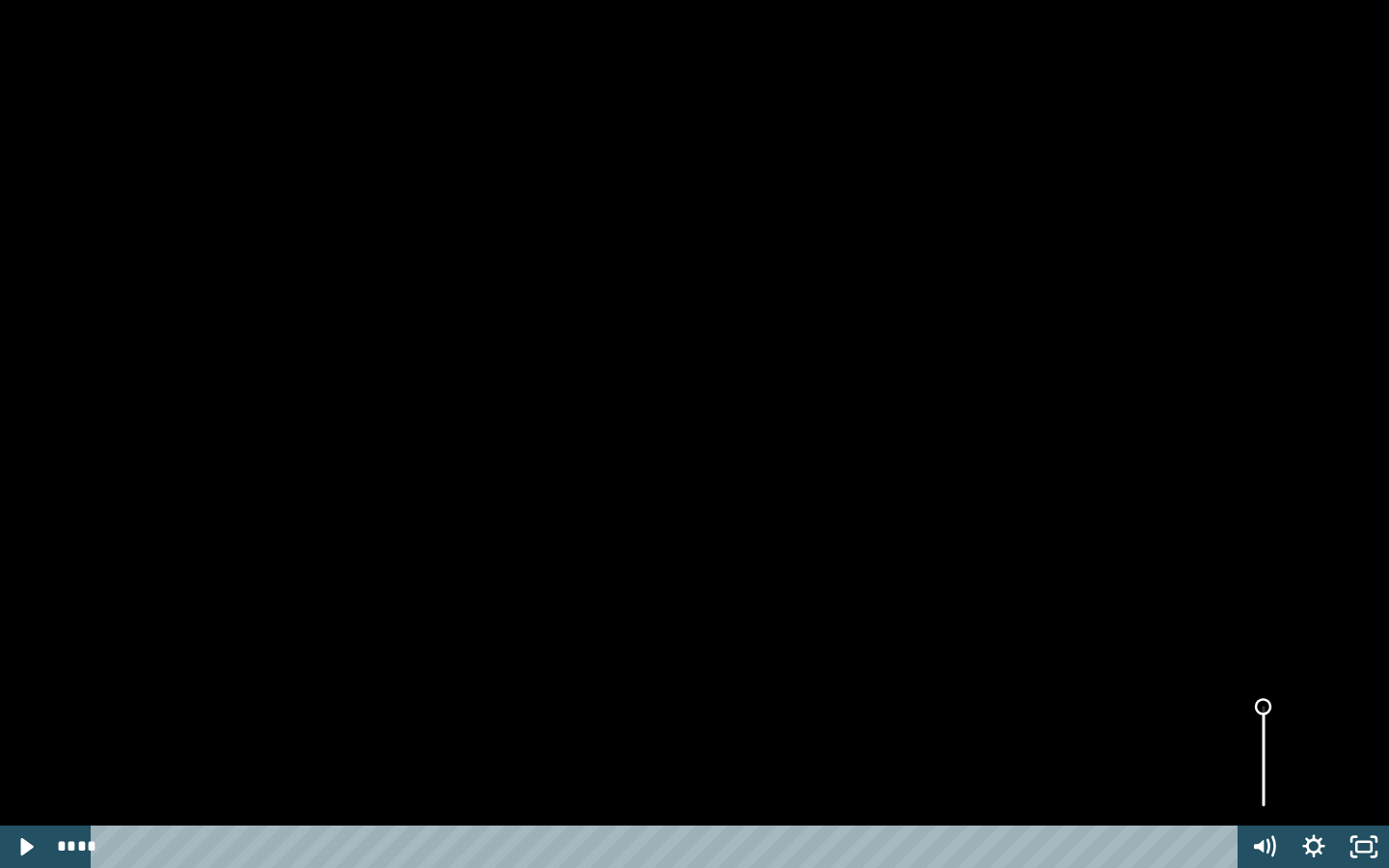 drag, startPoint x: 1259, startPoint y: 805, endPoint x: 1215, endPoint y: 718, distance: 97.49359 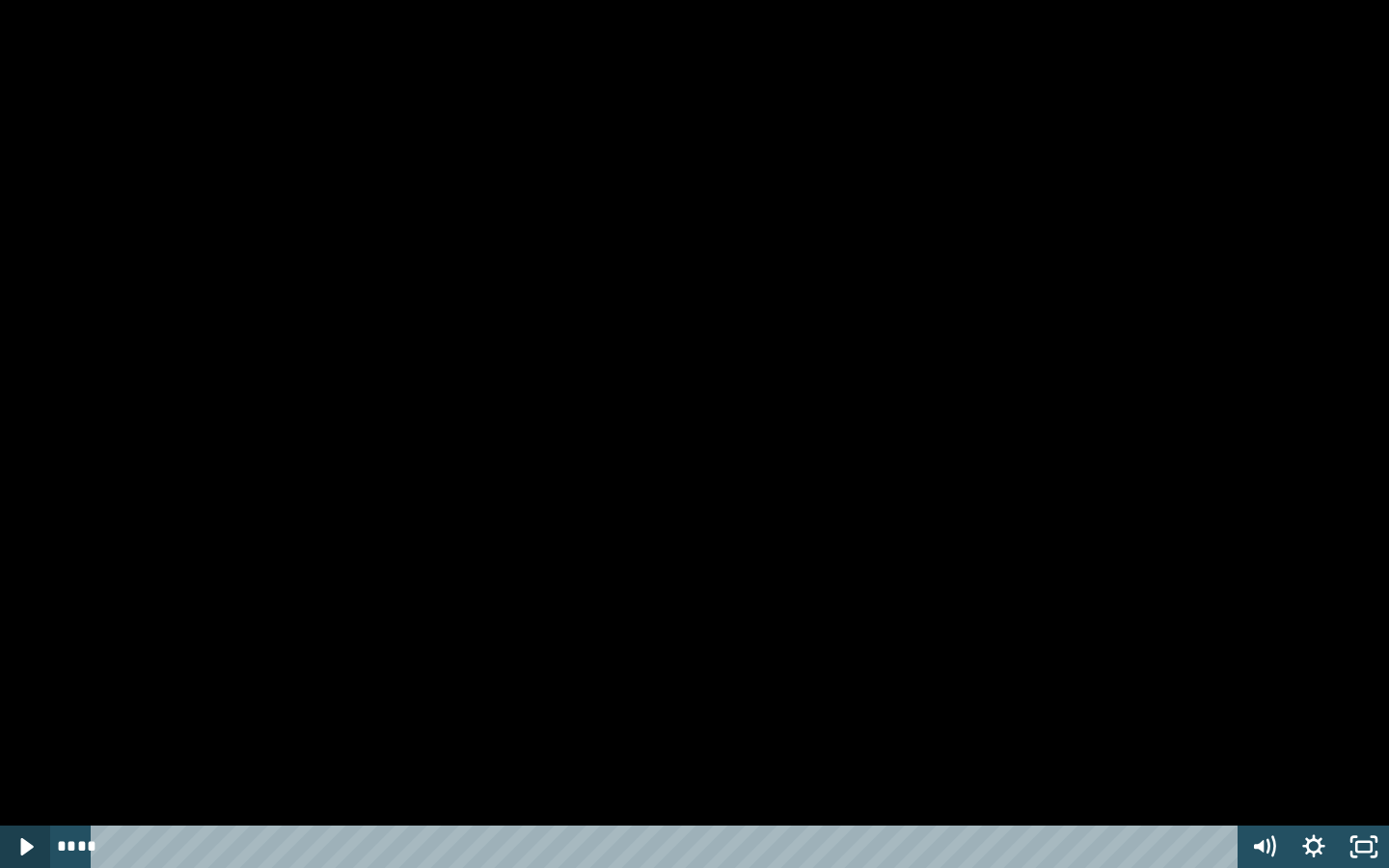 click 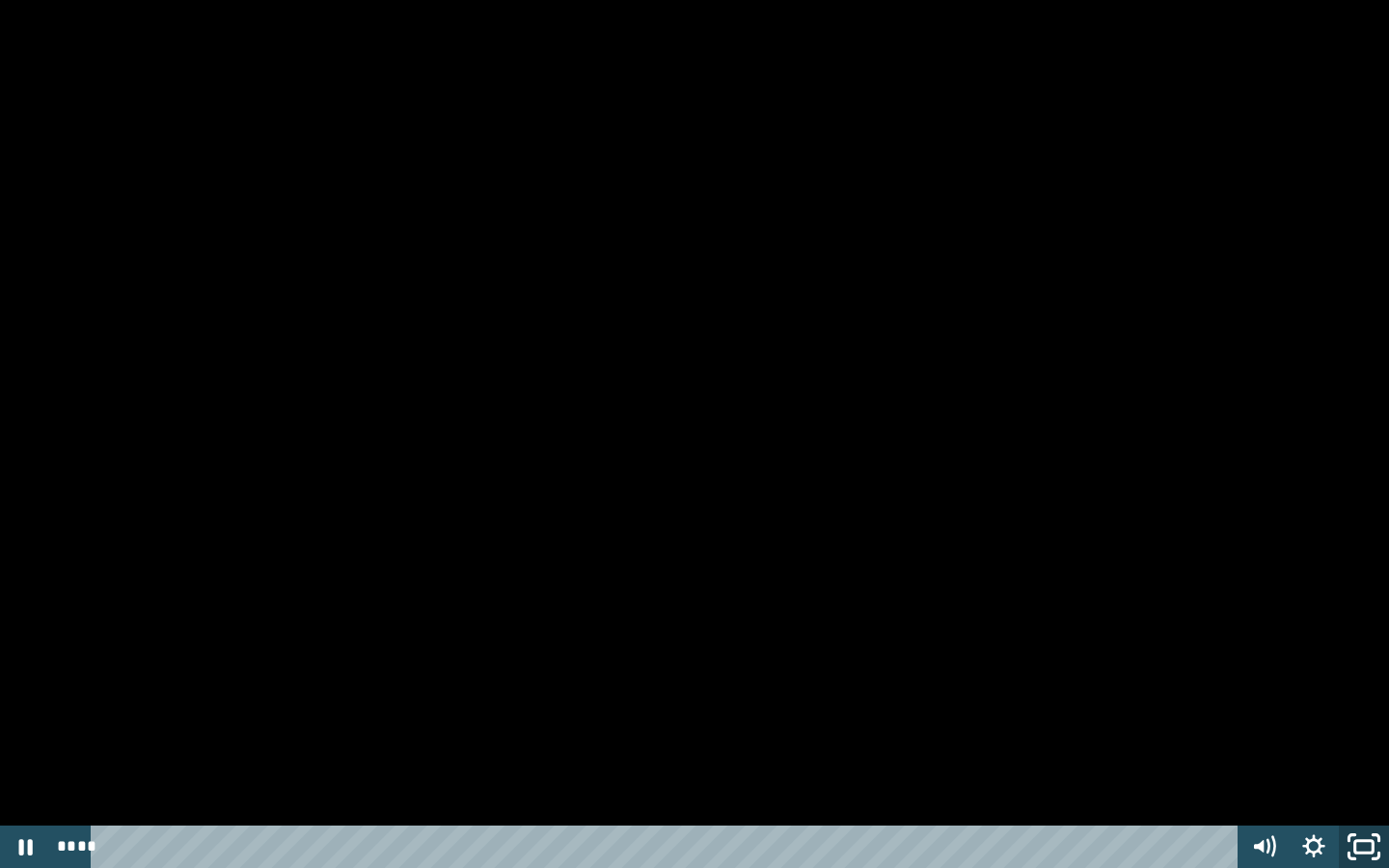 click 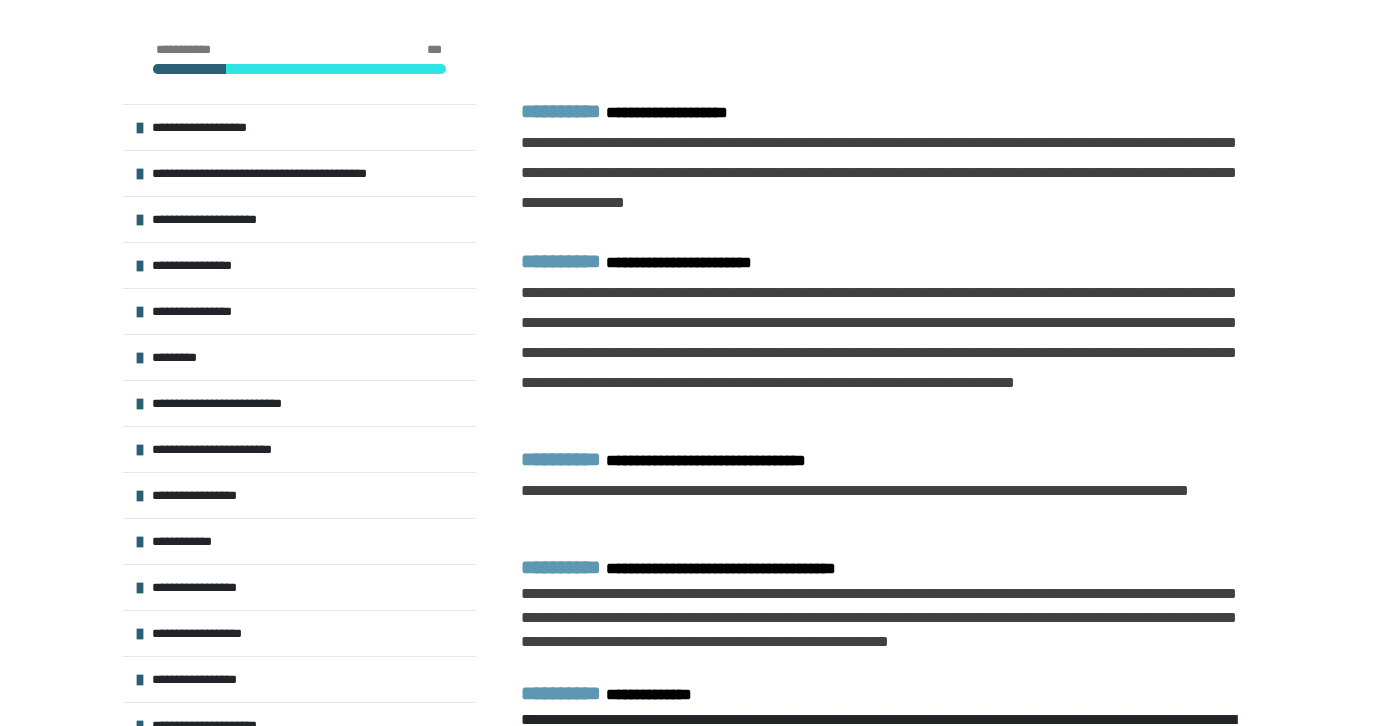 scroll, scrollTop: 1750, scrollLeft: 0, axis: vertical 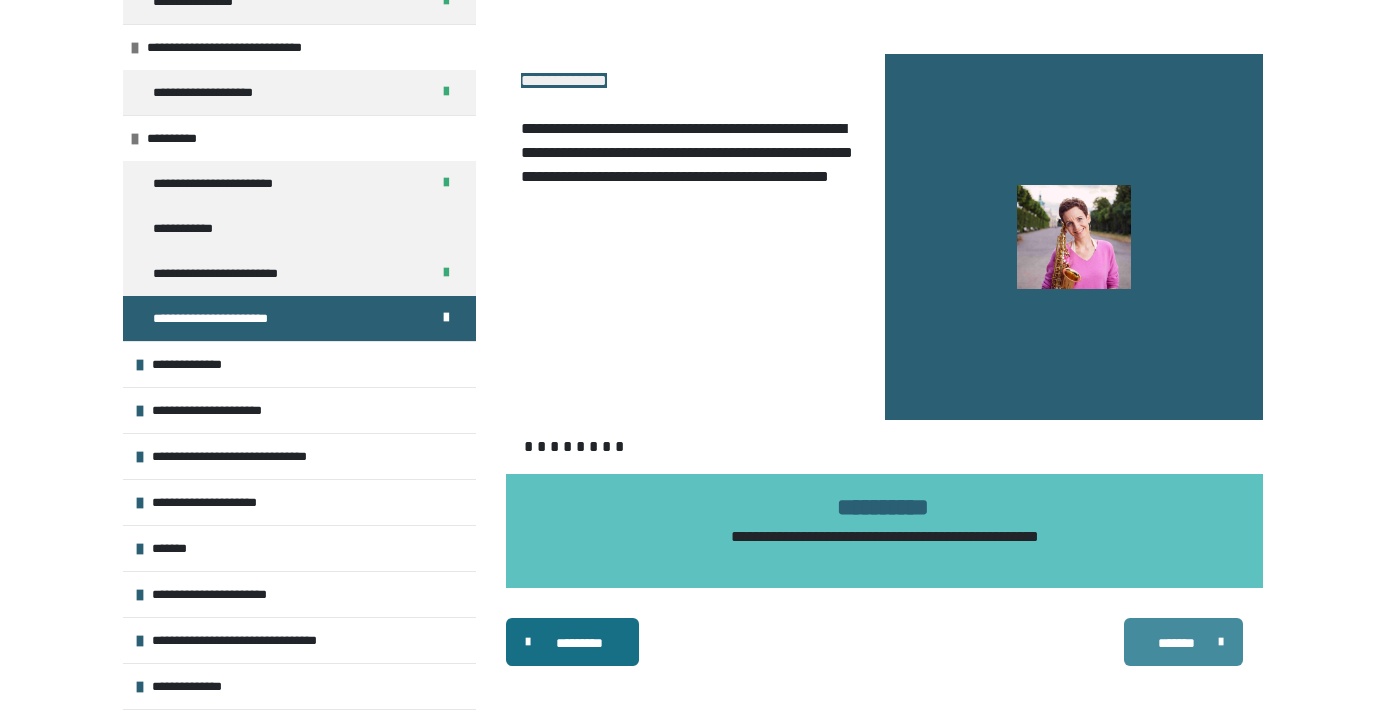 click on "*******" at bounding box center (1176, 643) 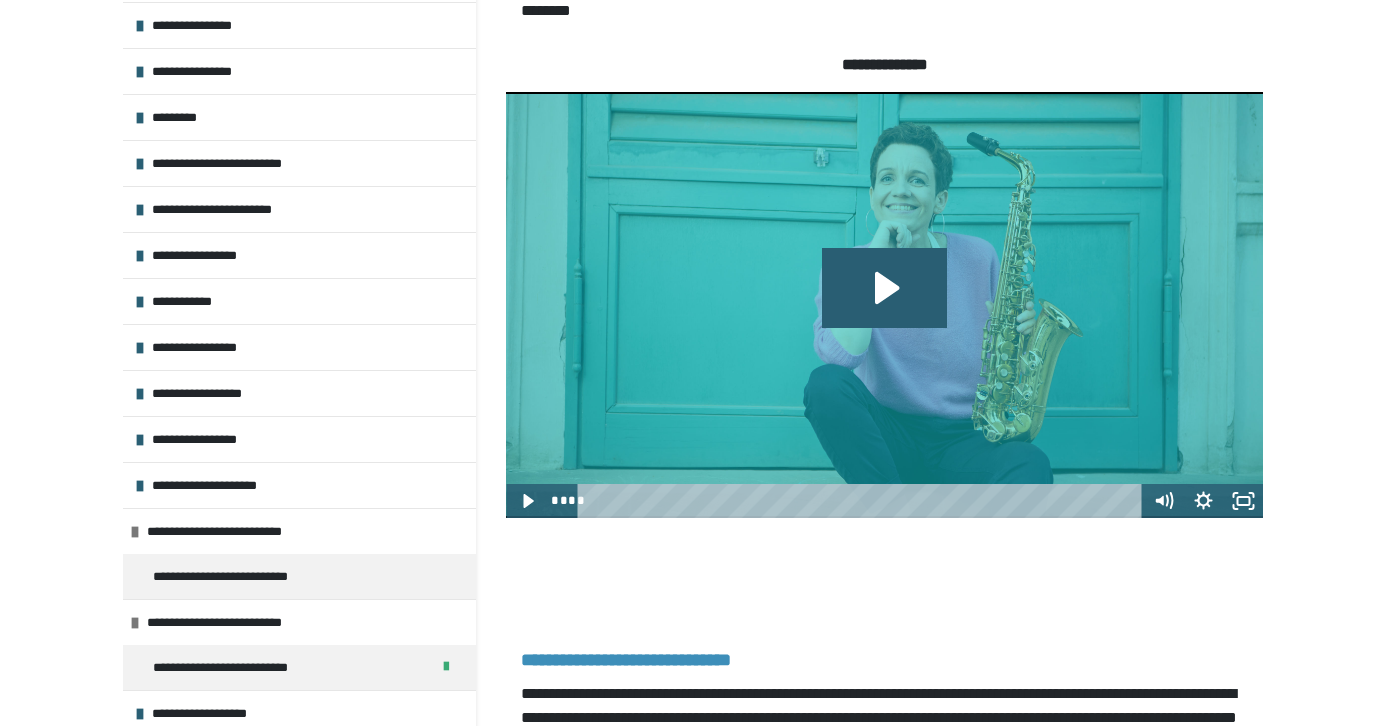 scroll, scrollTop: 41, scrollLeft: 0, axis: vertical 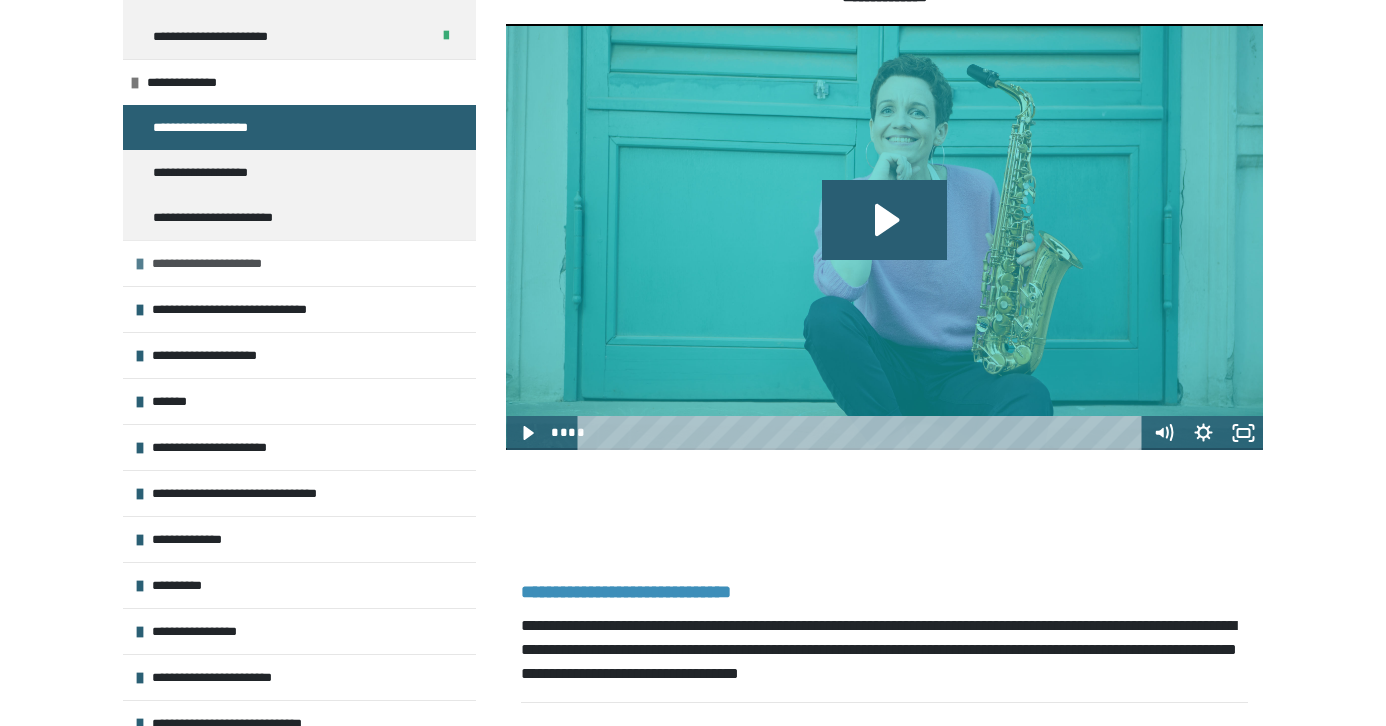 click at bounding box center [140, 264] 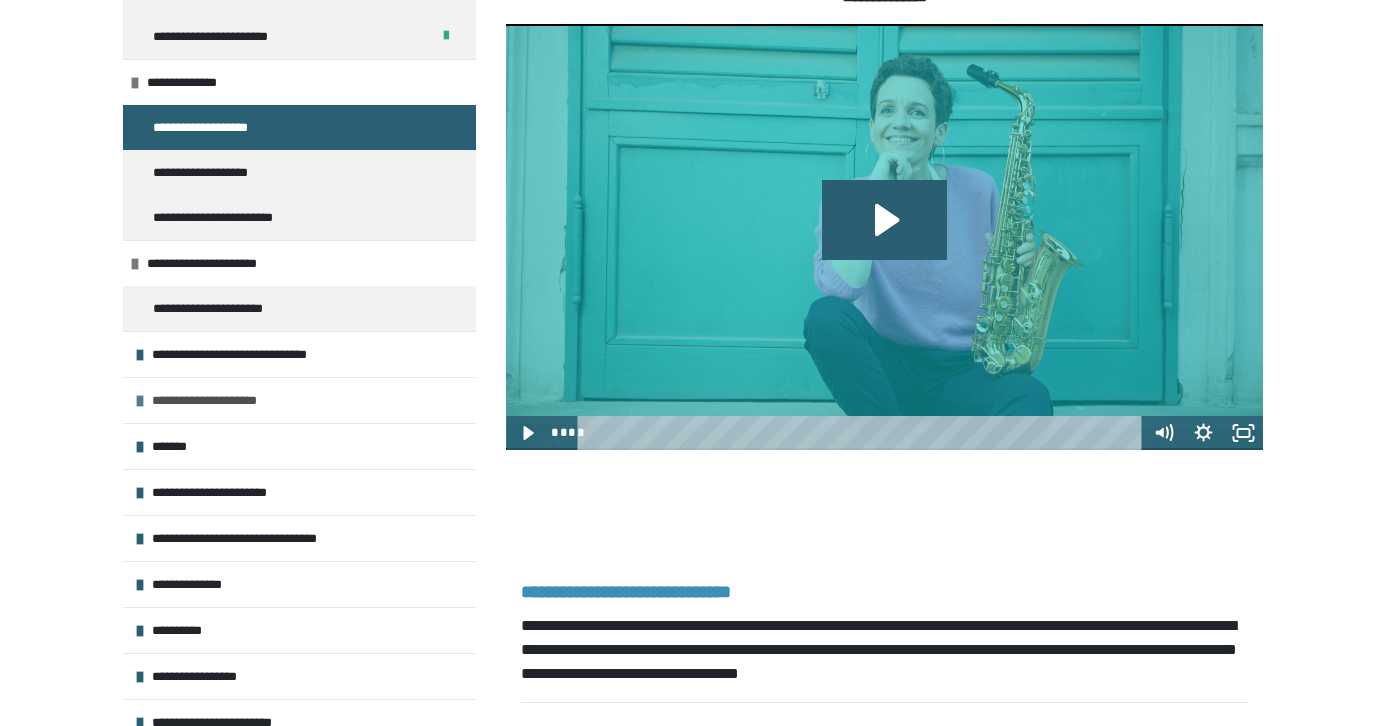 click on "**********" at bounding box center [299, 400] 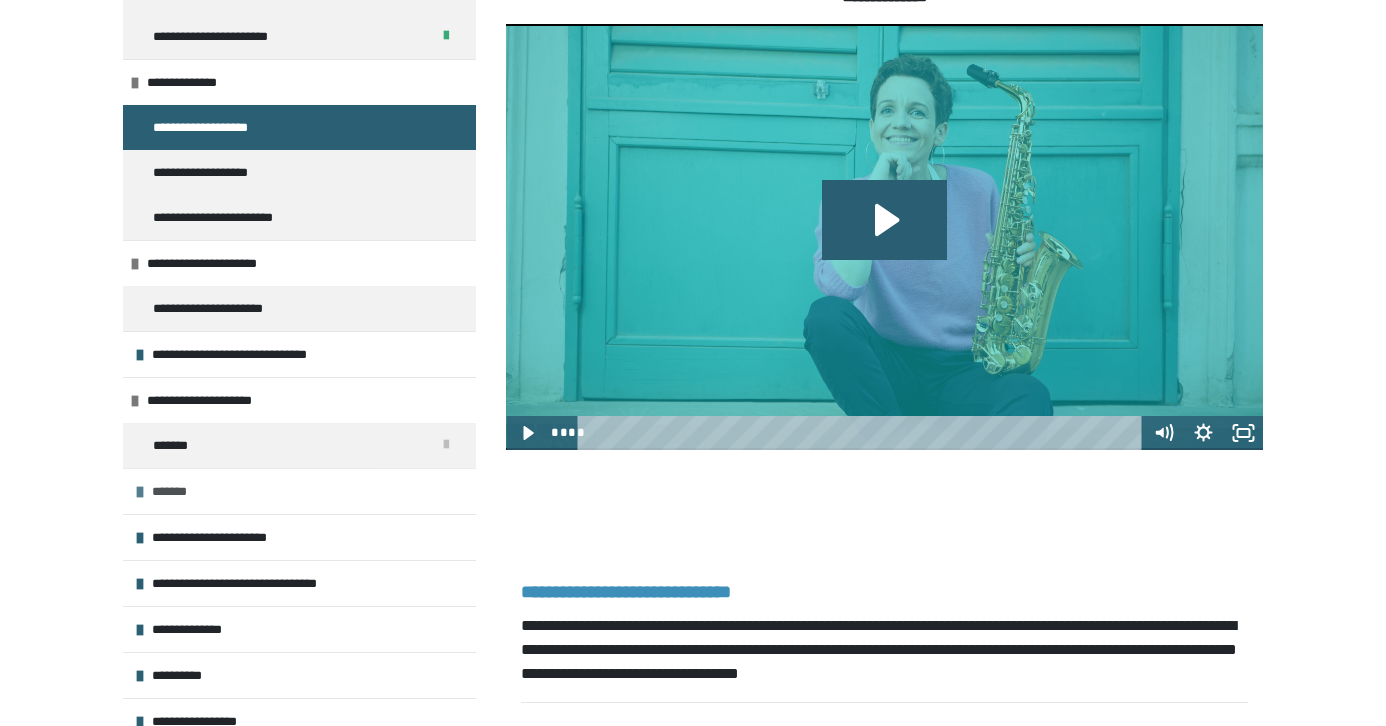 click on "*******" at bounding box center [173, 491] 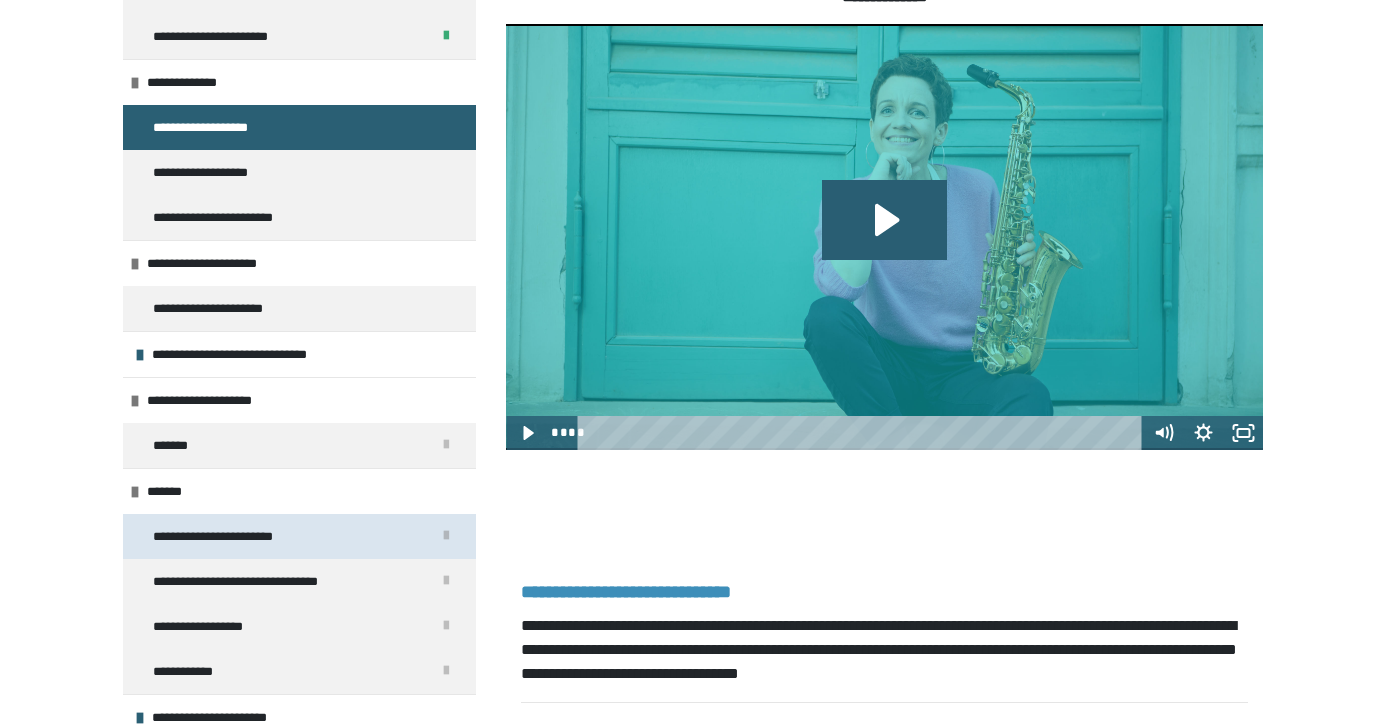 click on "**********" at bounding box center [228, 536] 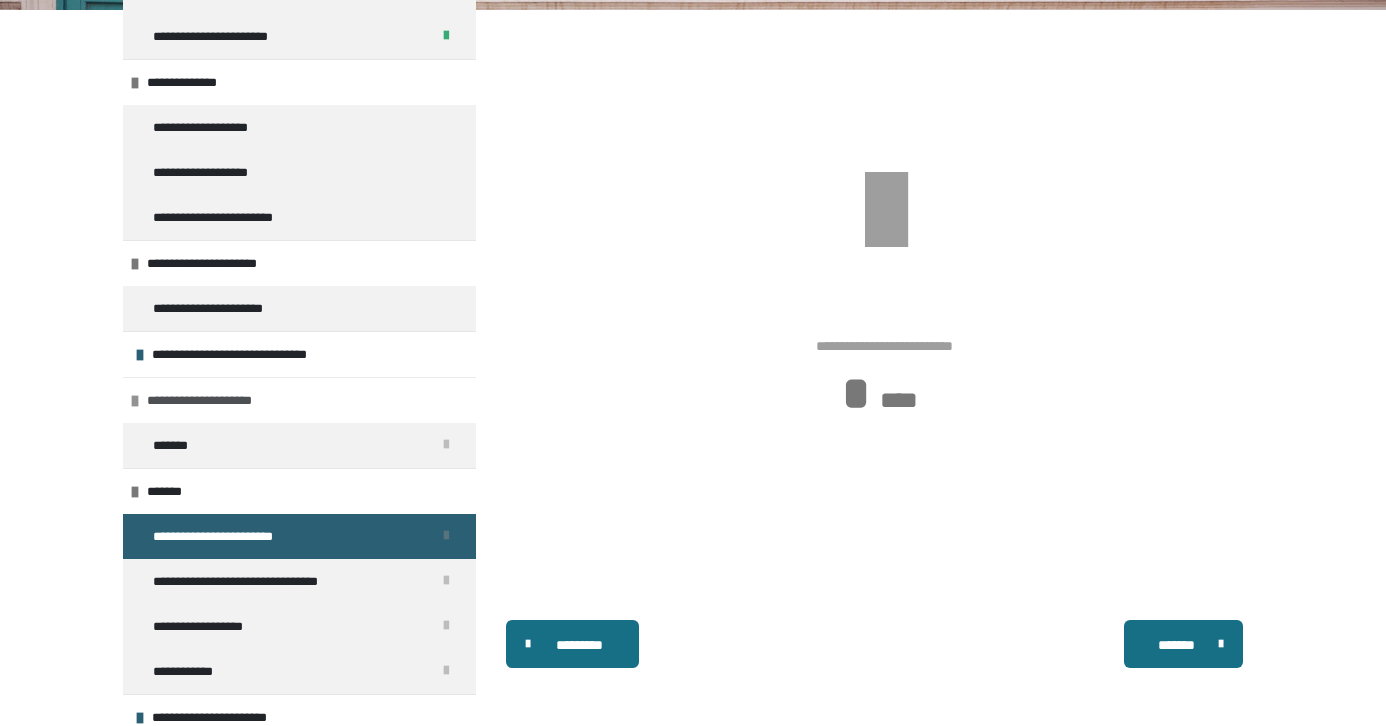 scroll, scrollTop: 379, scrollLeft: 0, axis: vertical 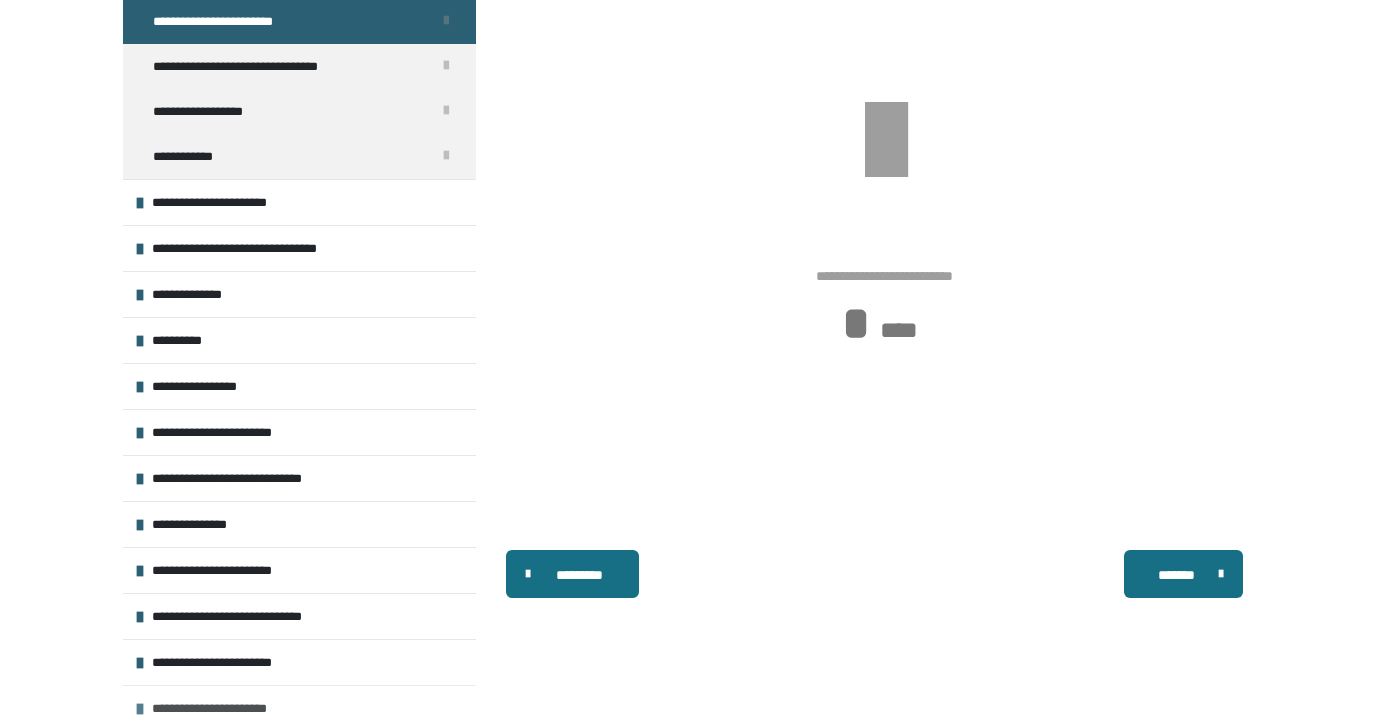 click on "**********" at bounding box center [226, 708] 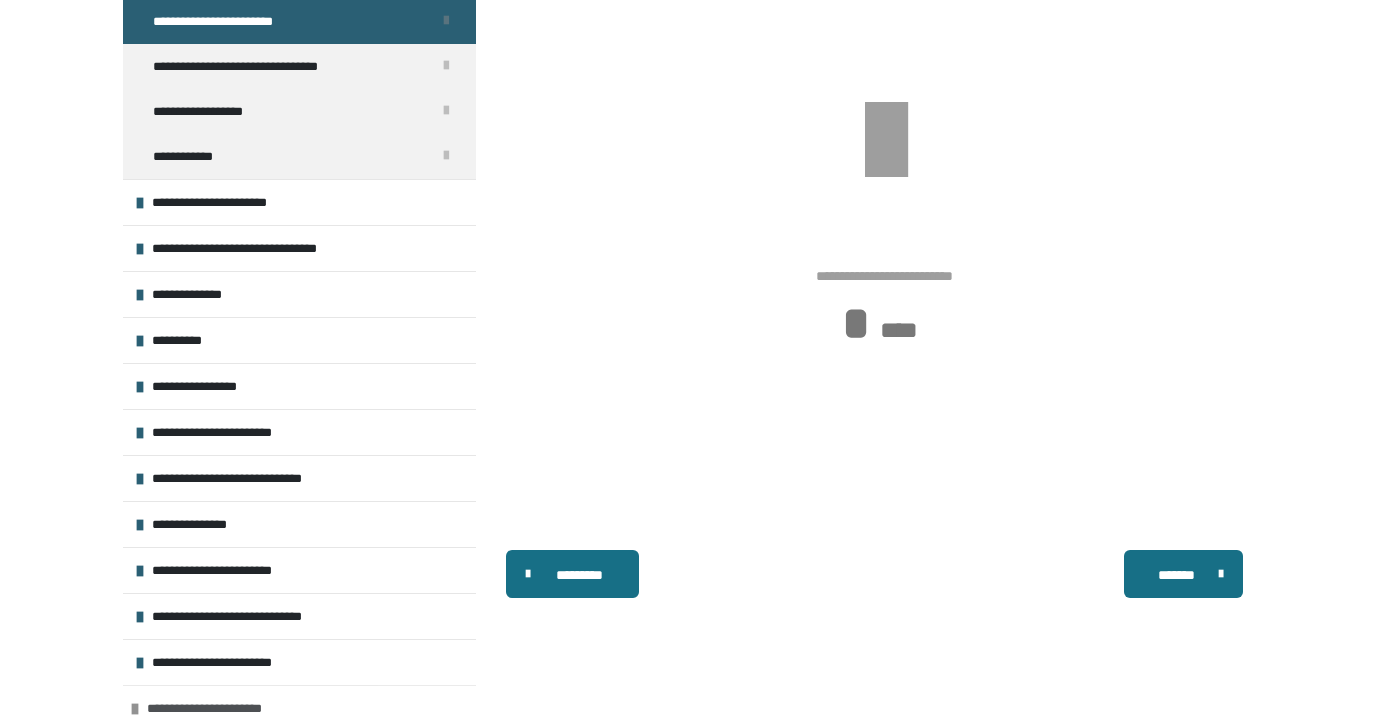 click on "**********" at bounding box center (221, 708) 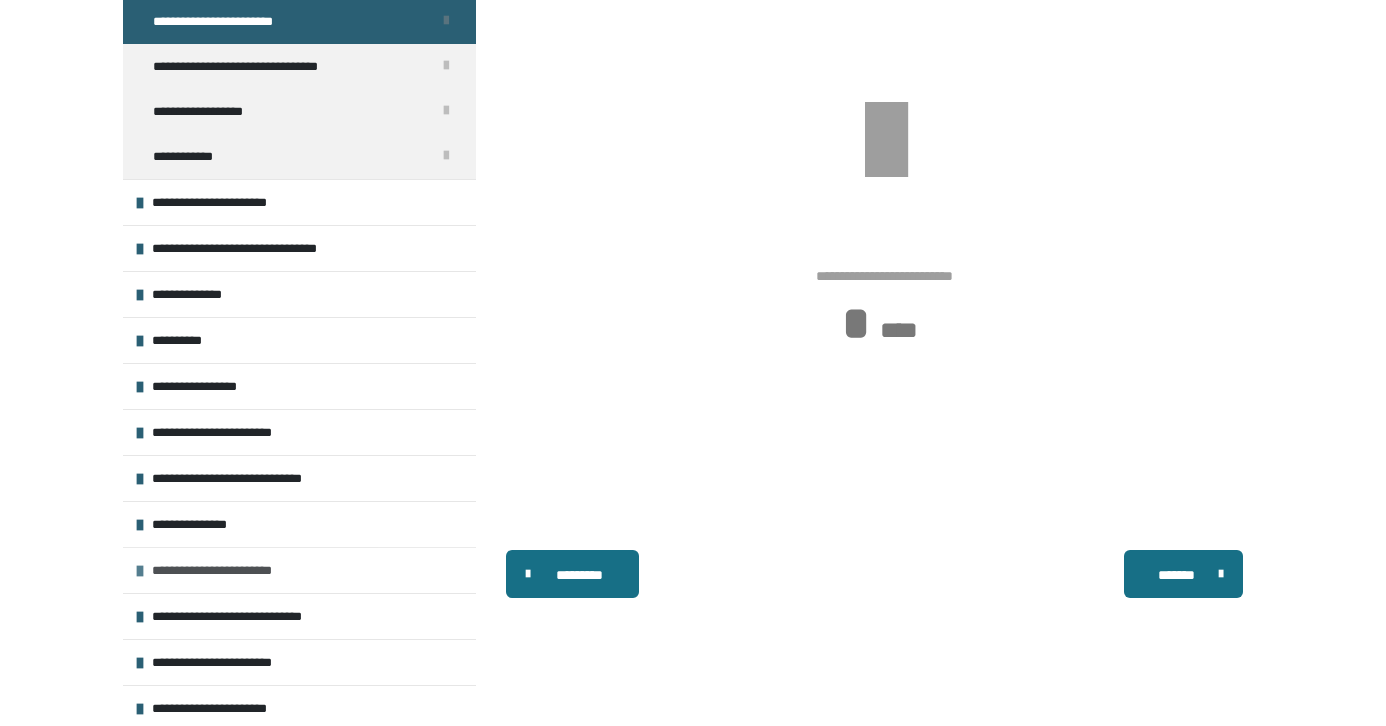 scroll, scrollTop: 448, scrollLeft: 0, axis: vertical 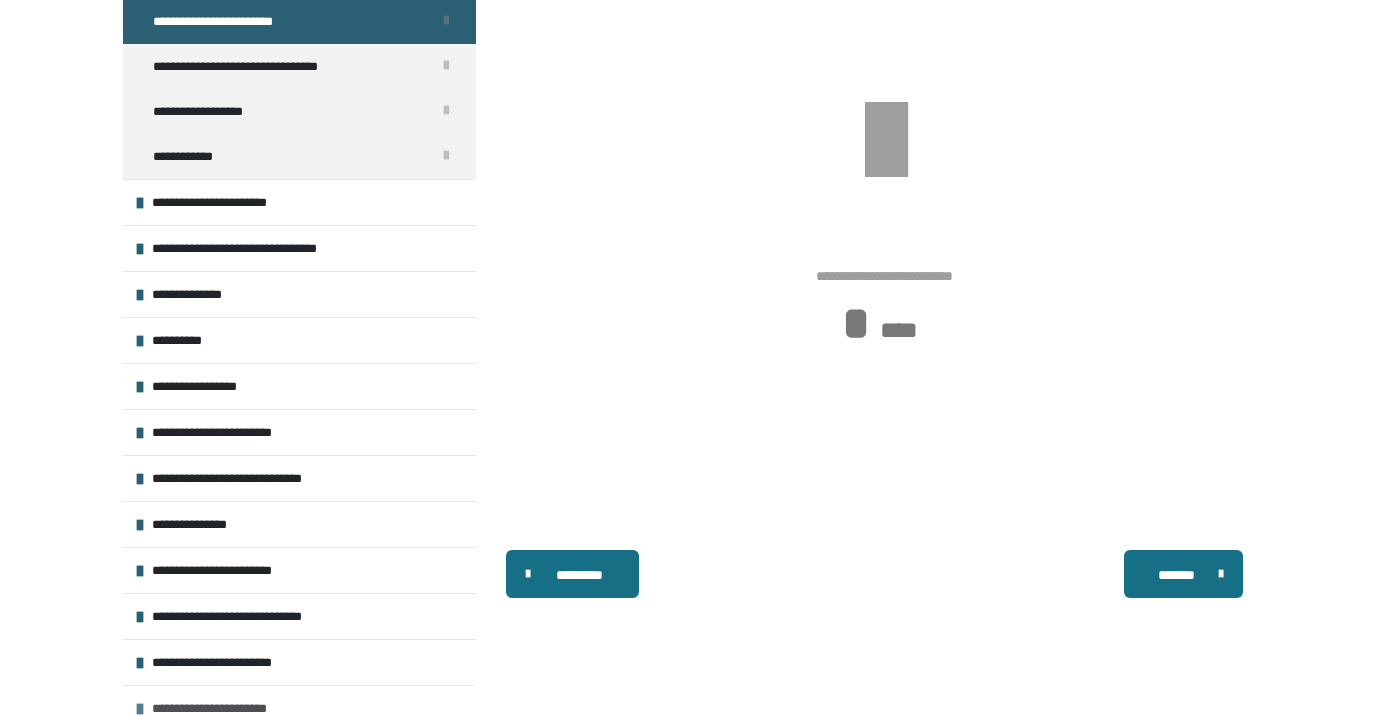 click on "**********" at bounding box center (226, 708) 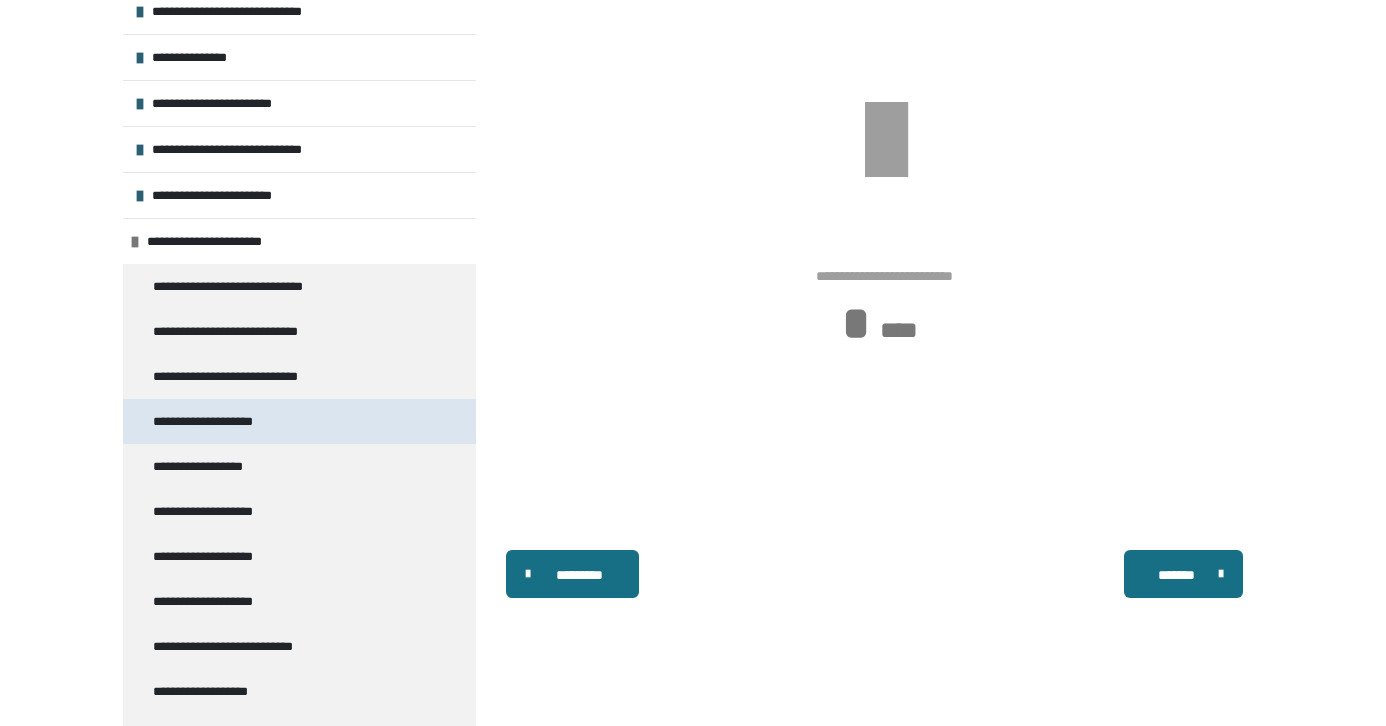 scroll, scrollTop: 2489, scrollLeft: 0, axis: vertical 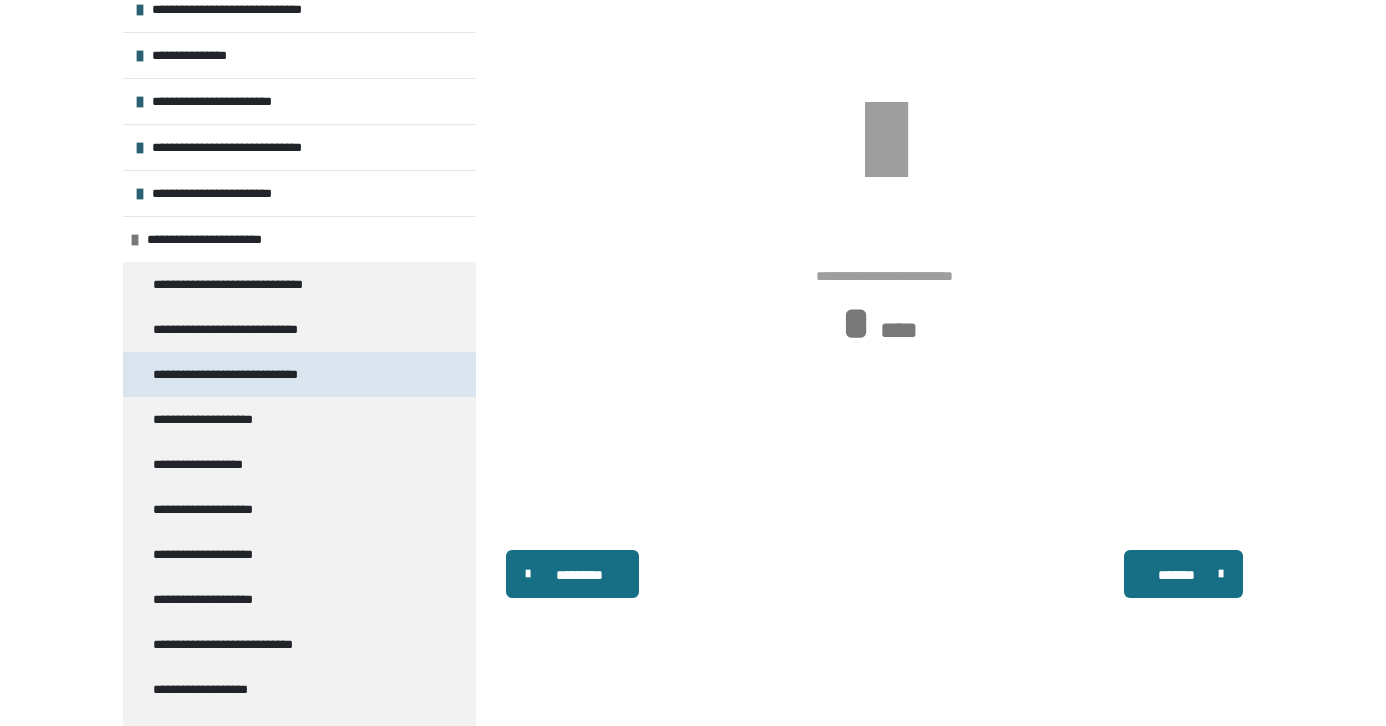 click on "**********" at bounding box center [235, 374] 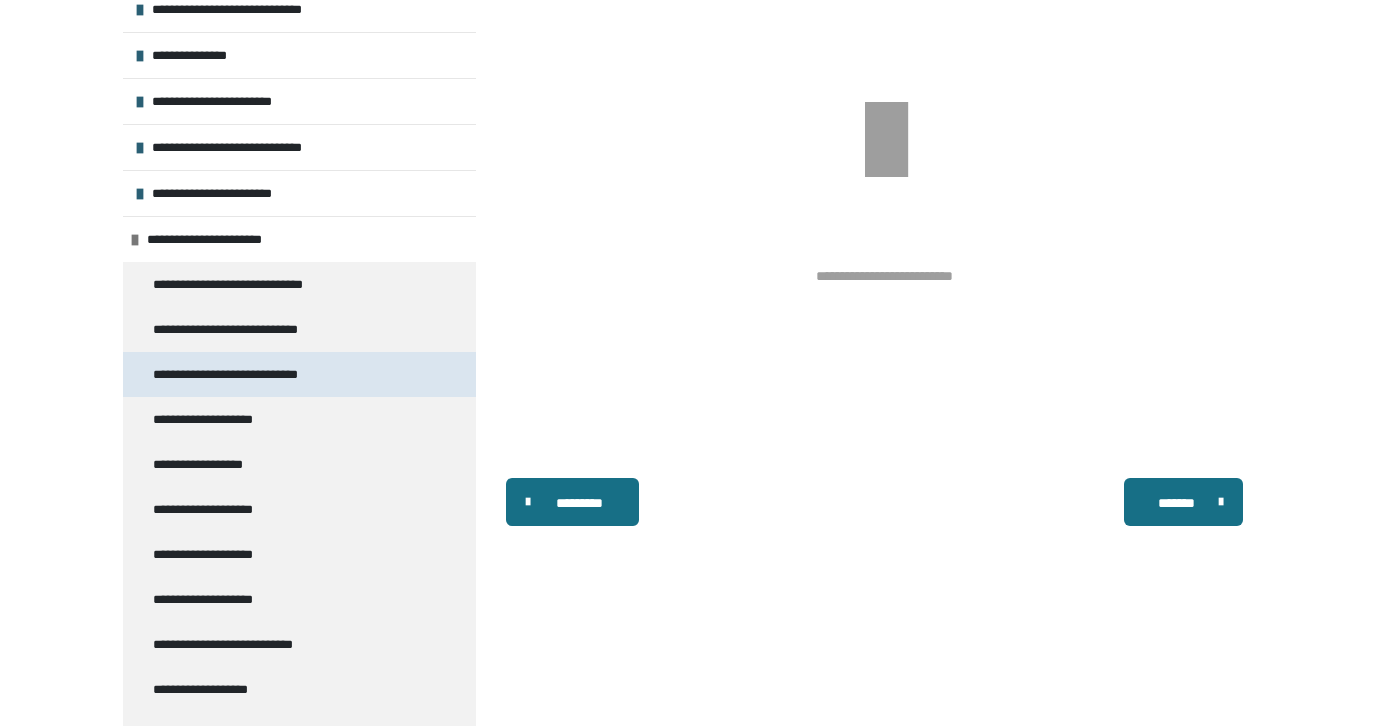 scroll, scrollTop: 378, scrollLeft: 0, axis: vertical 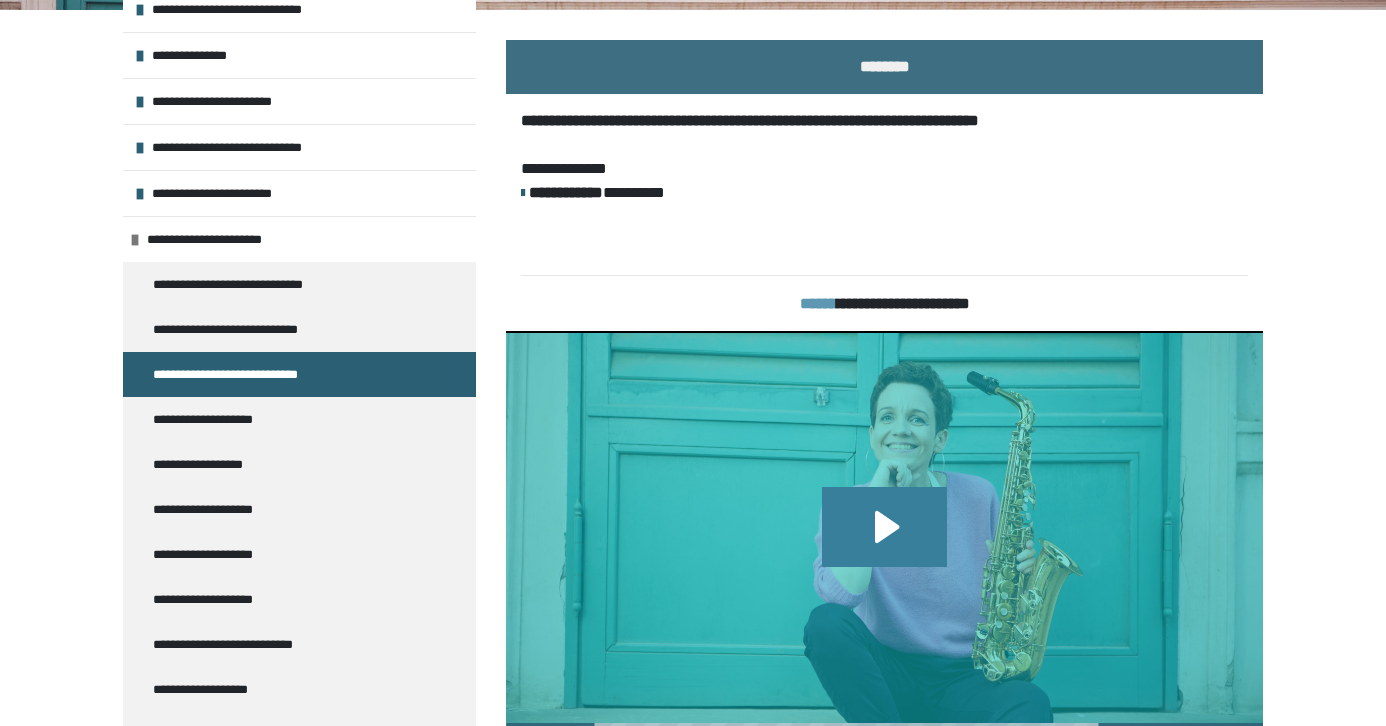 click 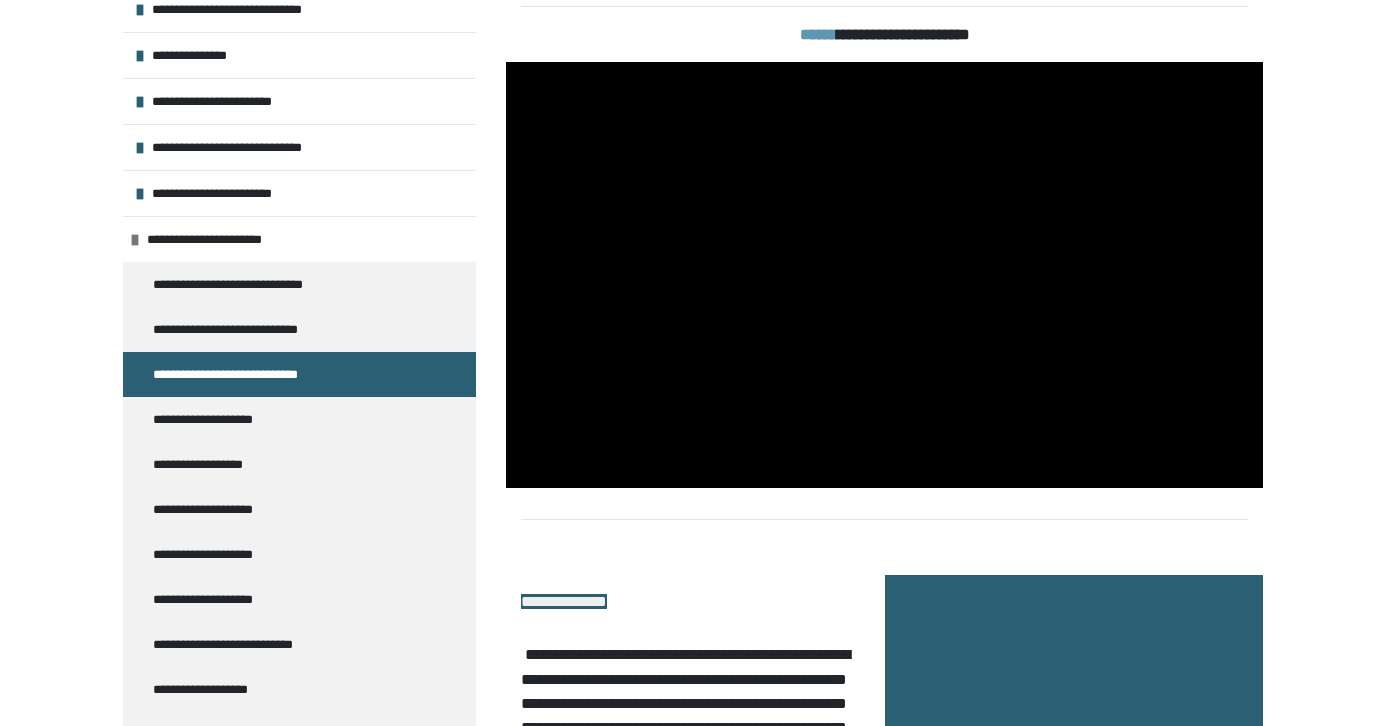 scroll, scrollTop: 638, scrollLeft: 0, axis: vertical 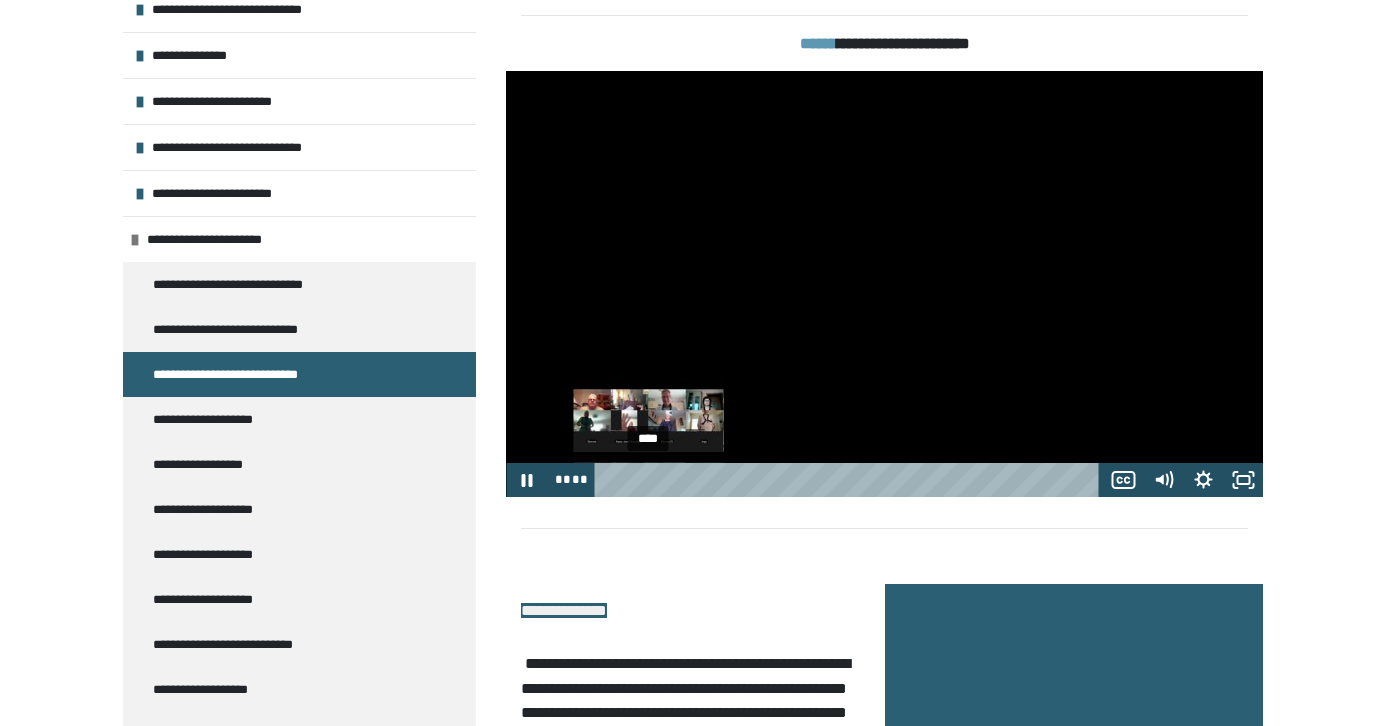 click on "****" at bounding box center [850, 480] 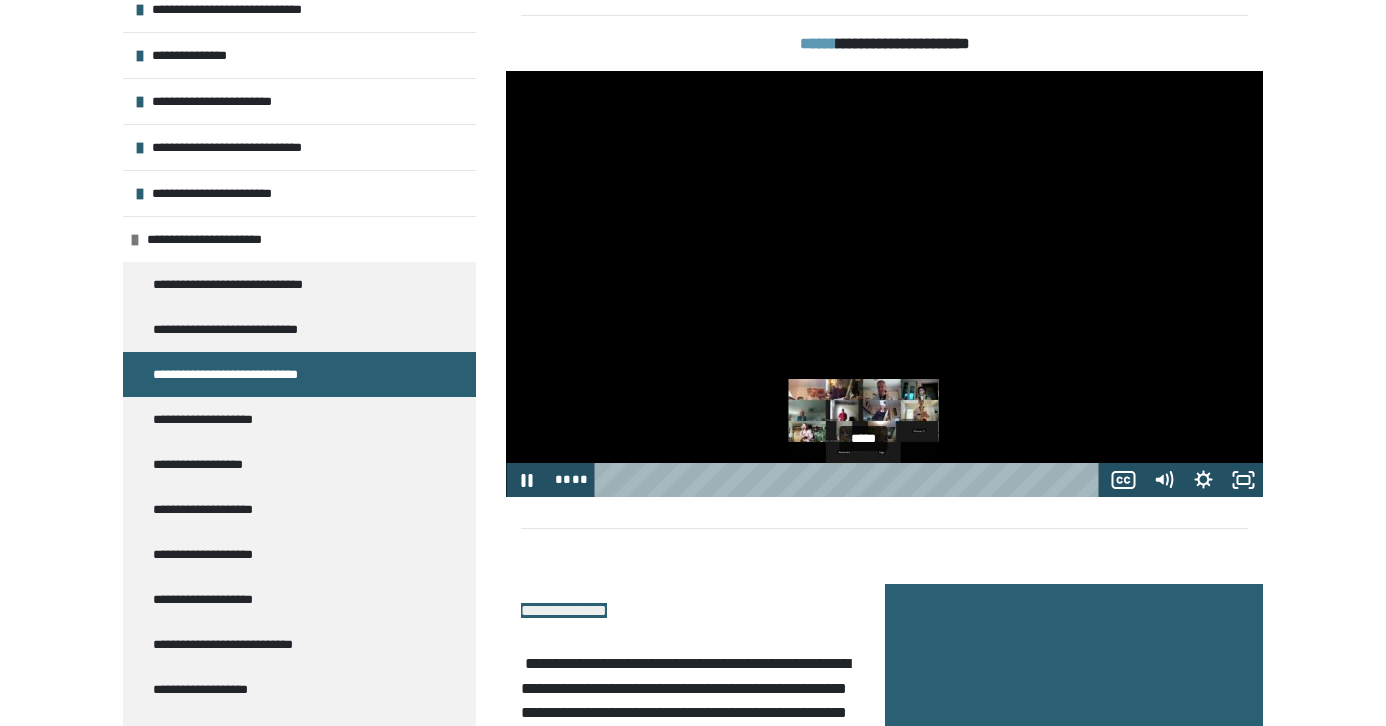 click on "*****" at bounding box center [850, 480] 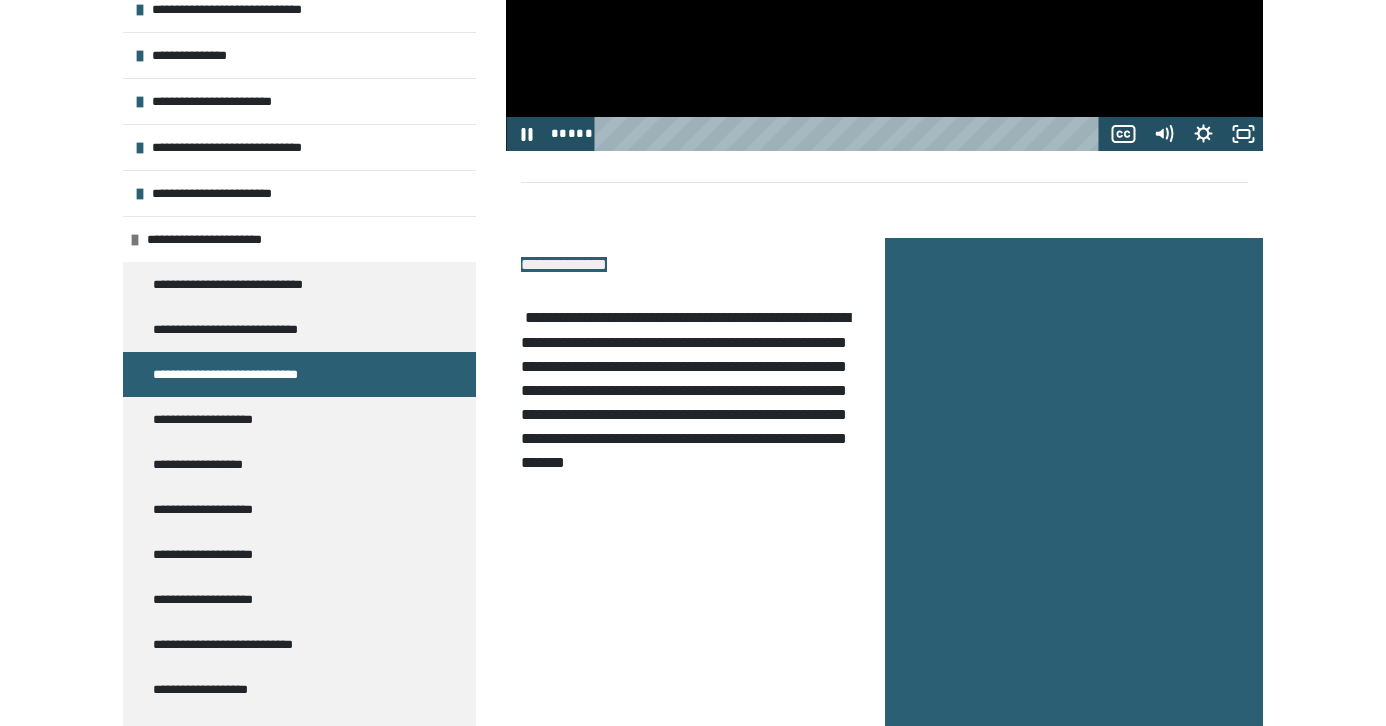 scroll, scrollTop: 911, scrollLeft: 0, axis: vertical 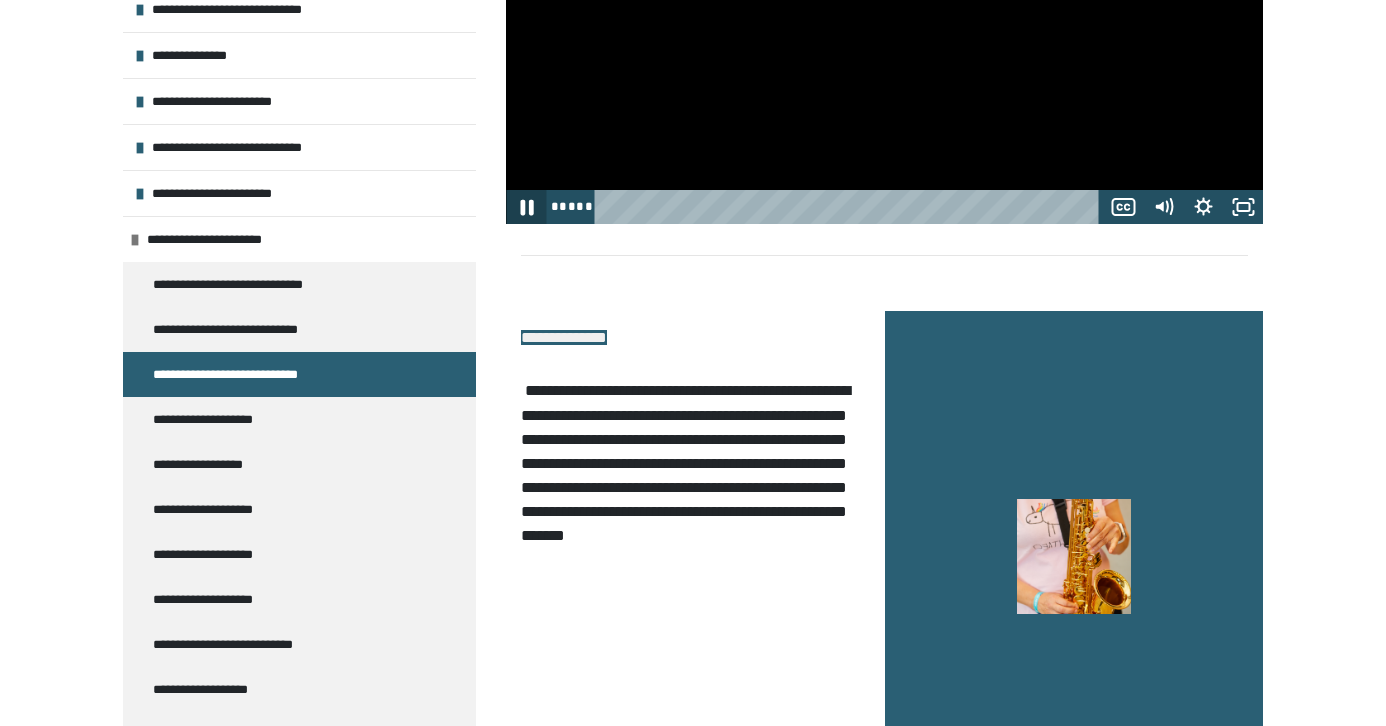 click 